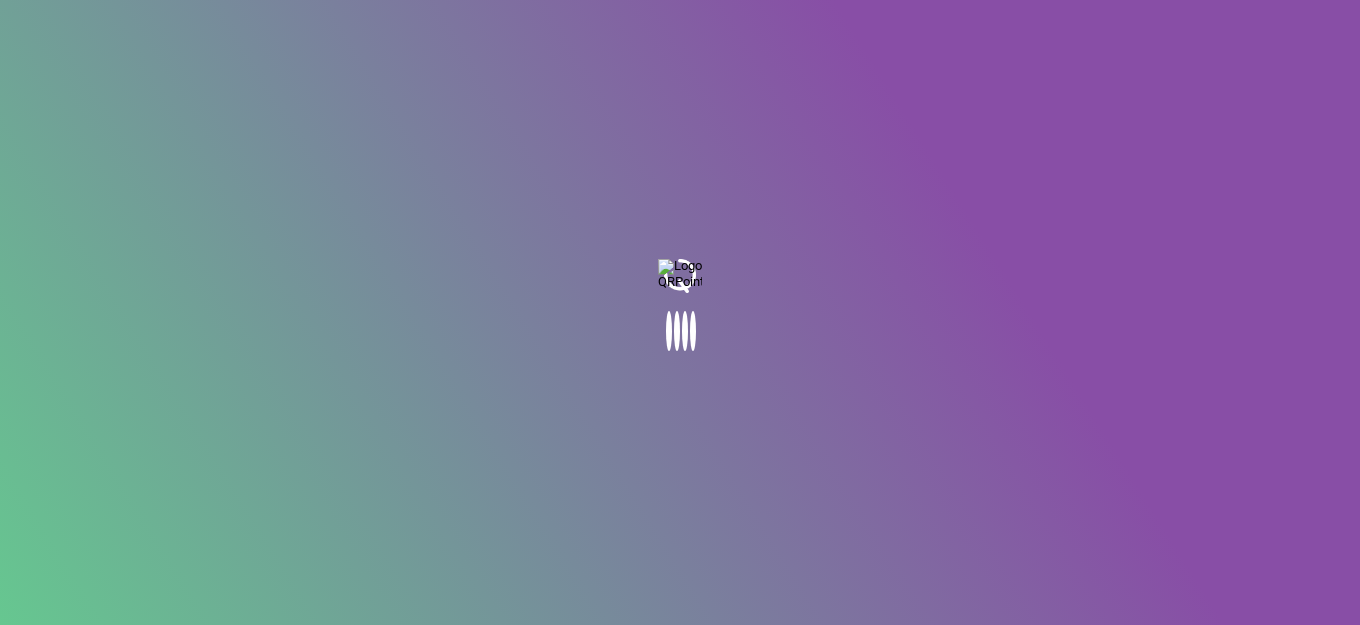 scroll, scrollTop: 0, scrollLeft: 0, axis: both 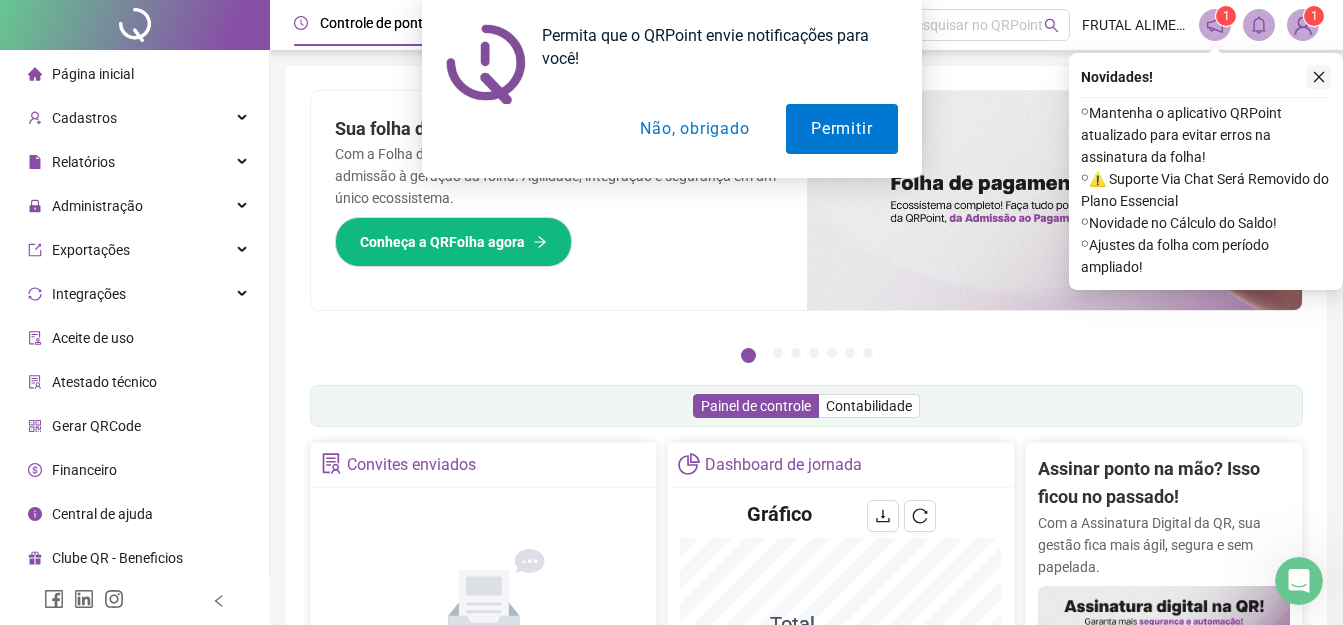 click on "Permita que o QRPoint envie notificações para você! Permitir Não, obrigado" at bounding box center (671, 89) 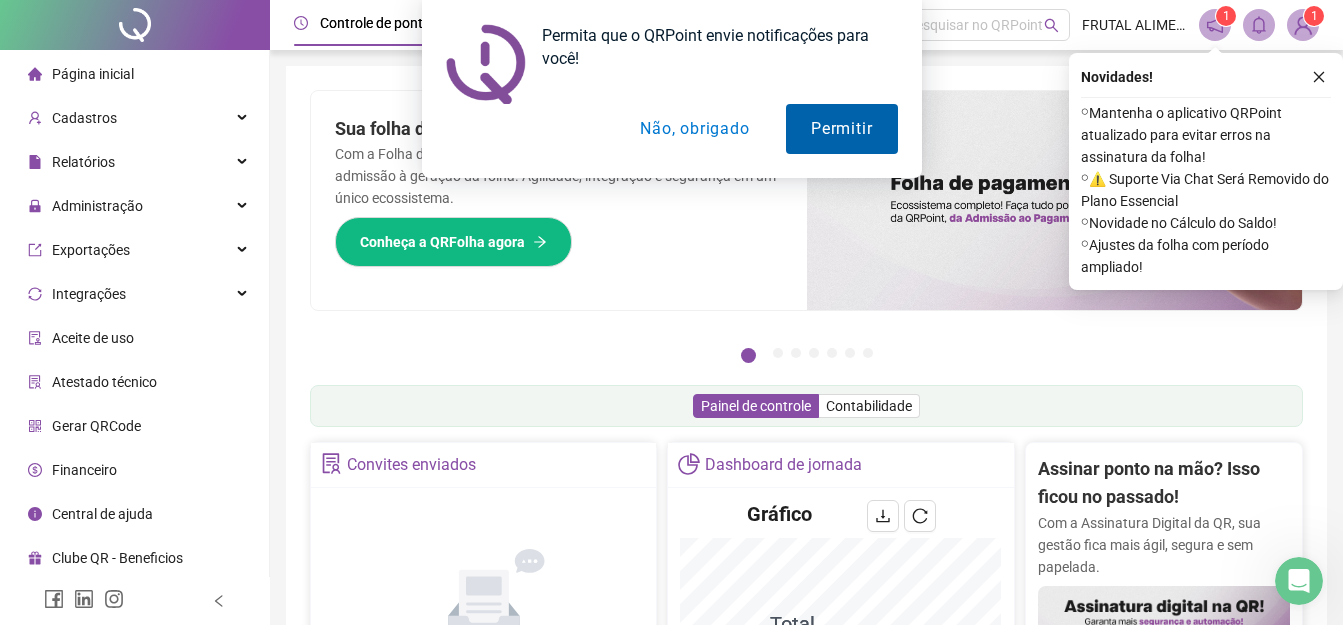 click on "Permitir" at bounding box center [841, 129] 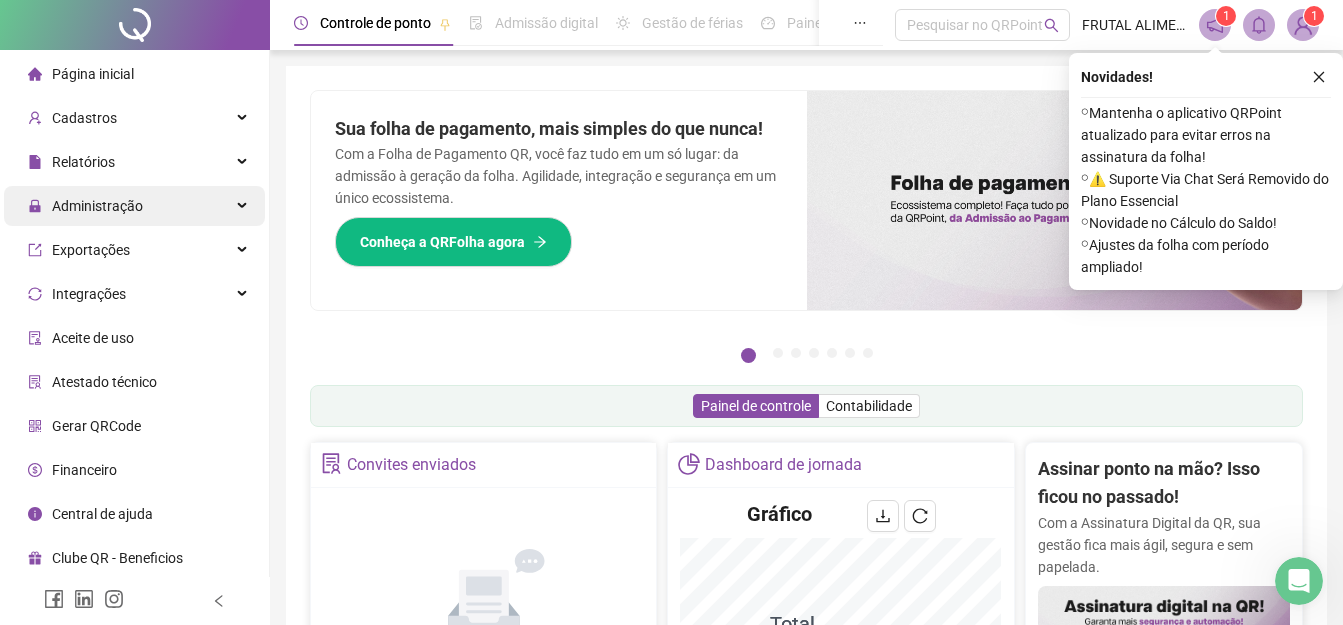 click on "Administração" at bounding box center [134, 206] 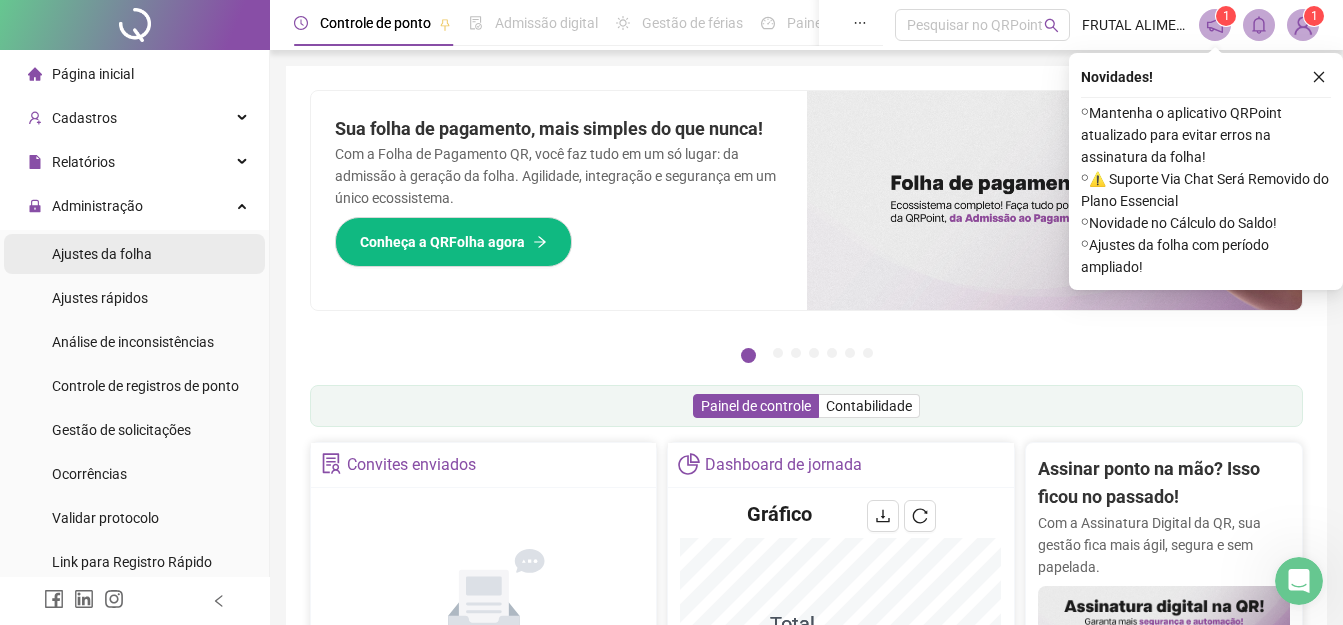 scroll, scrollTop: 100, scrollLeft: 0, axis: vertical 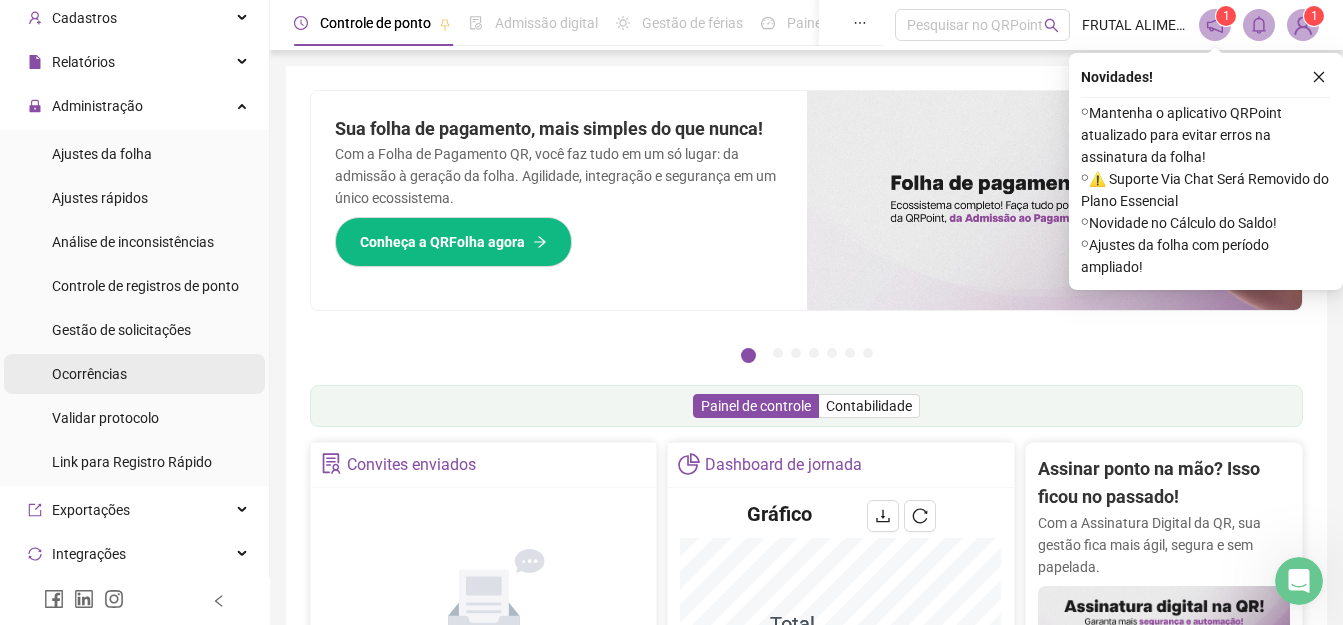 click on "Ocorrências" at bounding box center (89, 374) 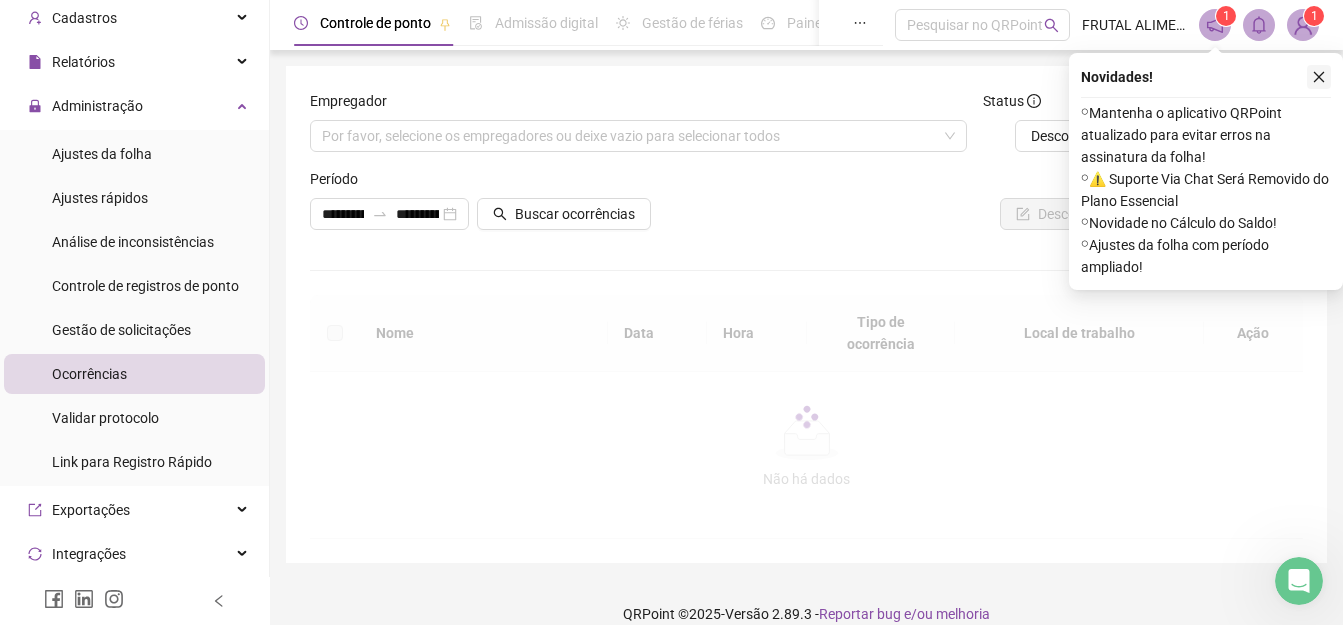 click 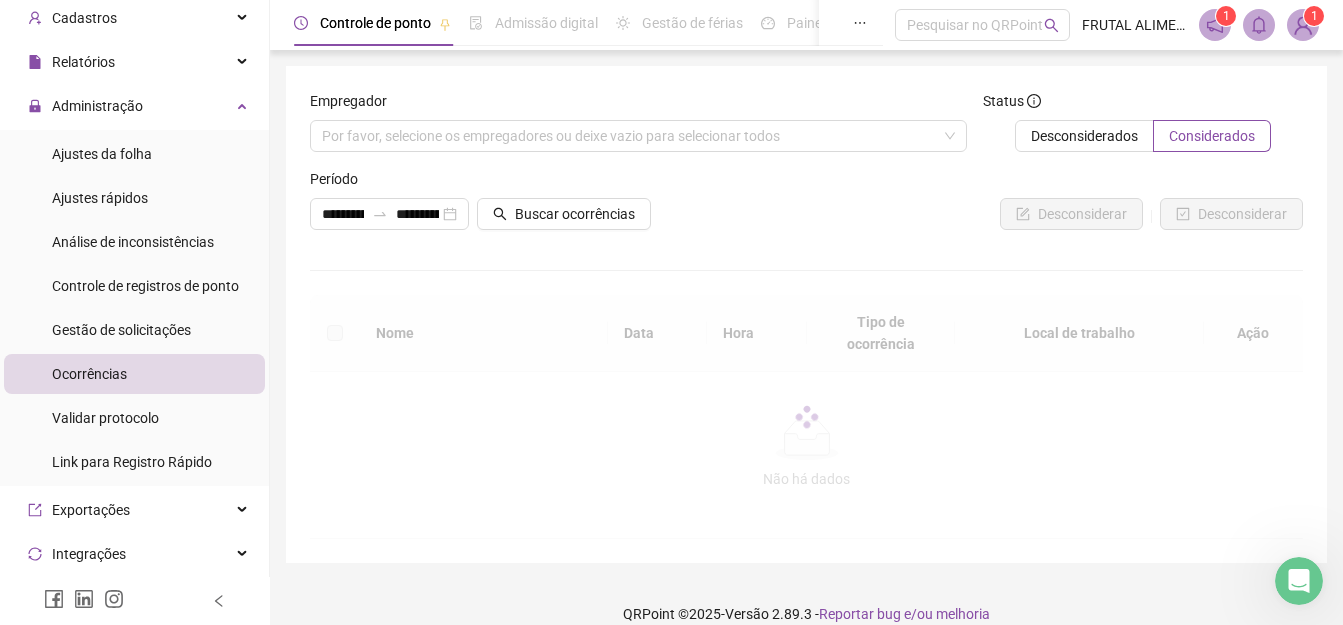 scroll, scrollTop: 24, scrollLeft: 0, axis: vertical 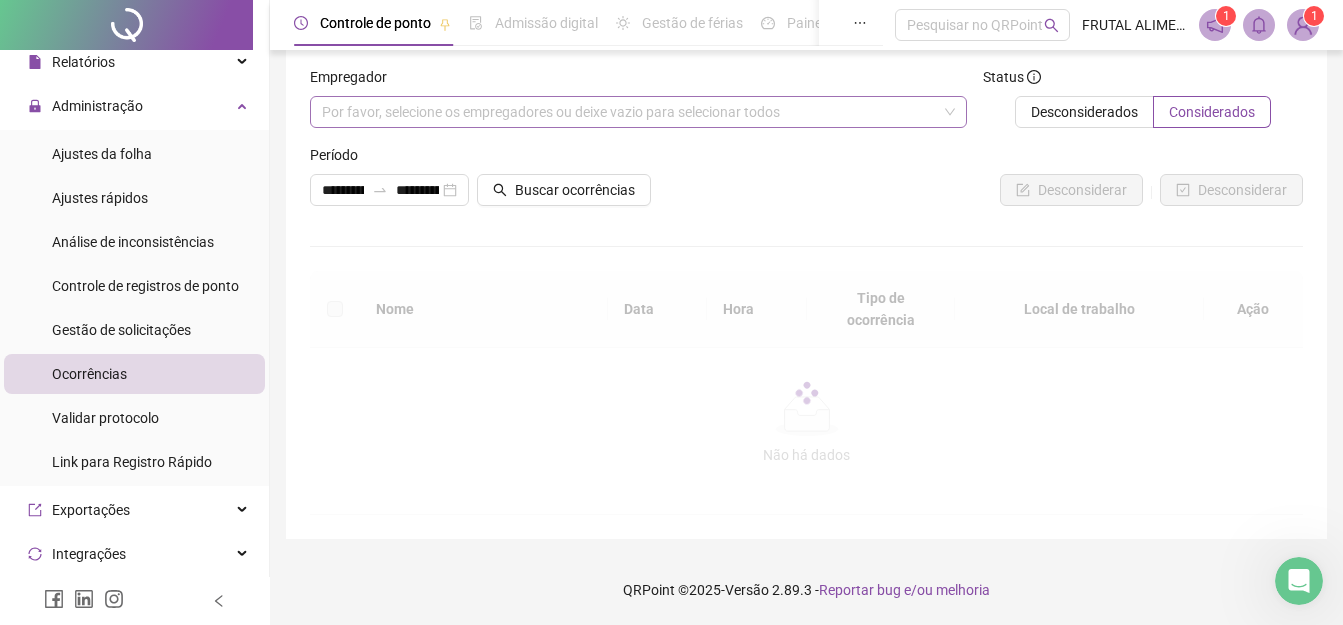 click on "Por favor, selecione os empregadores ou deixe vazio para selecionar todos" at bounding box center [638, 112] 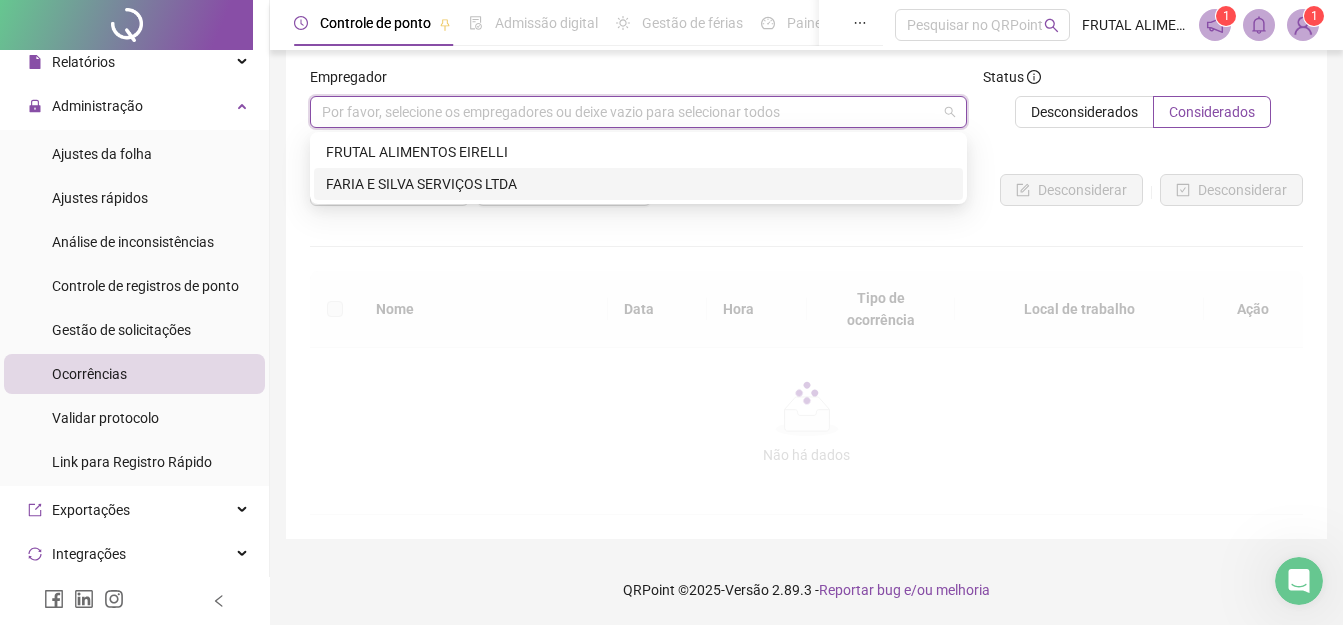 click on "FARIA E SILVA SERVIÇOS LTDA" at bounding box center [638, 184] 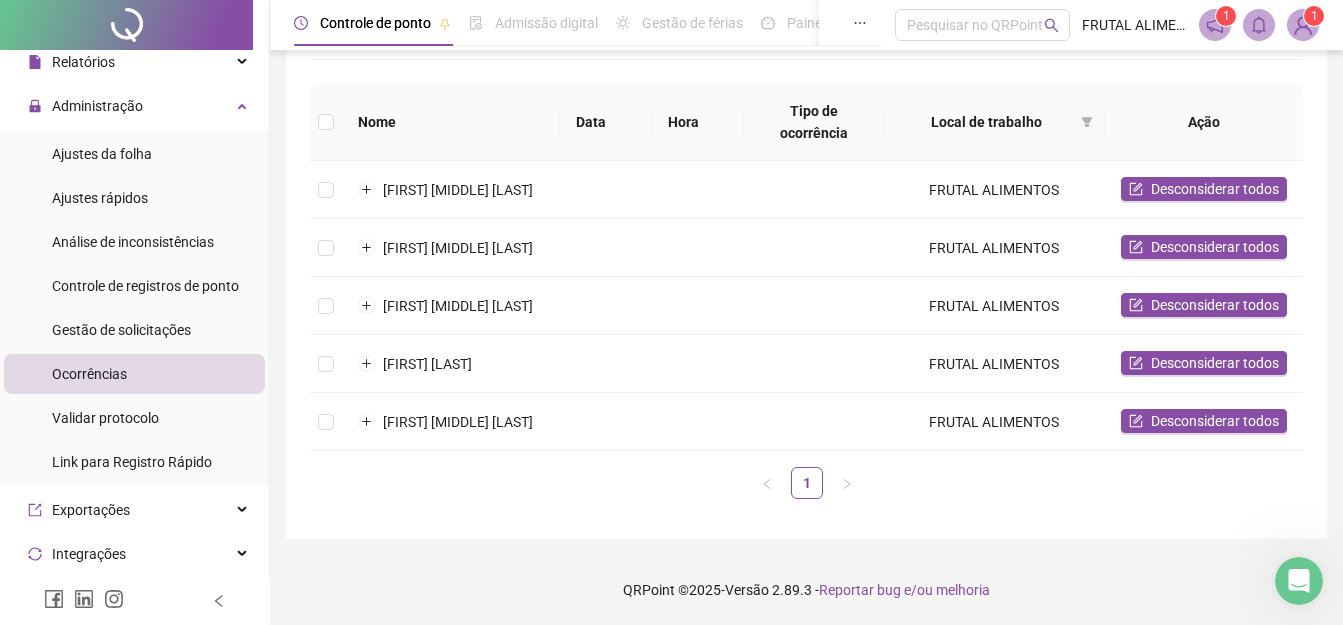 scroll, scrollTop: 235, scrollLeft: 0, axis: vertical 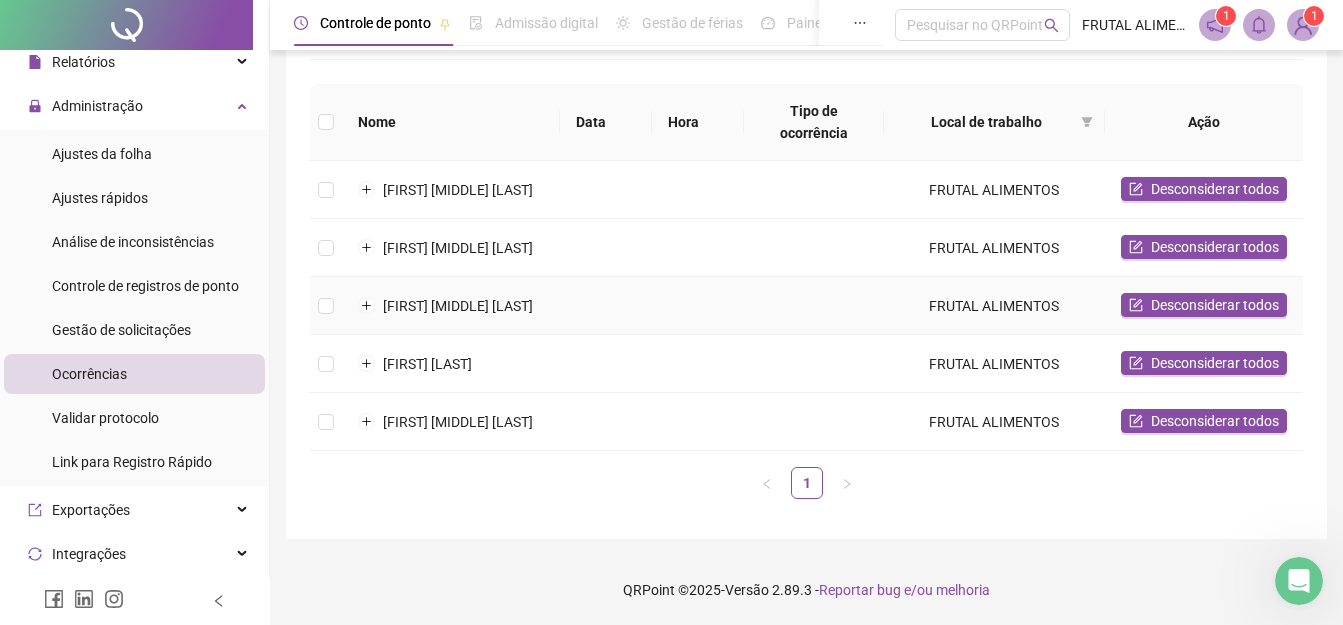 click on "FRUTAL ALIMENTOS" at bounding box center [994, 306] 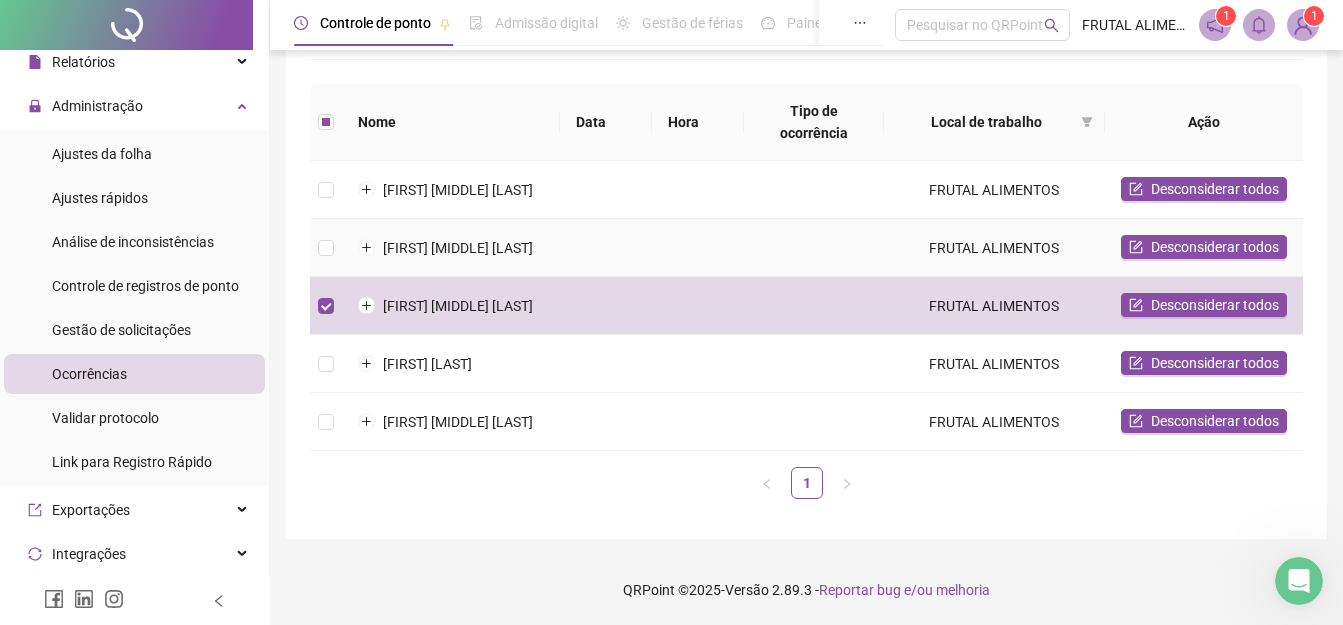 scroll, scrollTop: 306, scrollLeft: 0, axis: vertical 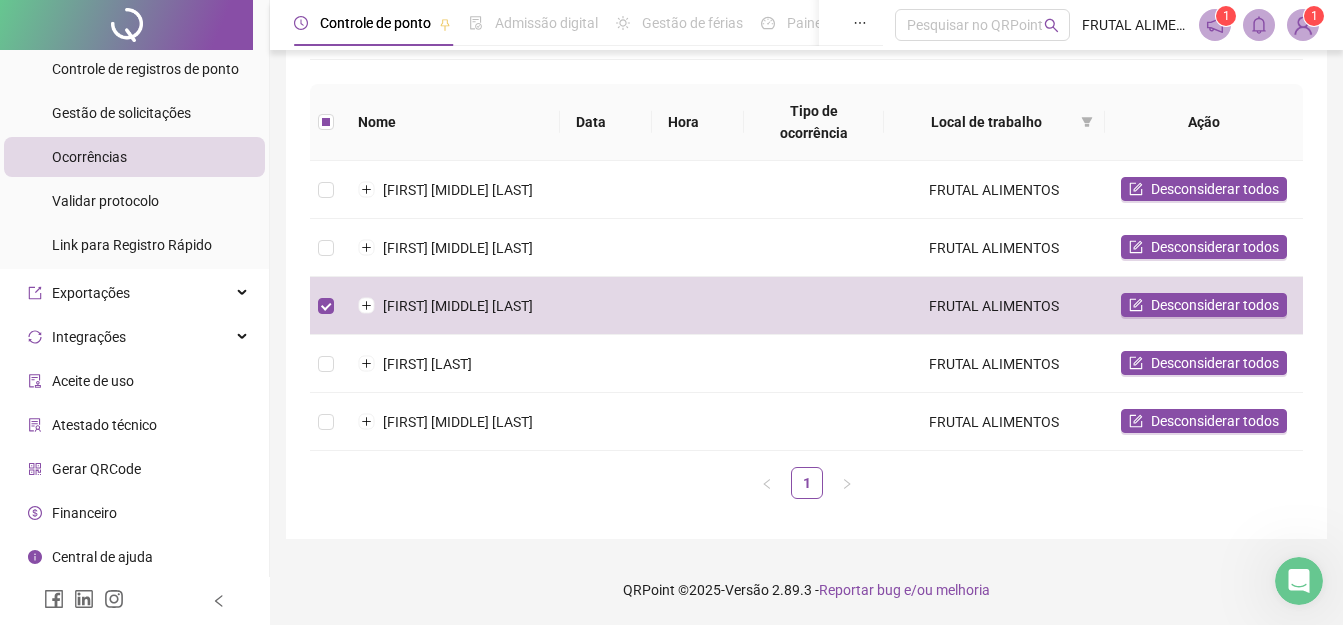 click on "Aceite de uso" at bounding box center [93, 381] 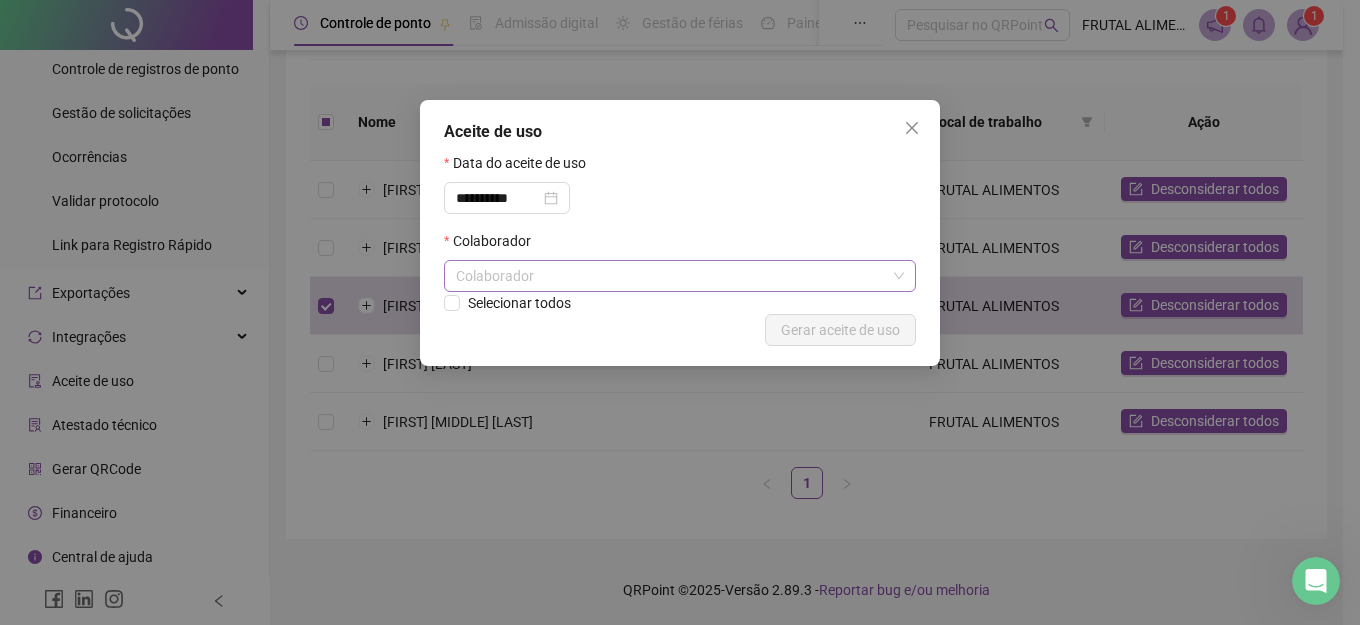 click on "Colaborador" at bounding box center [680, 276] 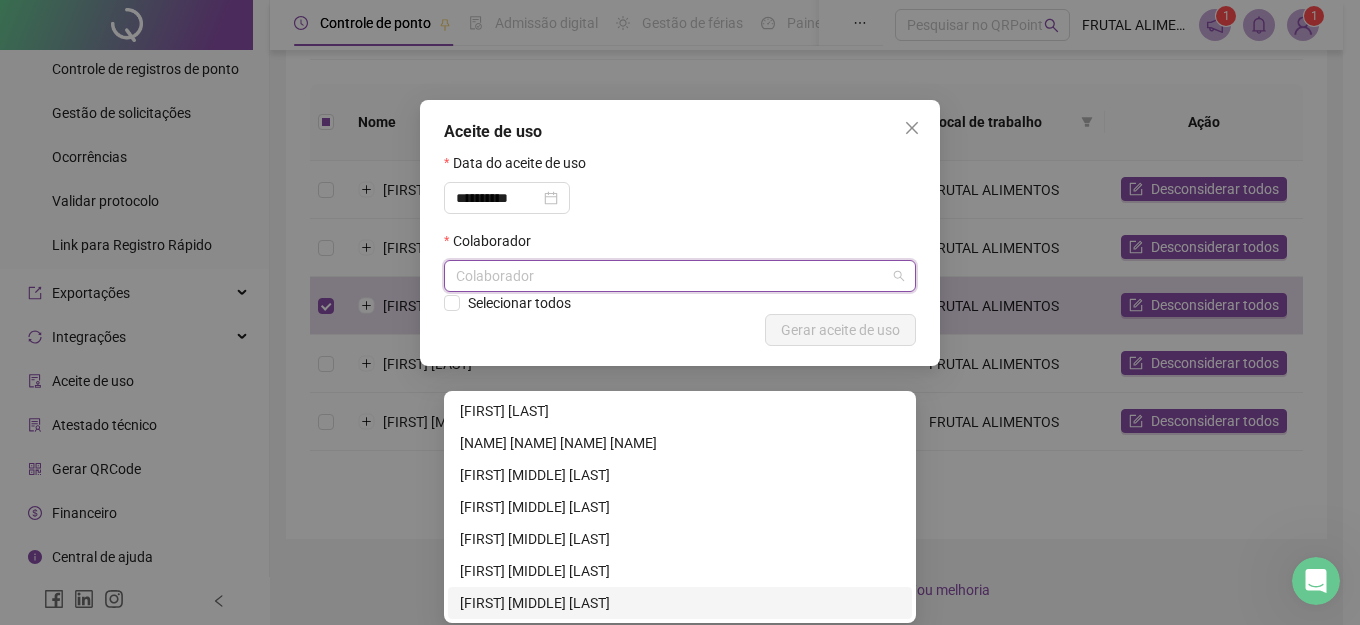 click on "[FIRST] [MIDDLE] [LAST]" at bounding box center (680, 603) 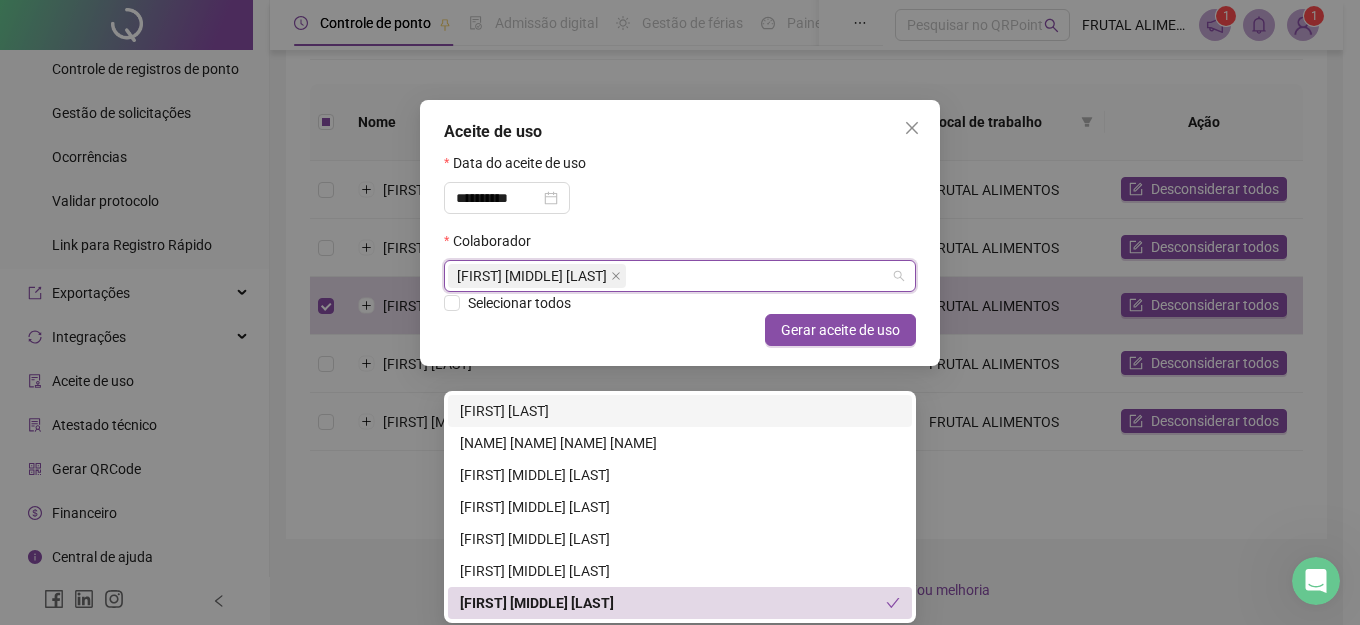 click on "**********" at bounding box center (680, 191) 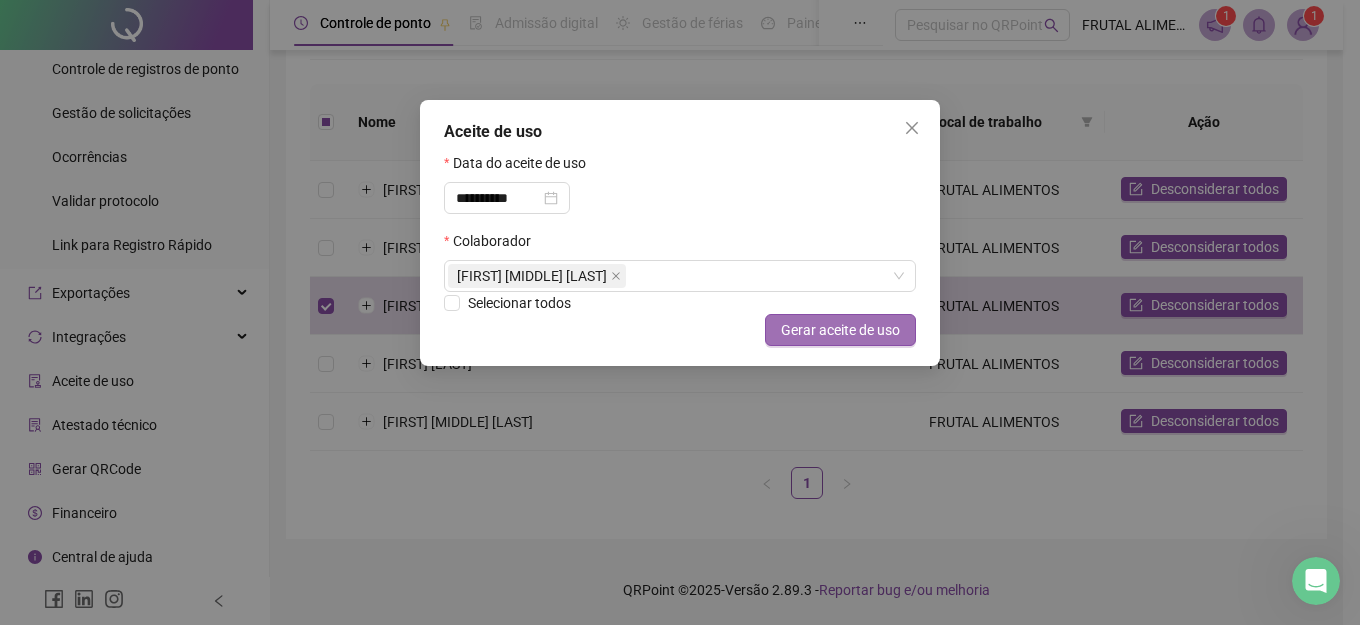 click on "Gerar aceite de uso" at bounding box center [840, 330] 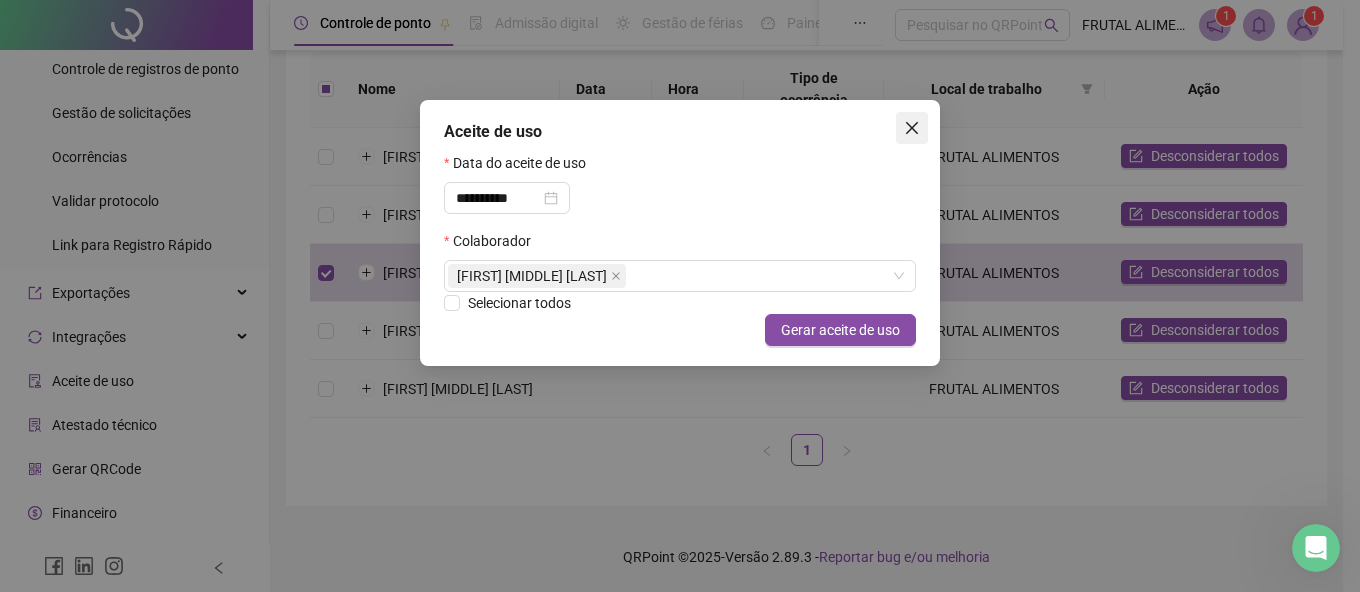 click 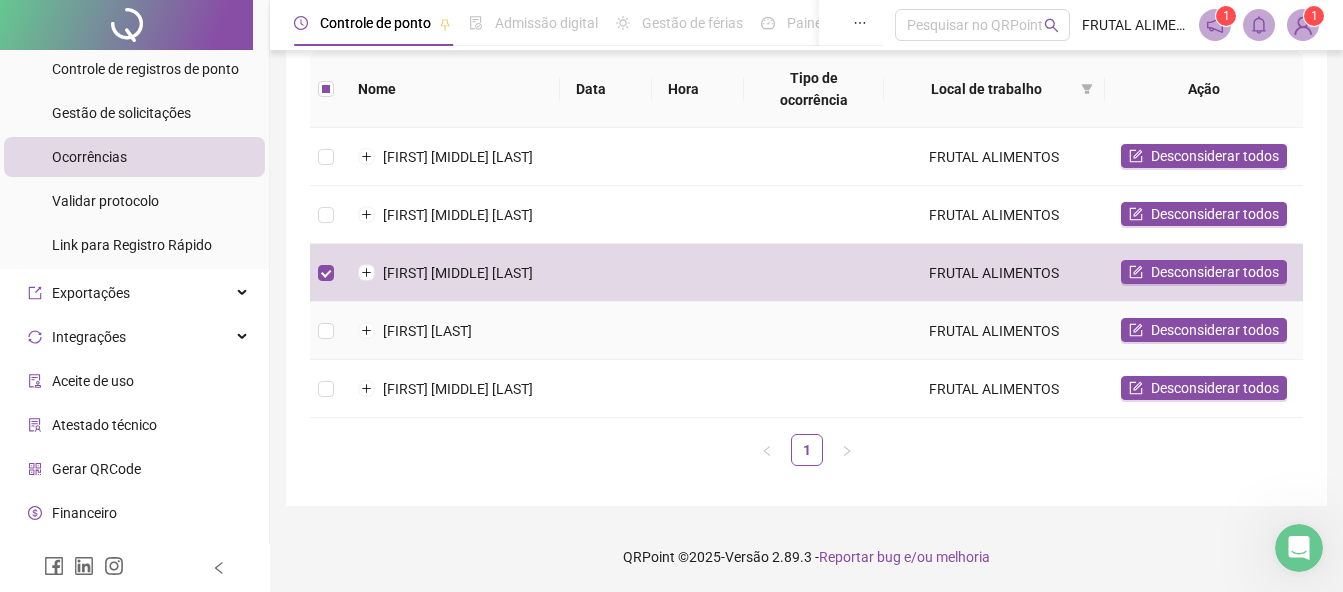 scroll, scrollTop: 339, scrollLeft: 0, axis: vertical 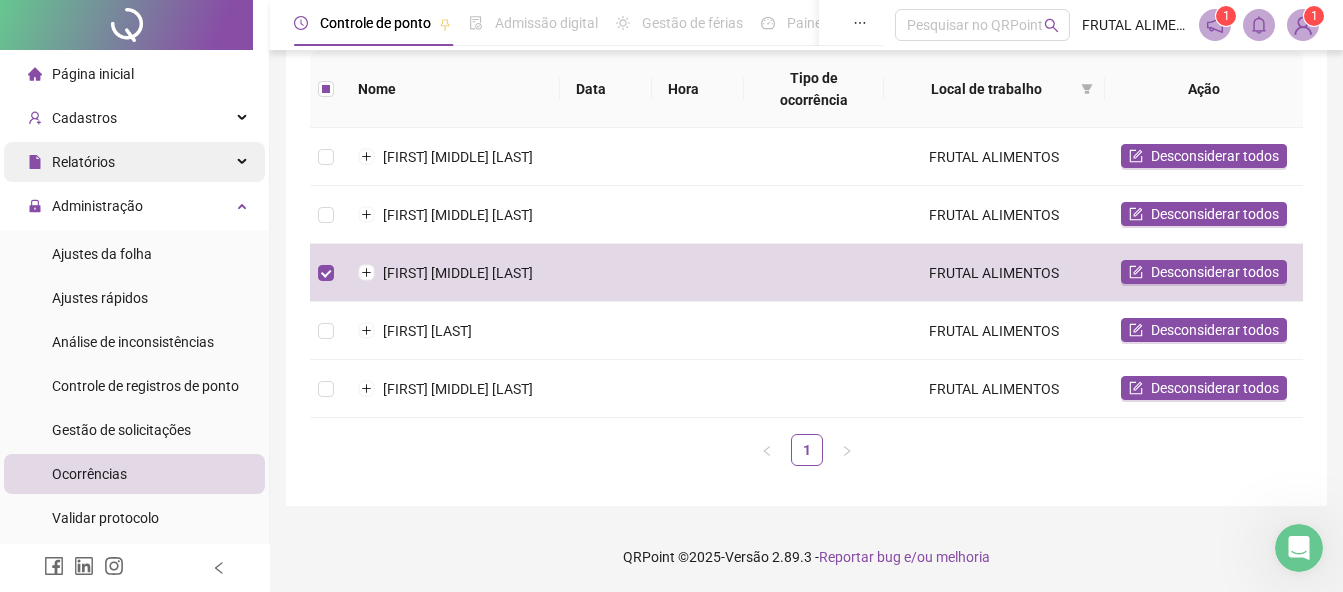 click on "Relatórios" at bounding box center [134, 162] 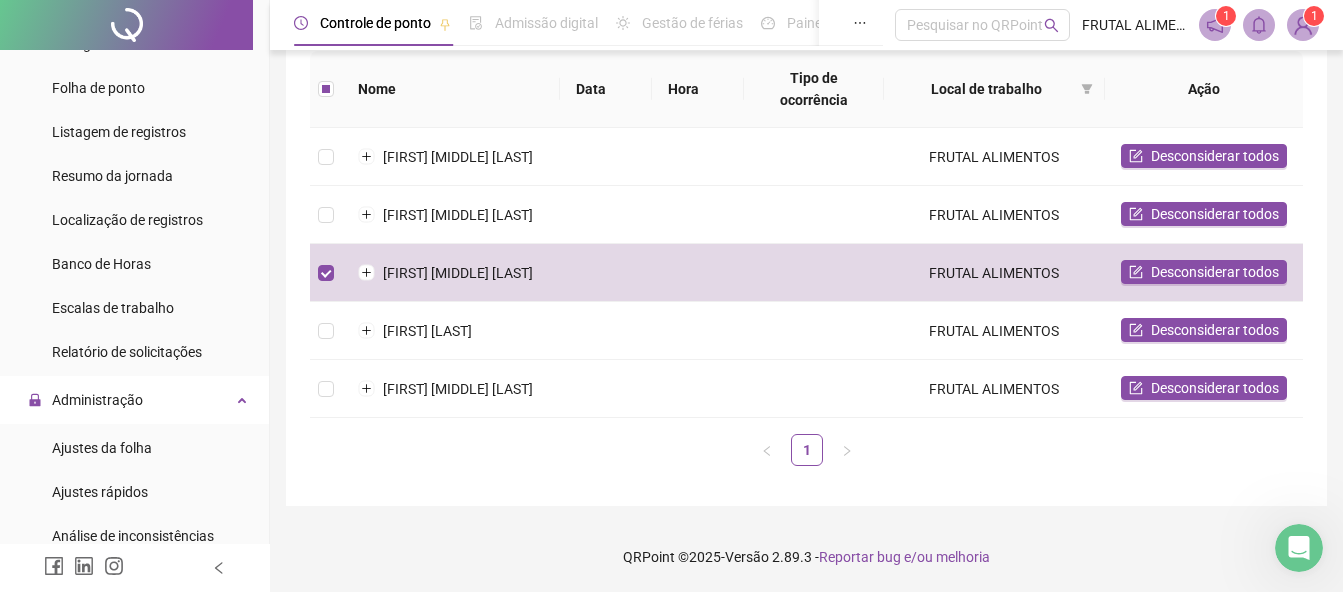 scroll, scrollTop: 222, scrollLeft: 0, axis: vertical 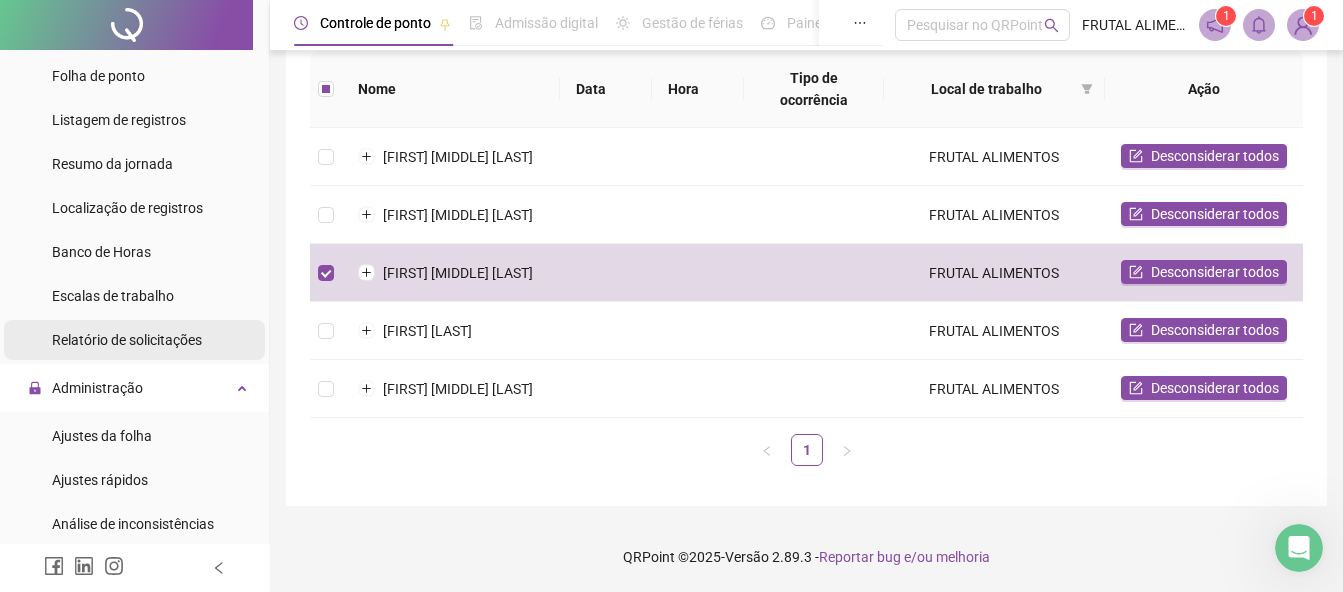 click on "Relatório de solicitações" at bounding box center [127, 340] 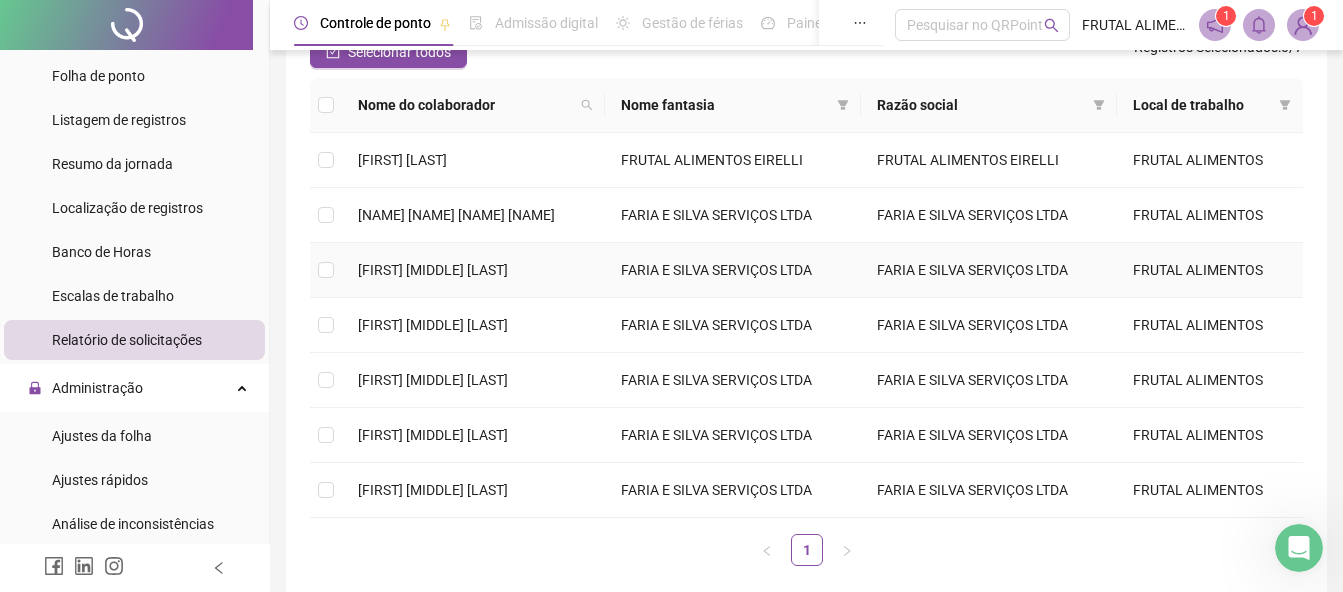 scroll, scrollTop: 5, scrollLeft: 0, axis: vertical 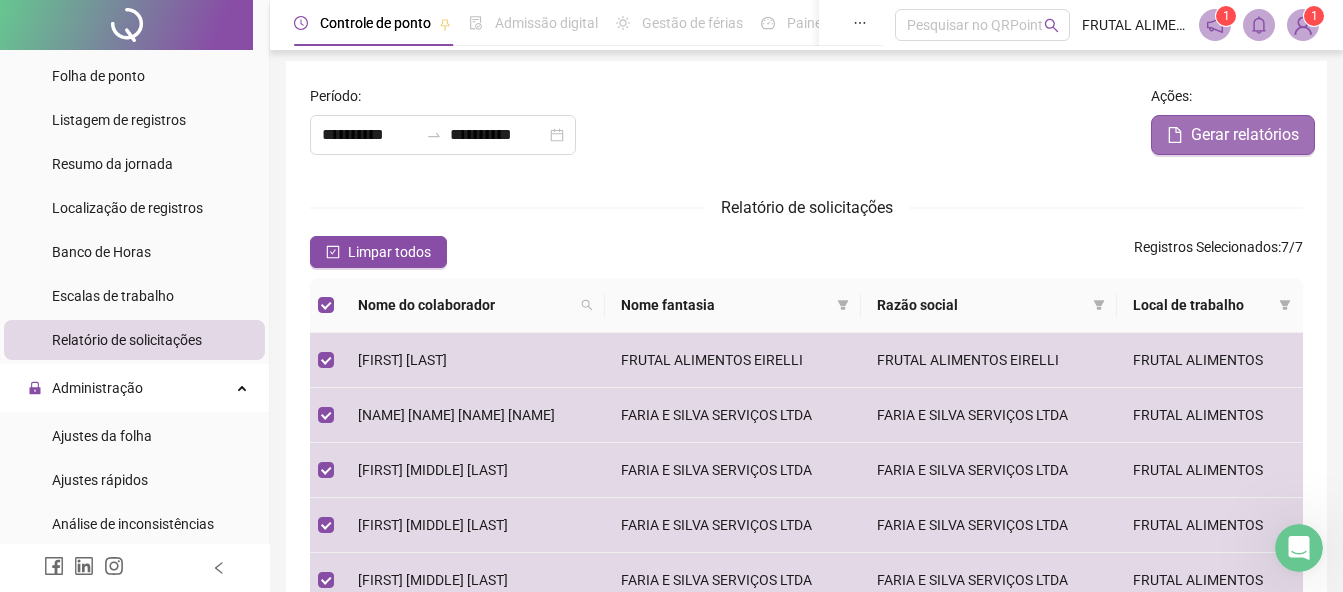 click on "Gerar relatórios" at bounding box center [1245, 135] 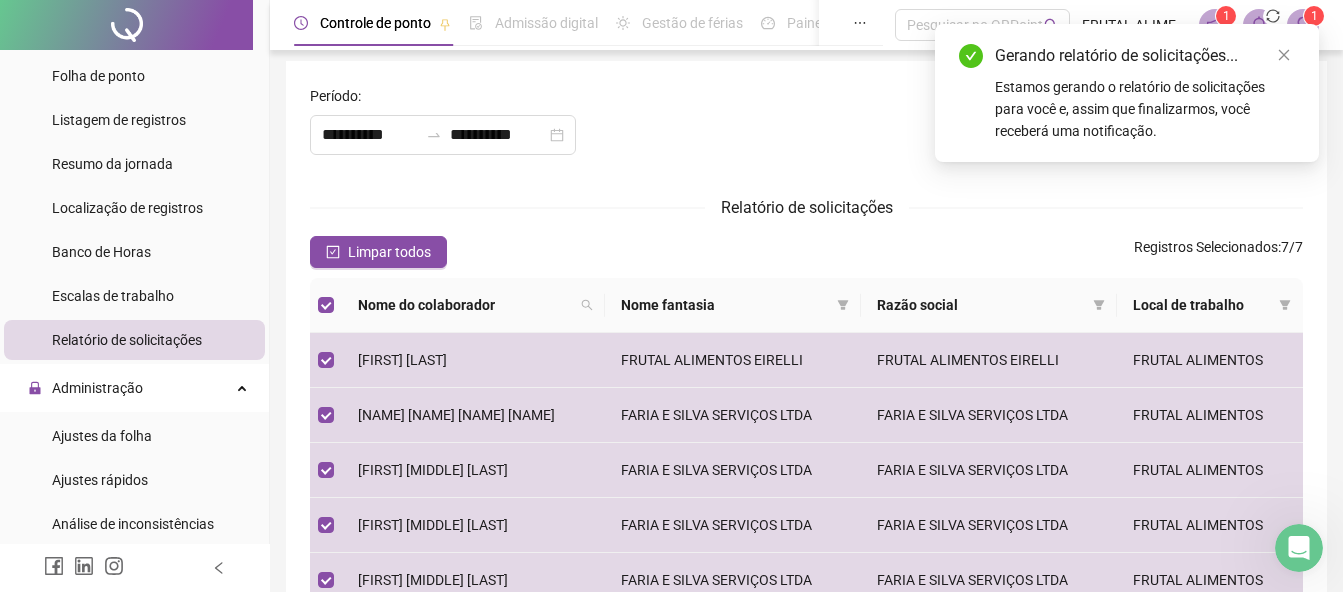 scroll, scrollTop: 305, scrollLeft: 0, axis: vertical 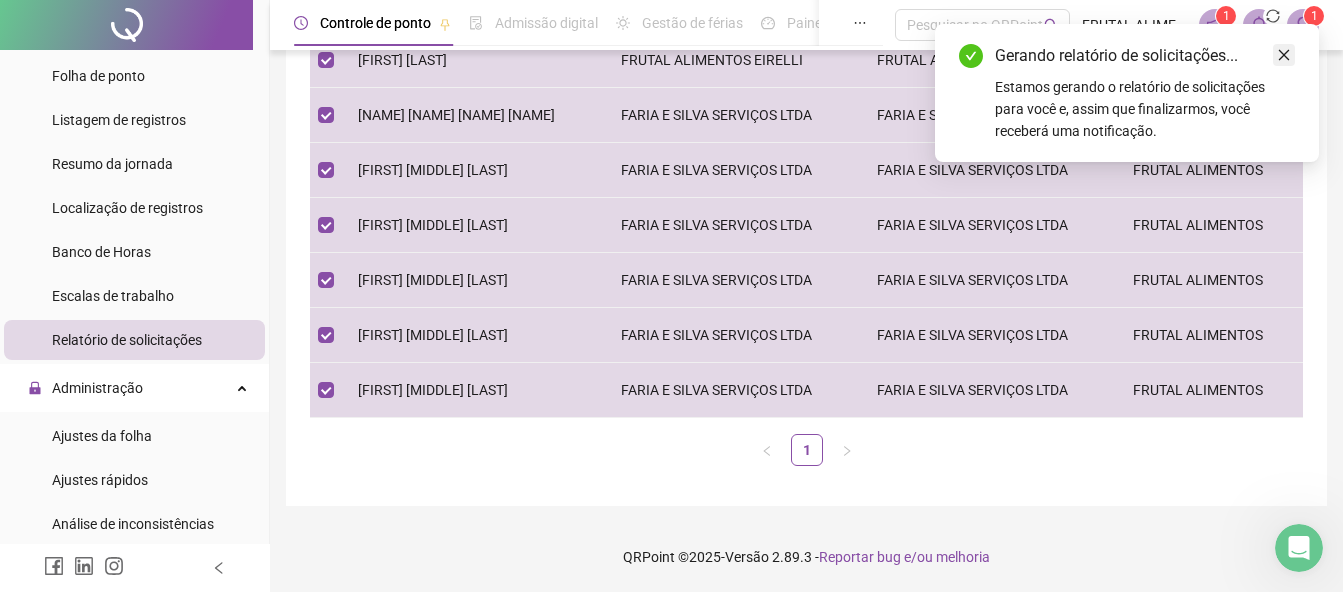 click 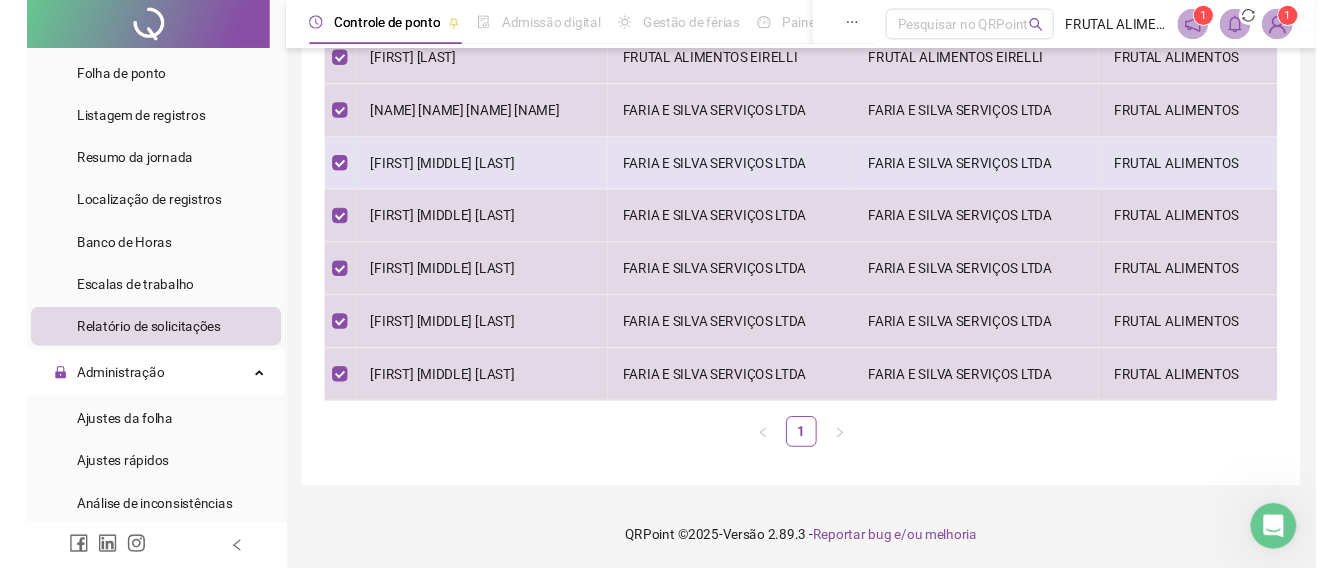 scroll, scrollTop: 105, scrollLeft: 0, axis: vertical 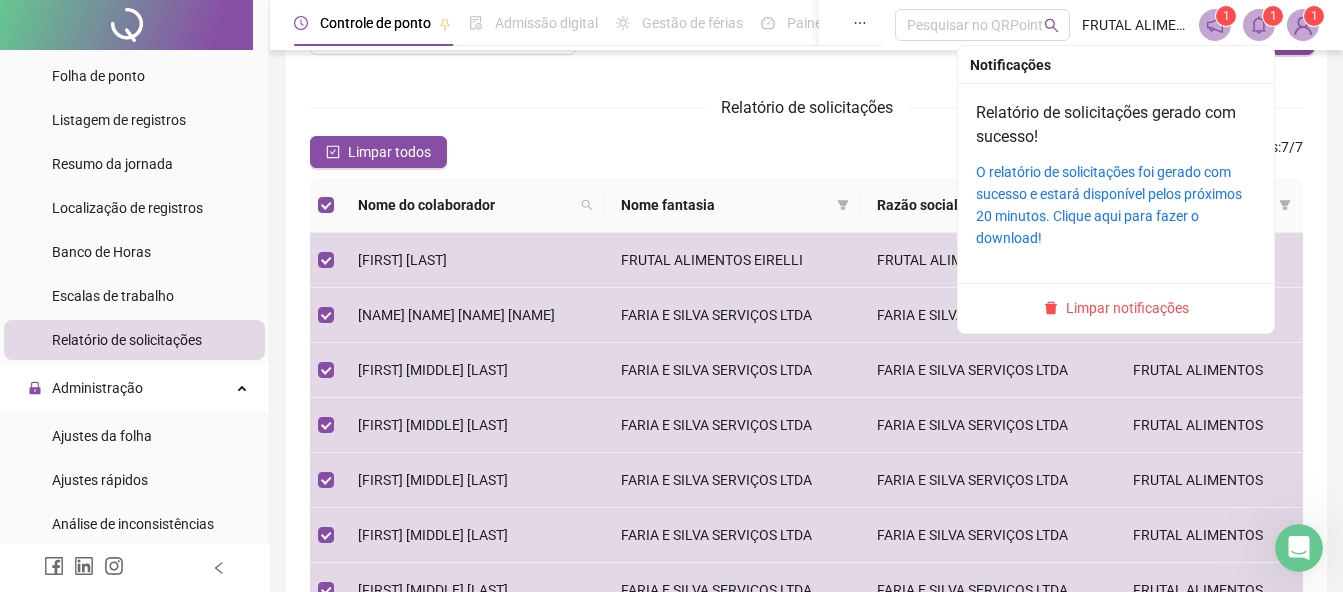 click on "O relatório de solicitações foi gerado com sucesso e estará disponível pelos próximos 20 minutos.
Clique aqui para fazer o download!" at bounding box center [1116, 205] 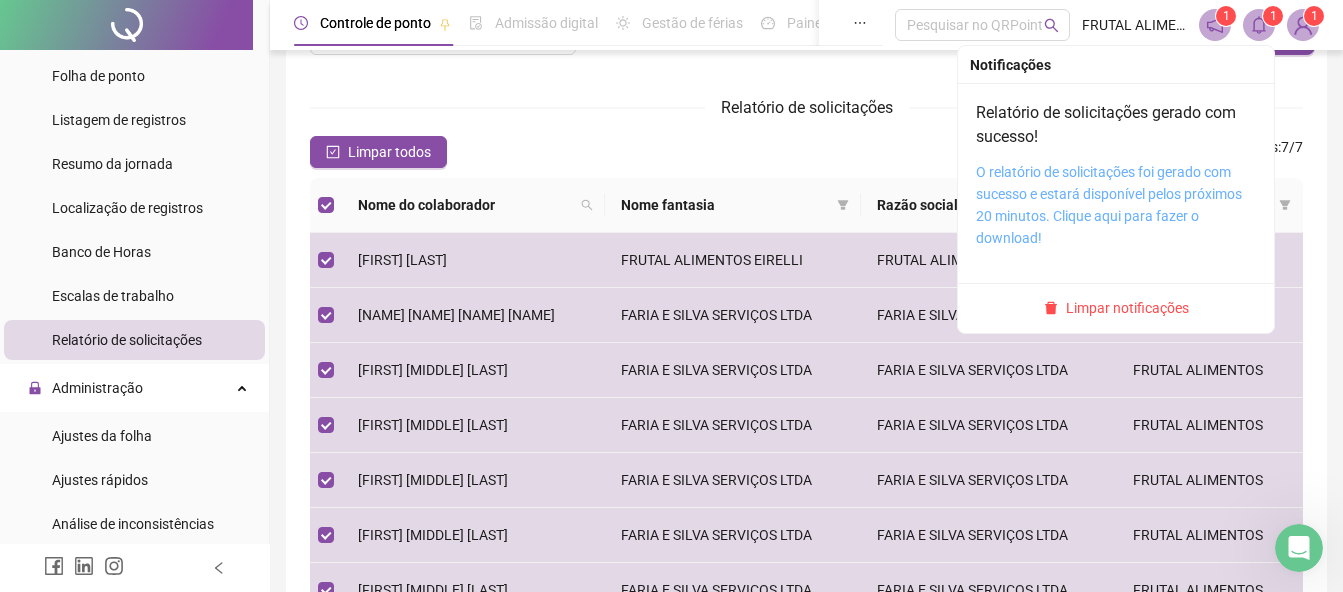 click on "O relatório de solicitações foi gerado com sucesso e estará disponível pelos próximos 20 minutos.
Clique aqui para fazer o download!" at bounding box center (1109, 205) 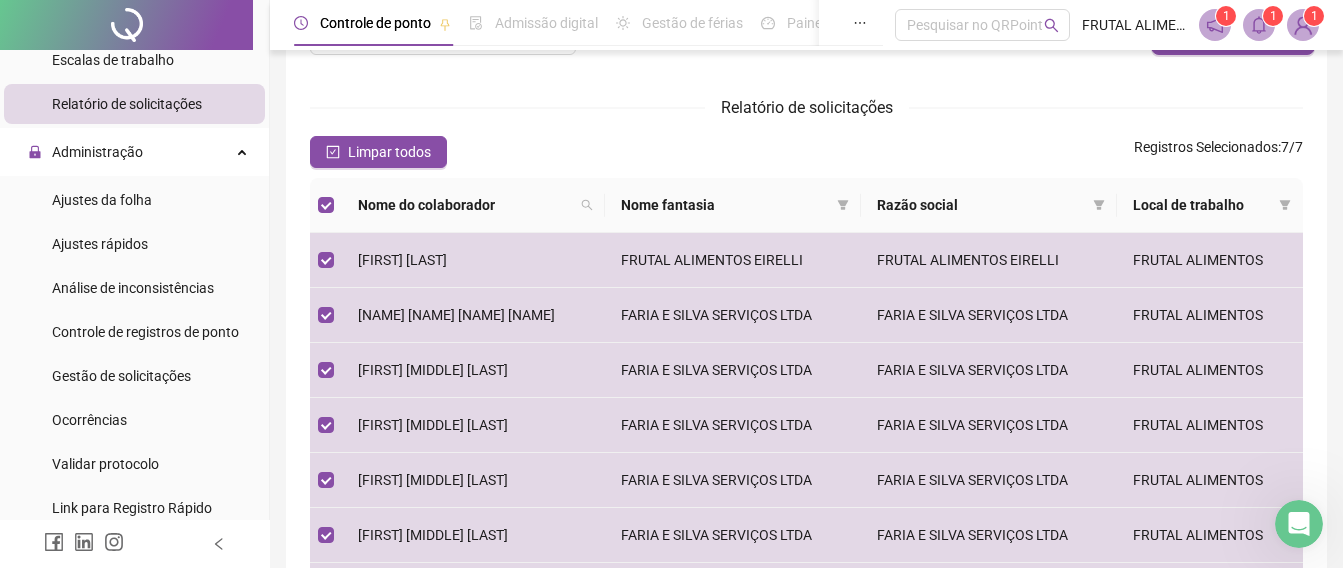 scroll, scrollTop: 461, scrollLeft: 0, axis: vertical 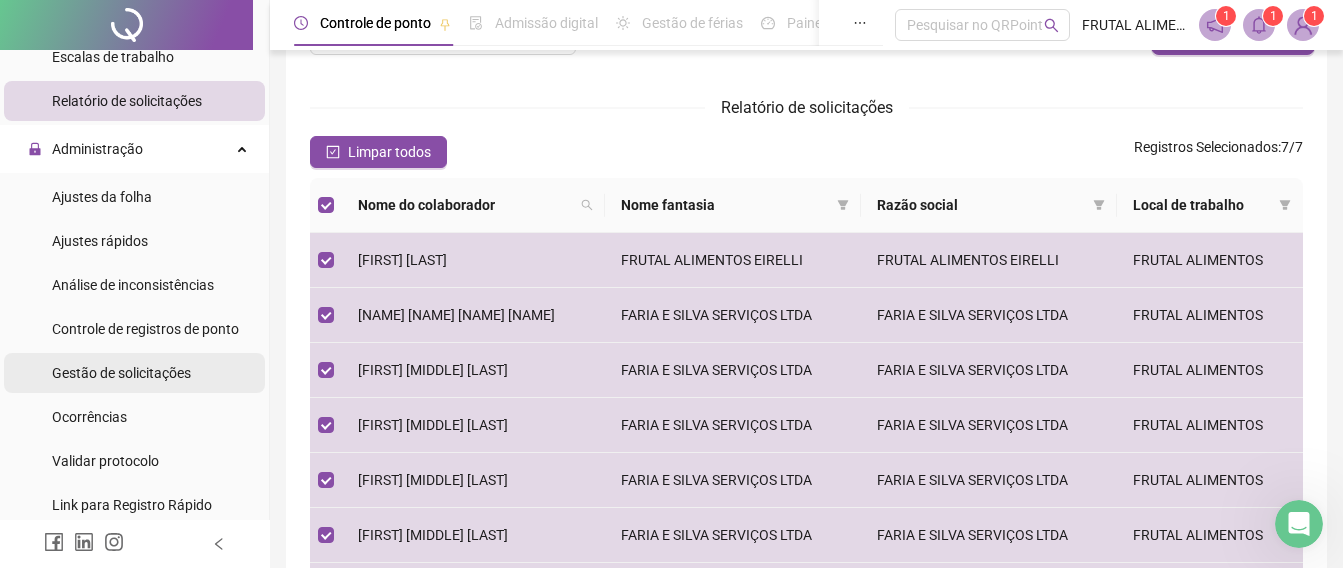 click on "Gestão de solicitações" at bounding box center (121, 373) 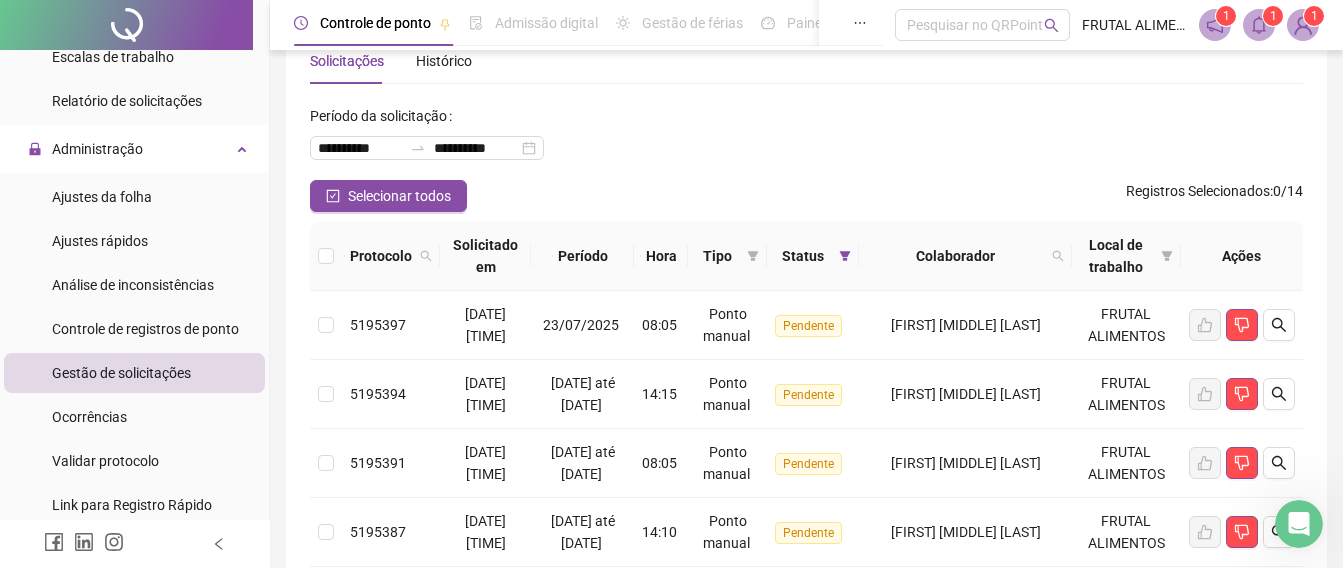 scroll, scrollTop: 105, scrollLeft: 0, axis: vertical 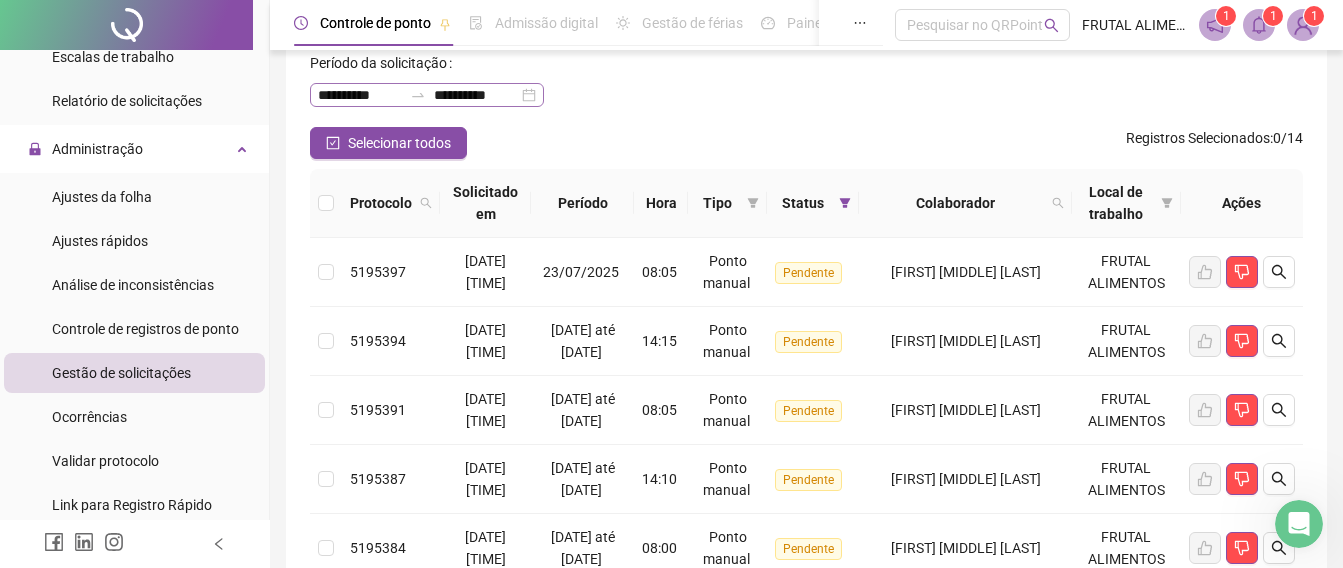 click at bounding box center [418, 95] 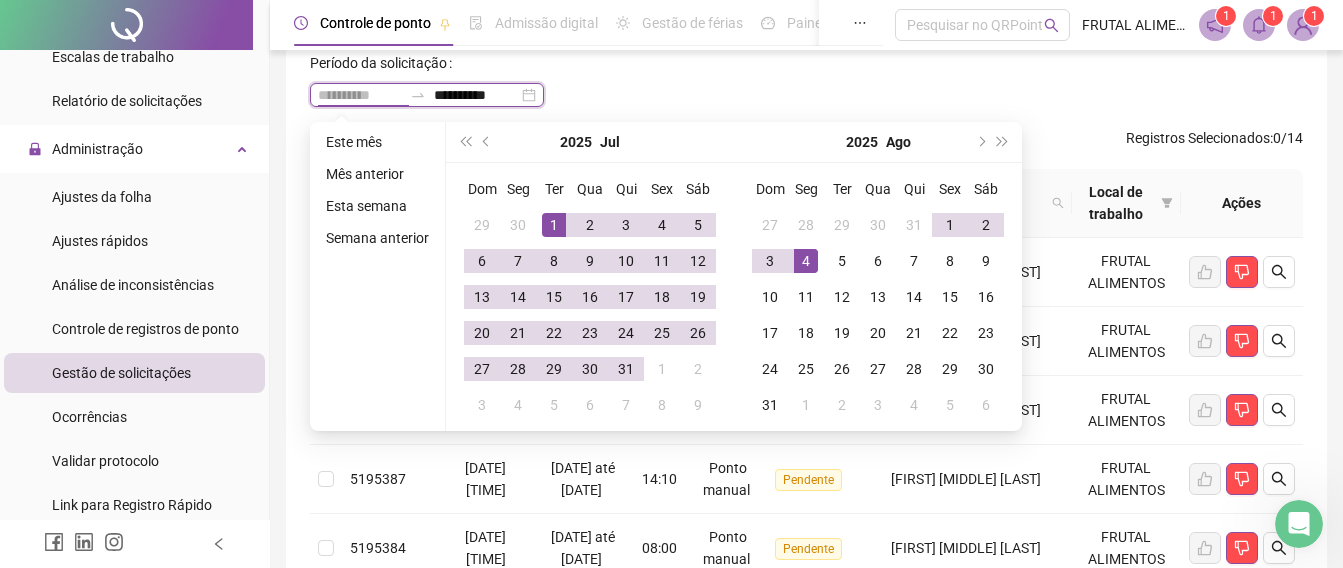 type on "**********" 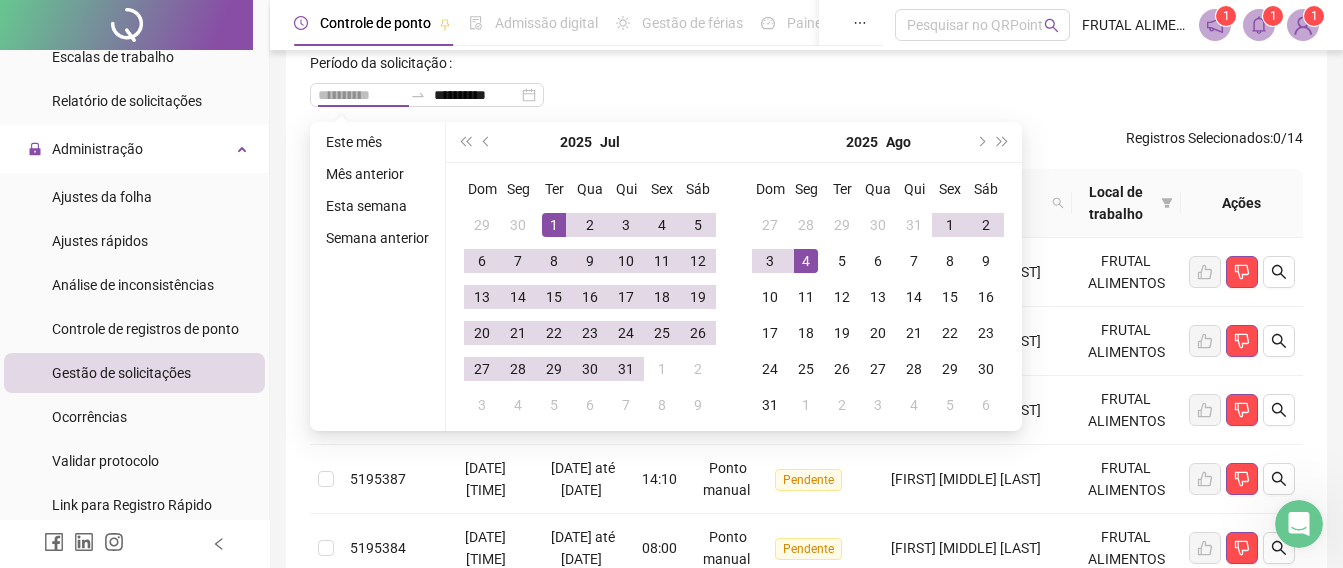 click on "1" at bounding box center [554, 225] 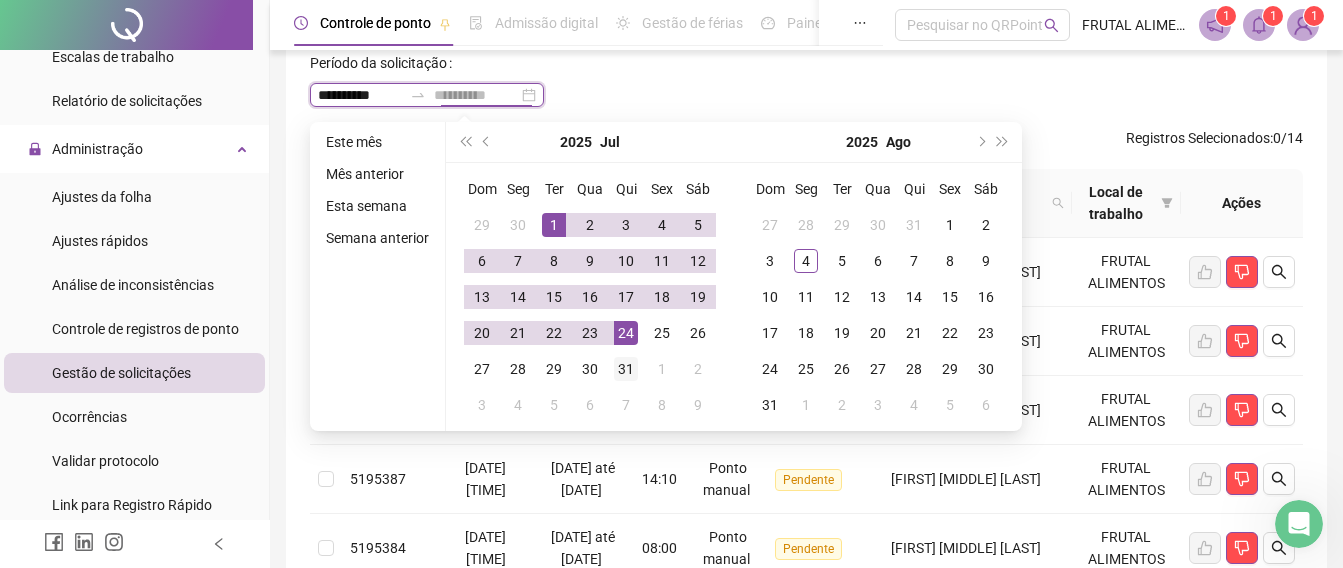 type on "**********" 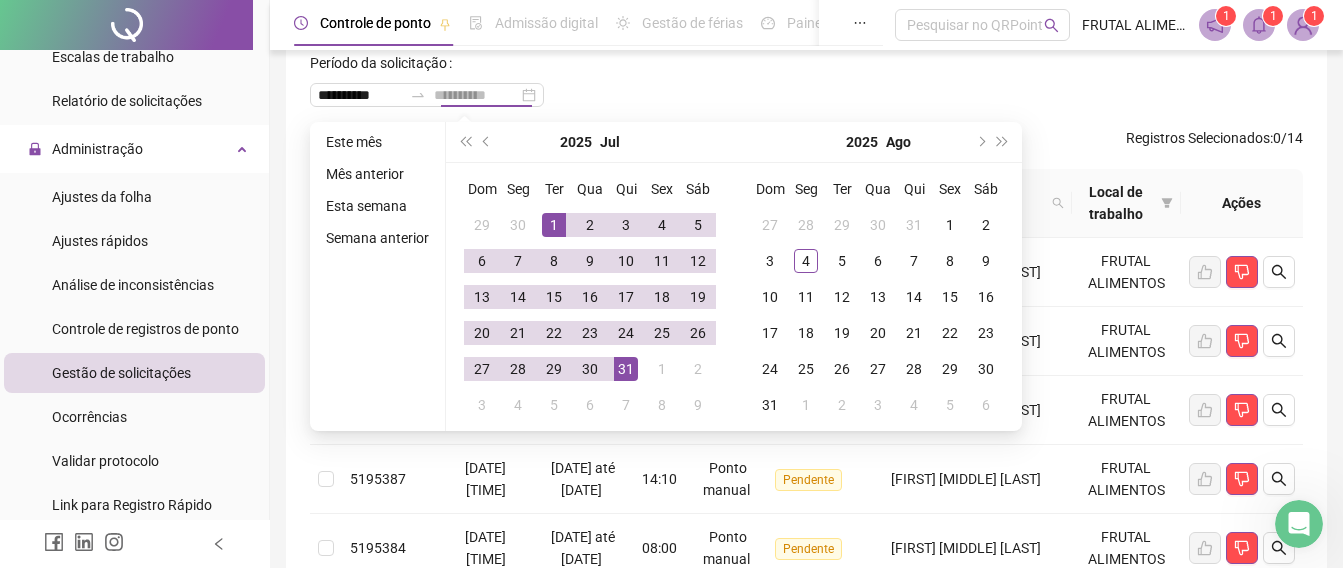 click on "31" at bounding box center [626, 369] 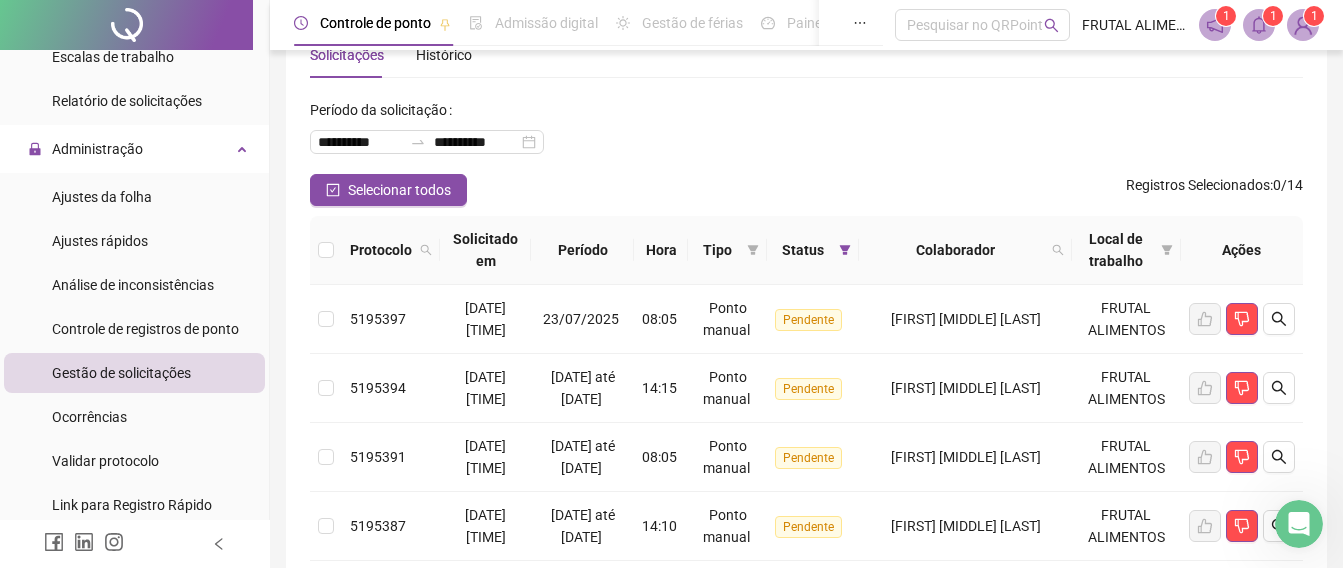 scroll, scrollTop: 12, scrollLeft: 0, axis: vertical 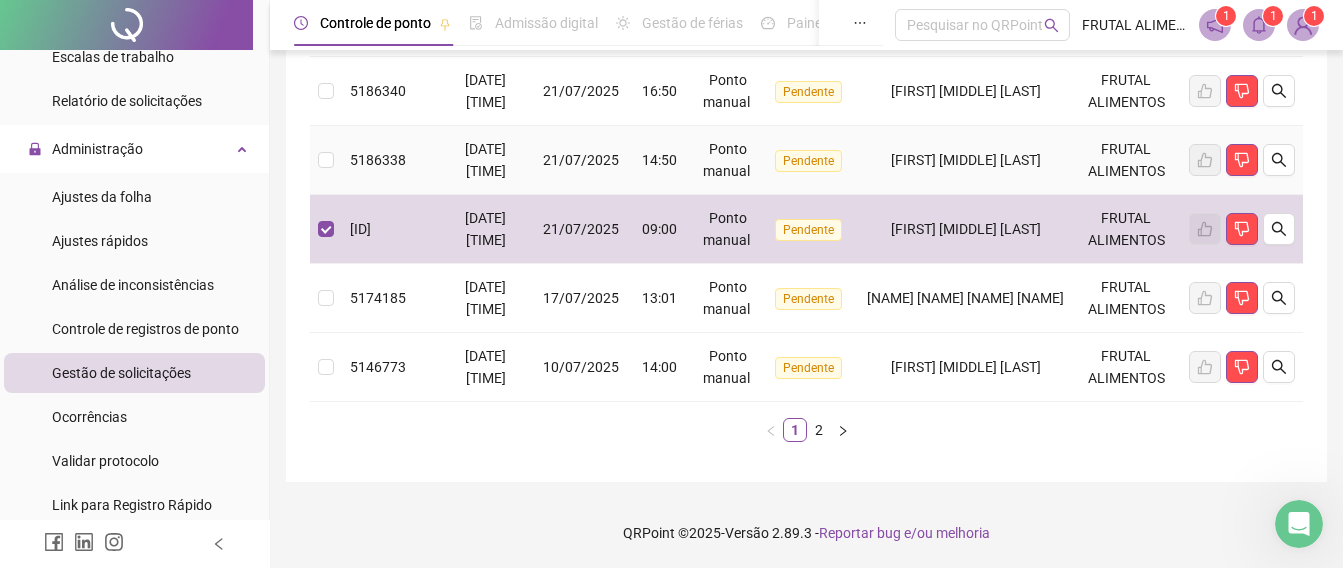 click at bounding box center (326, 160) 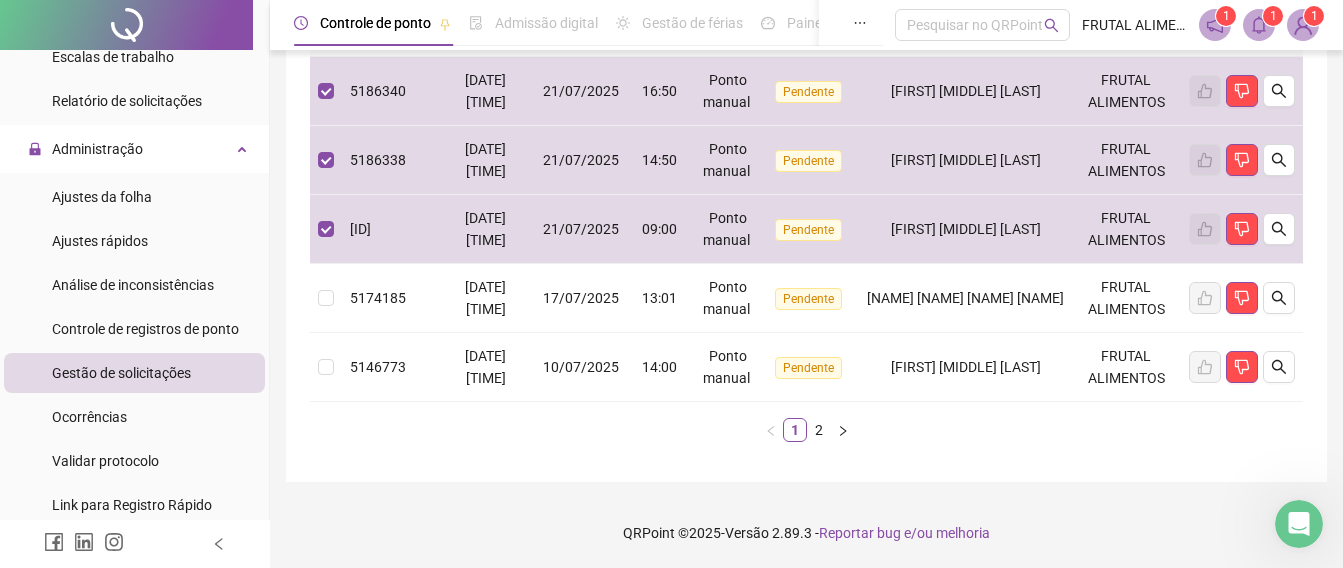 scroll, scrollTop: 658, scrollLeft: 0, axis: vertical 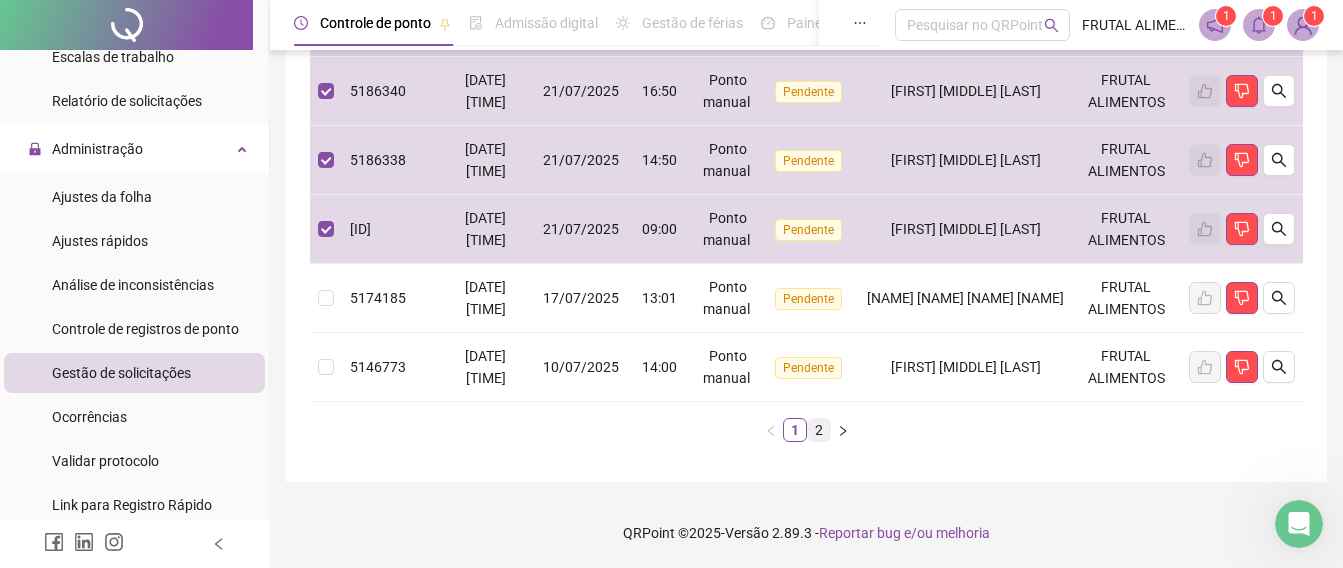 click on "2" at bounding box center [819, 430] 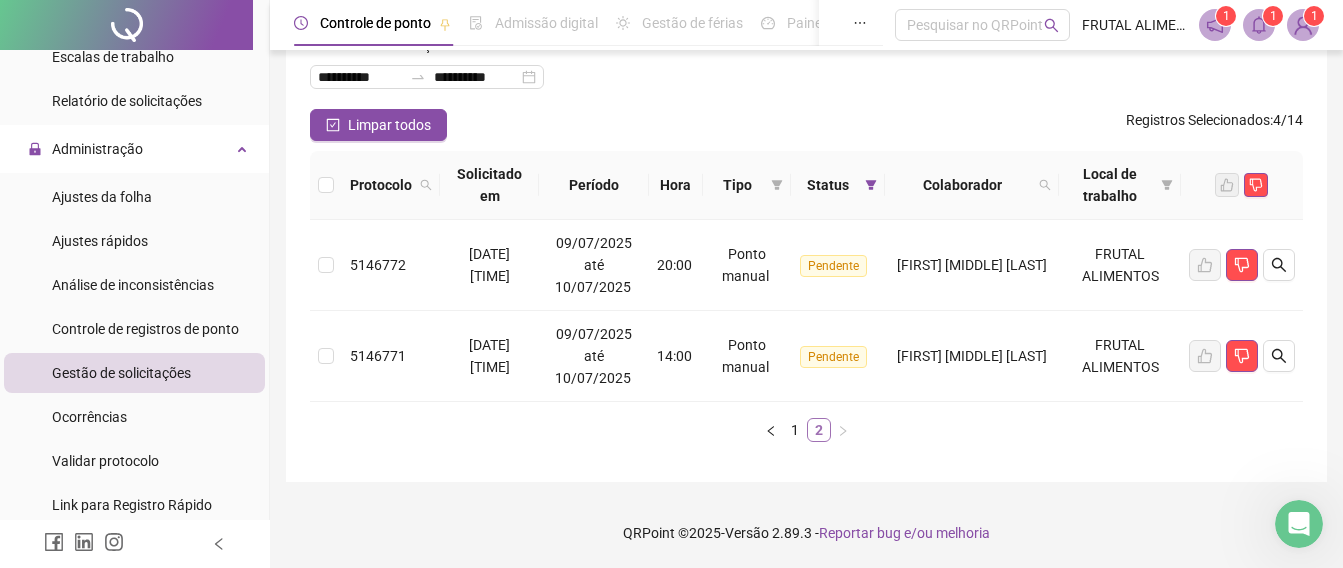 scroll, scrollTop: 123, scrollLeft: 0, axis: vertical 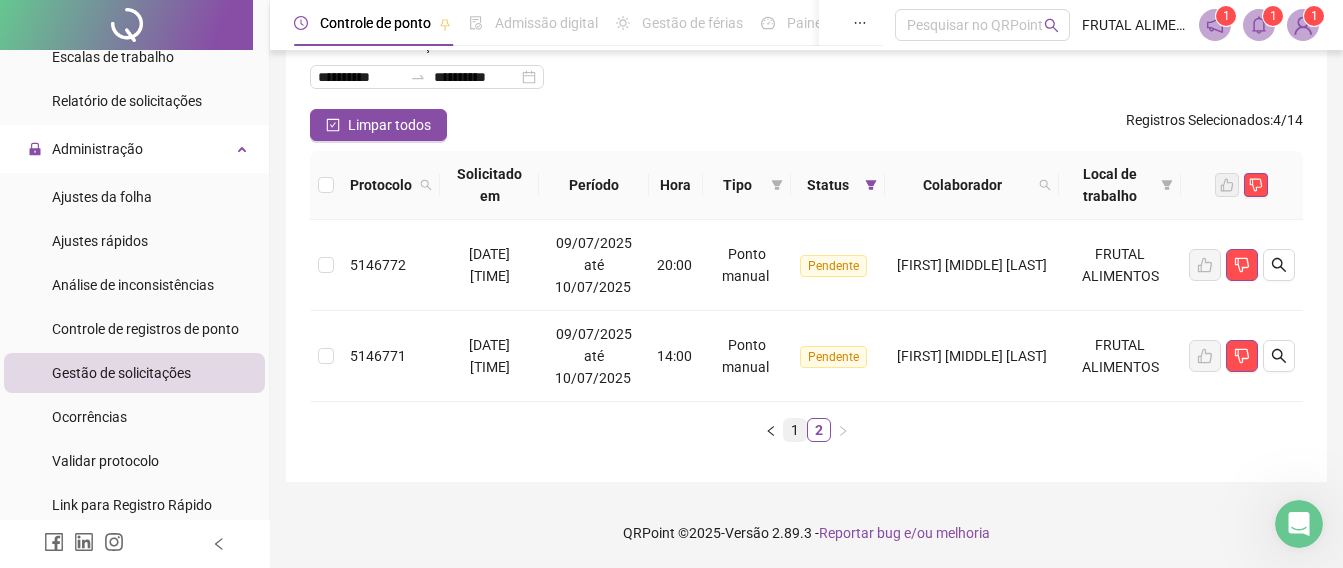 click on "1" at bounding box center (795, 430) 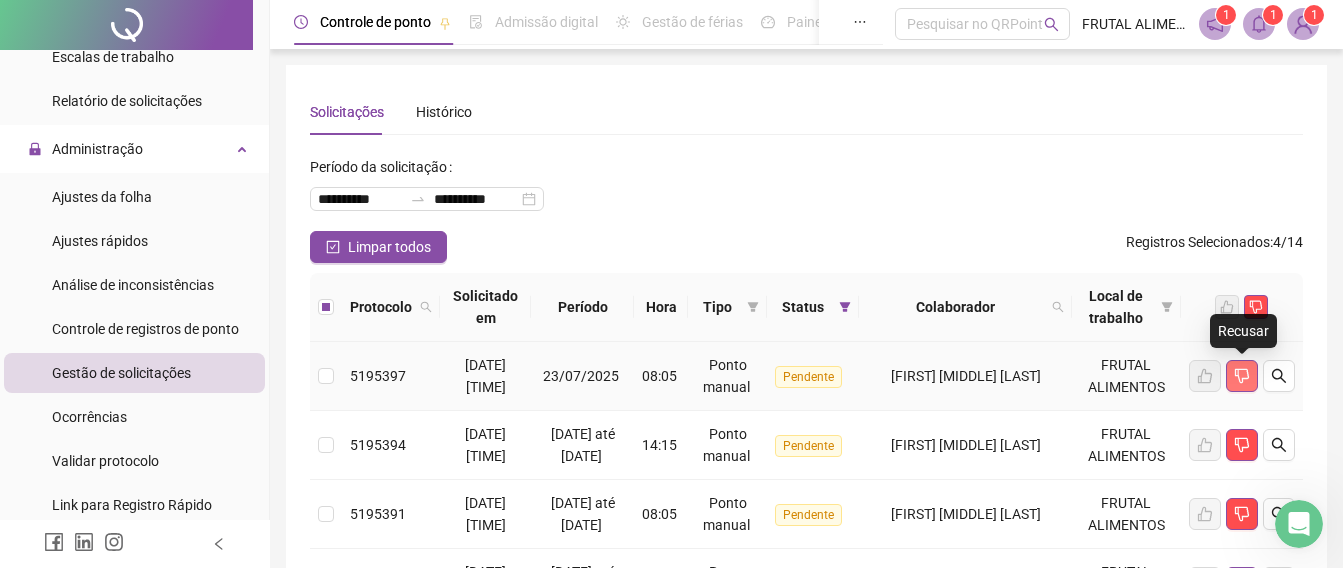 scroll, scrollTop: 0, scrollLeft: 0, axis: both 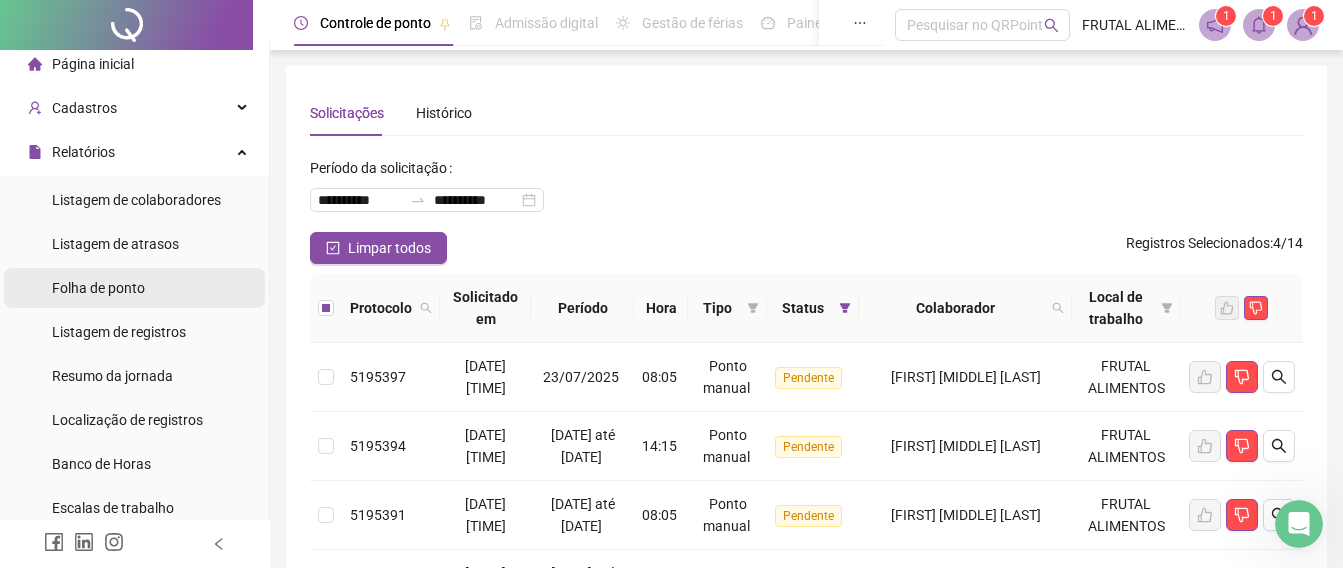 click on "Folha de ponto" at bounding box center (98, 288) 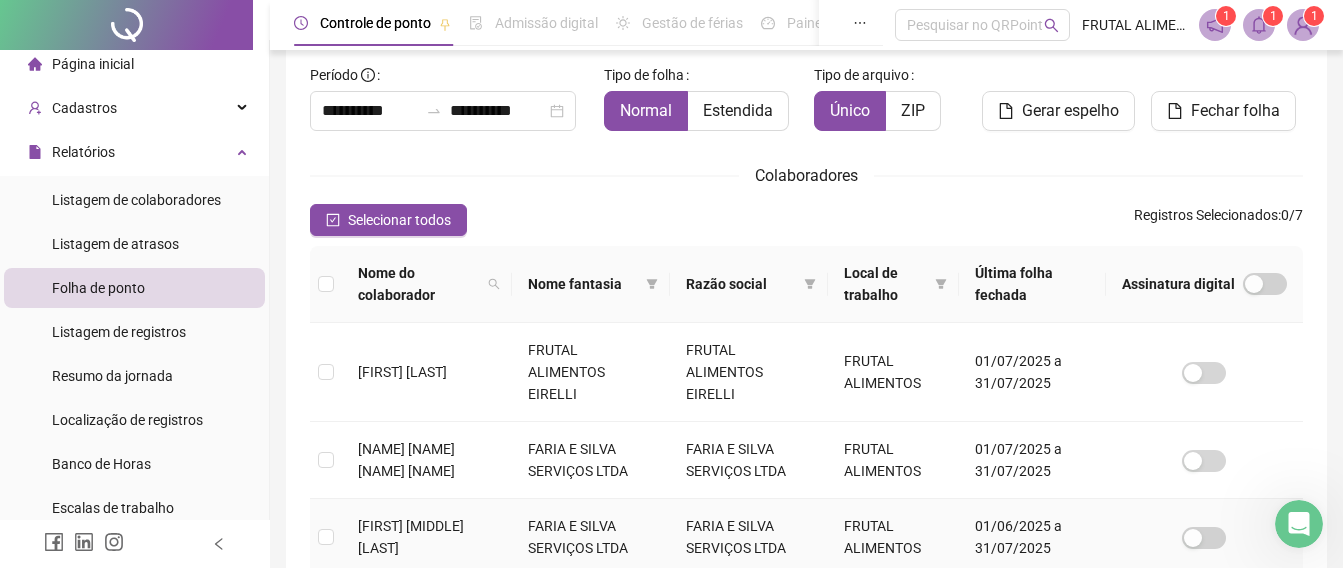 scroll, scrollTop: 425, scrollLeft: 0, axis: vertical 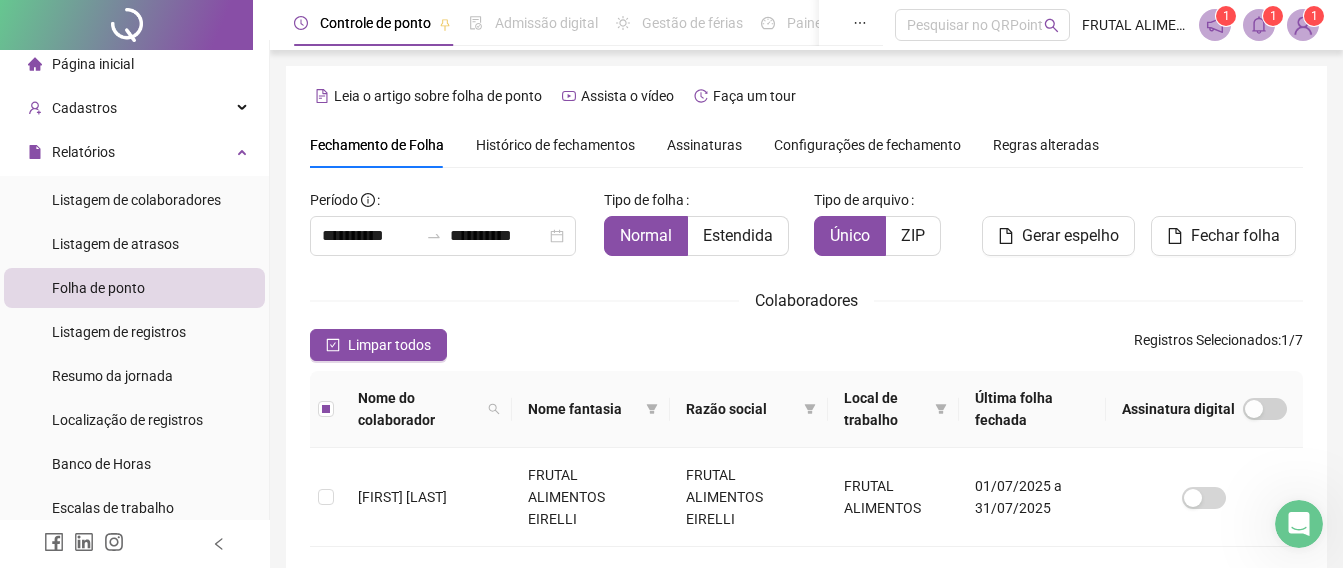 click on "Histórico de fechamentos" at bounding box center (555, 145) 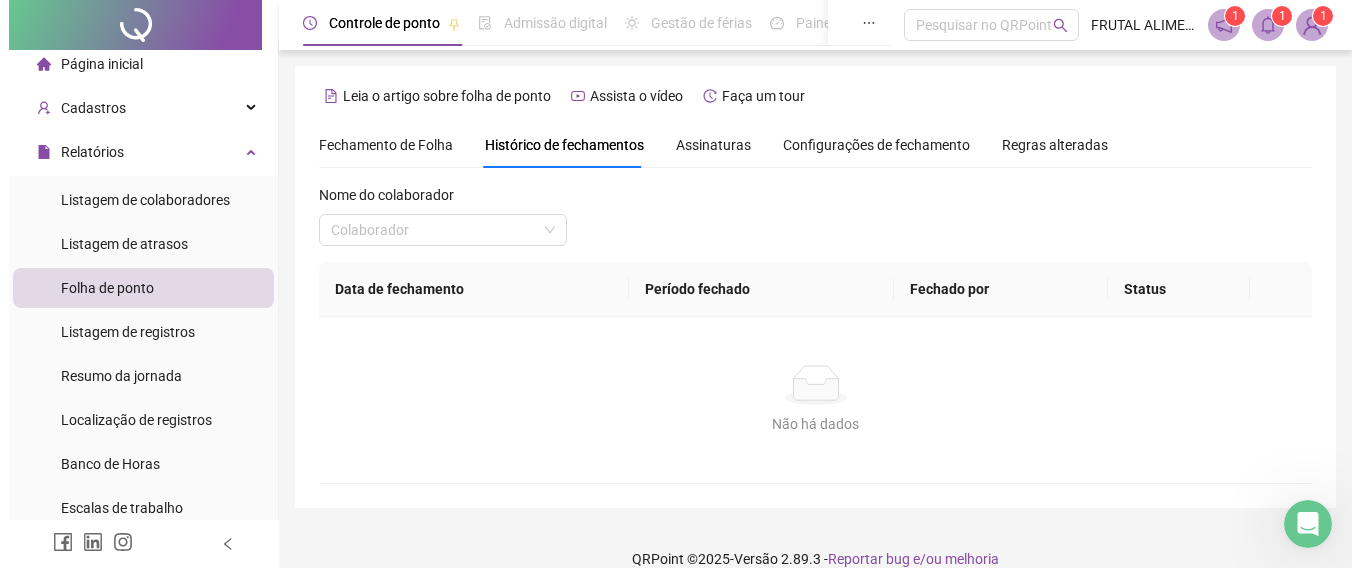 scroll, scrollTop: 26, scrollLeft: 0, axis: vertical 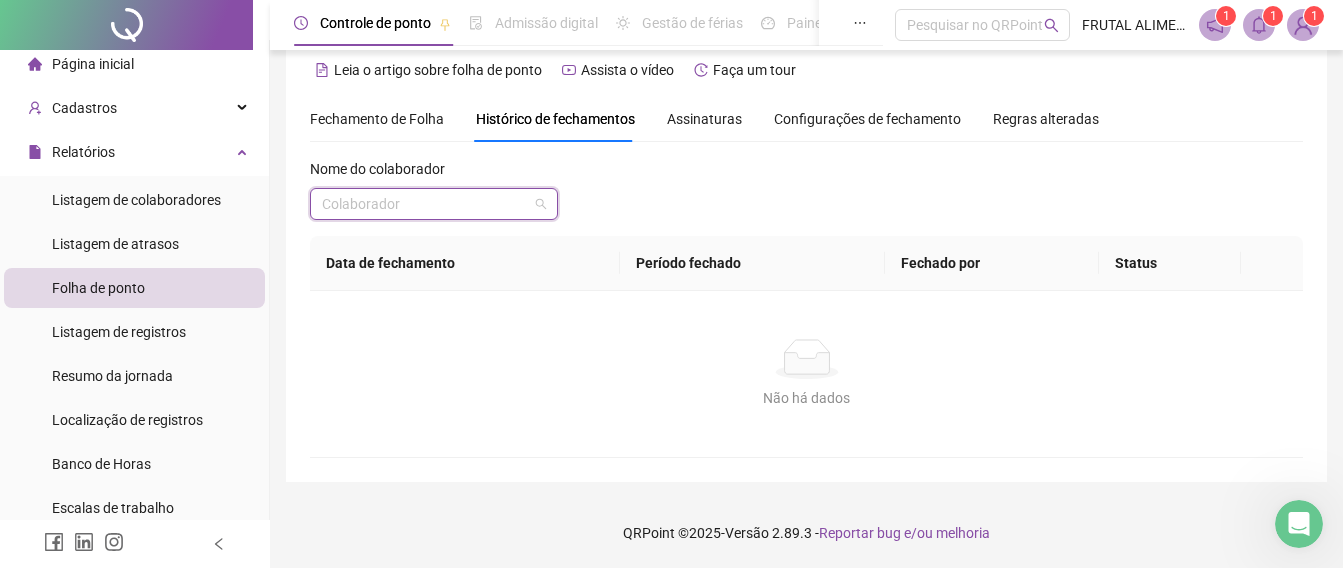 click at bounding box center (425, 204) 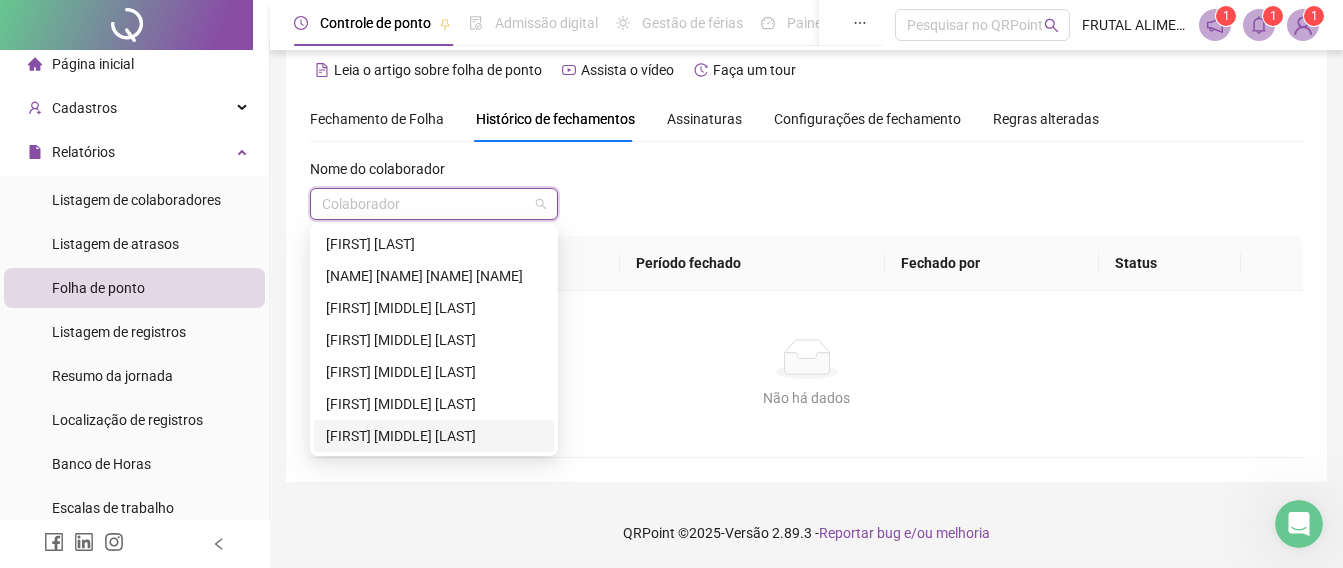 click on "[FIRST] [MIDDLE] [LAST]" at bounding box center [434, 436] 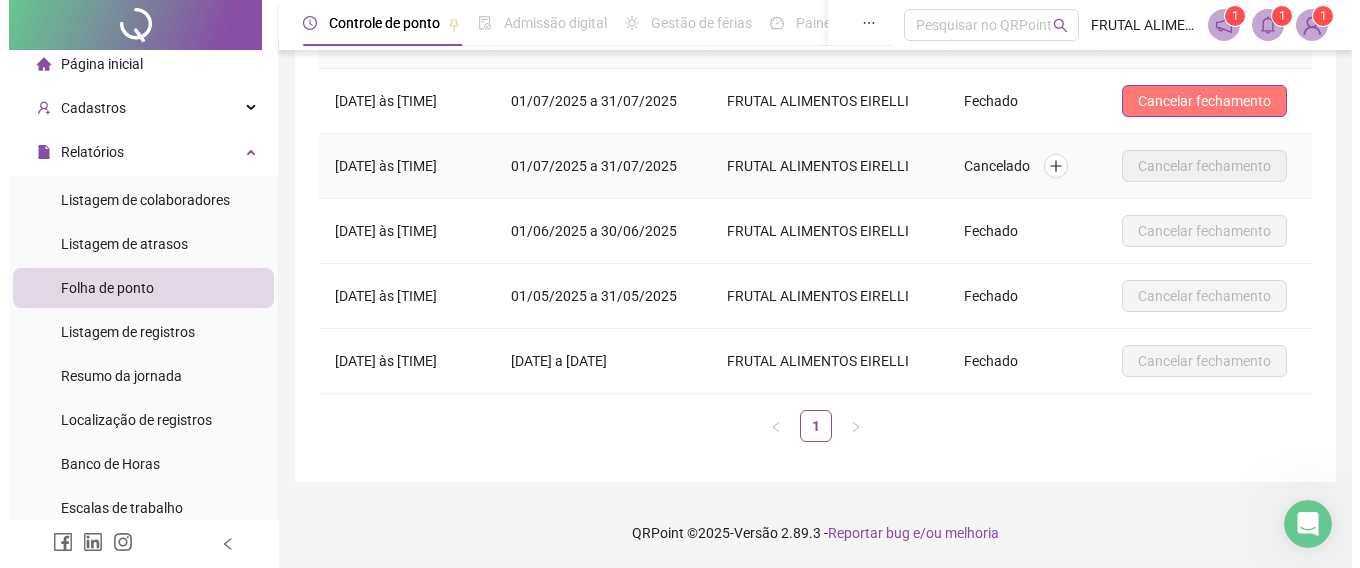 scroll, scrollTop: 148, scrollLeft: 0, axis: vertical 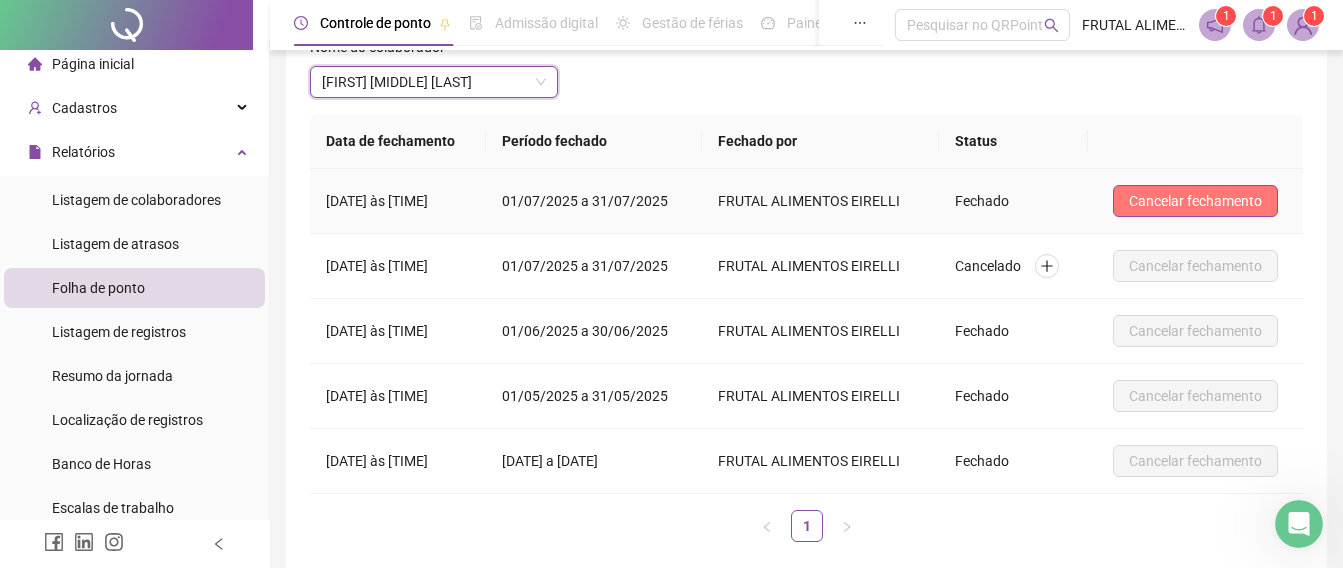 click on "Cancelar fechamento" at bounding box center (1195, 201) 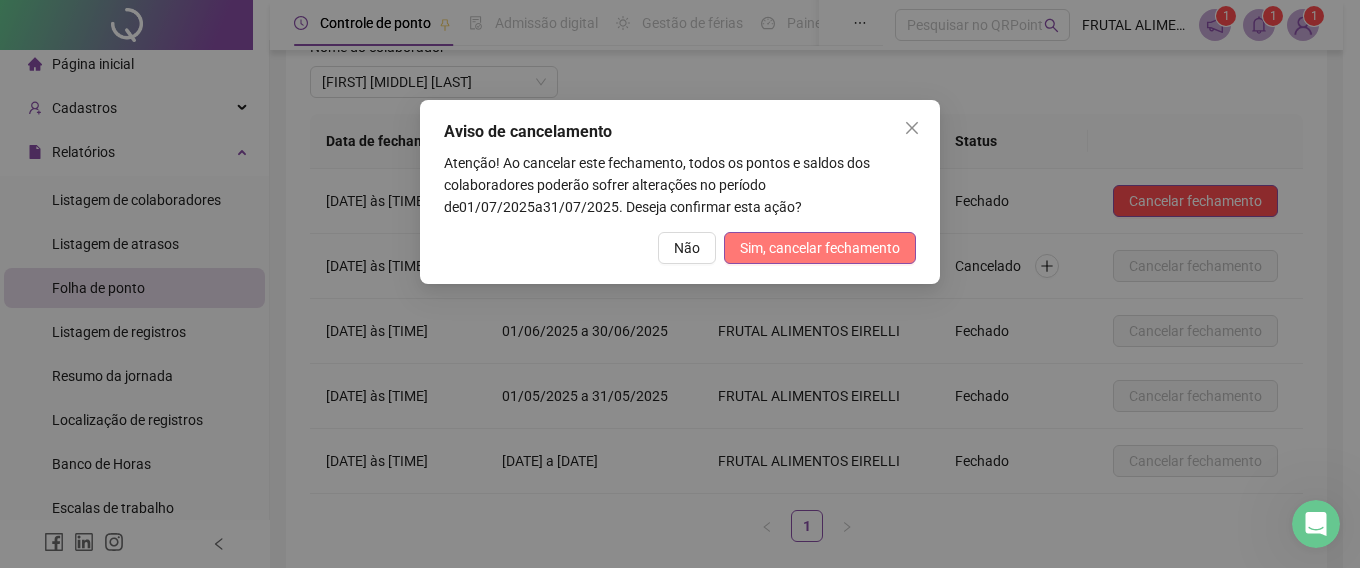 click on "Sim, cancelar fechamento" at bounding box center [820, 248] 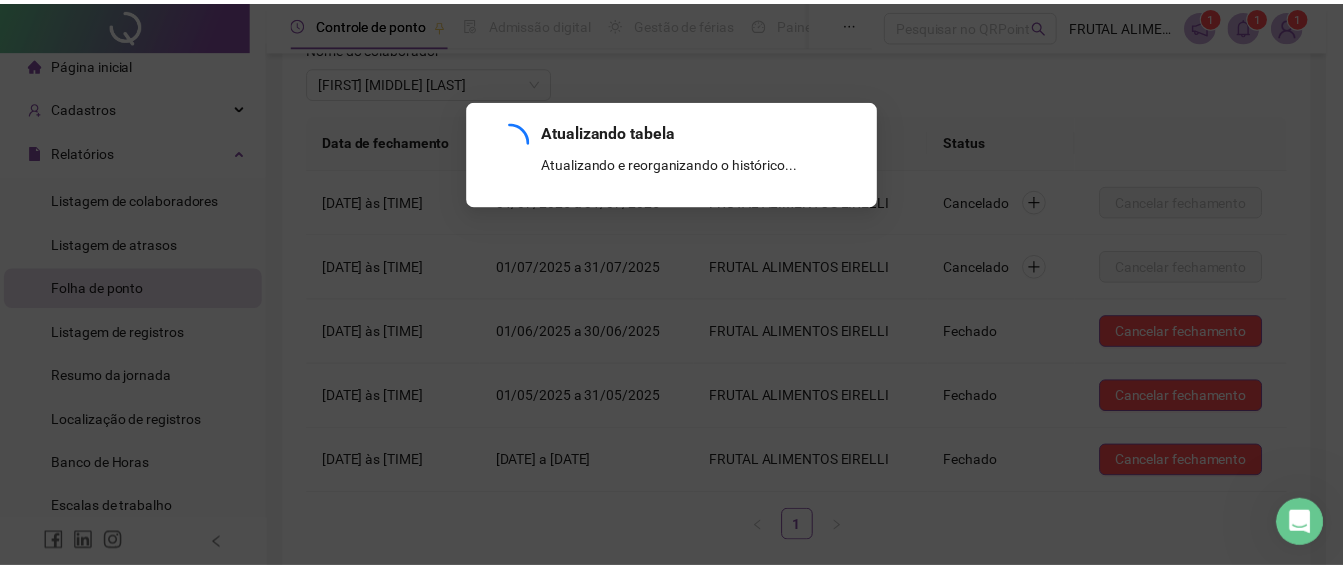 scroll, scrollTop: 248, scrollLeft: 0, axis: vertical 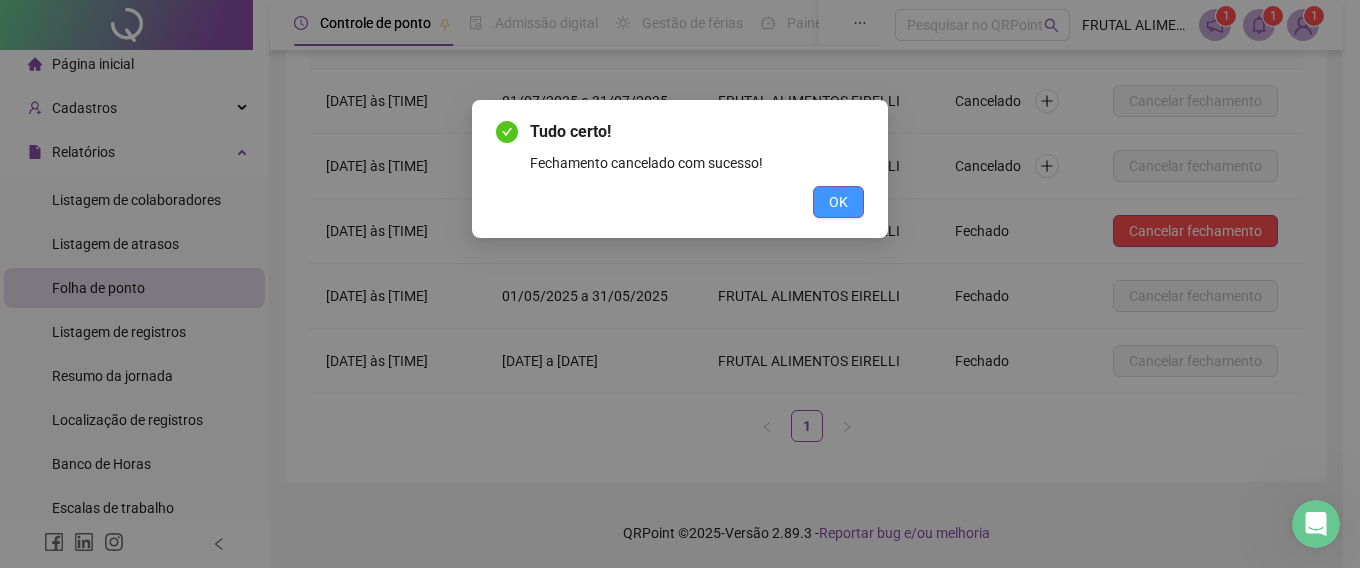 click on "OK" at bounding box center [838, 202] 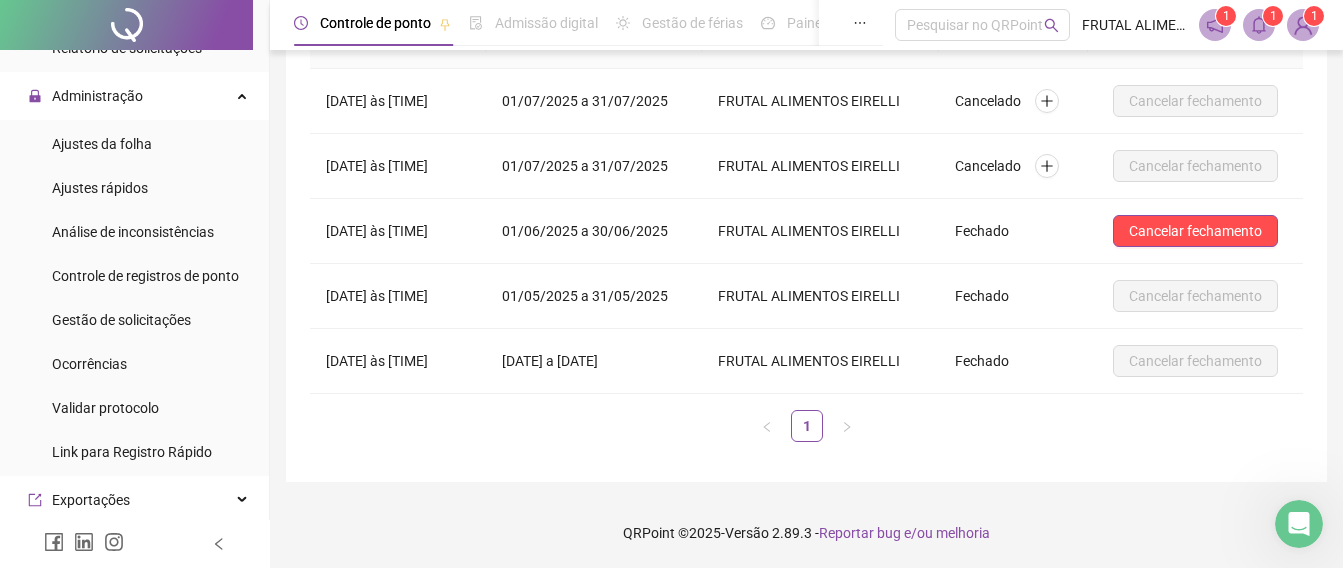 scroll, scrollTop: 526, scrollLeft: 0, axis: vertical 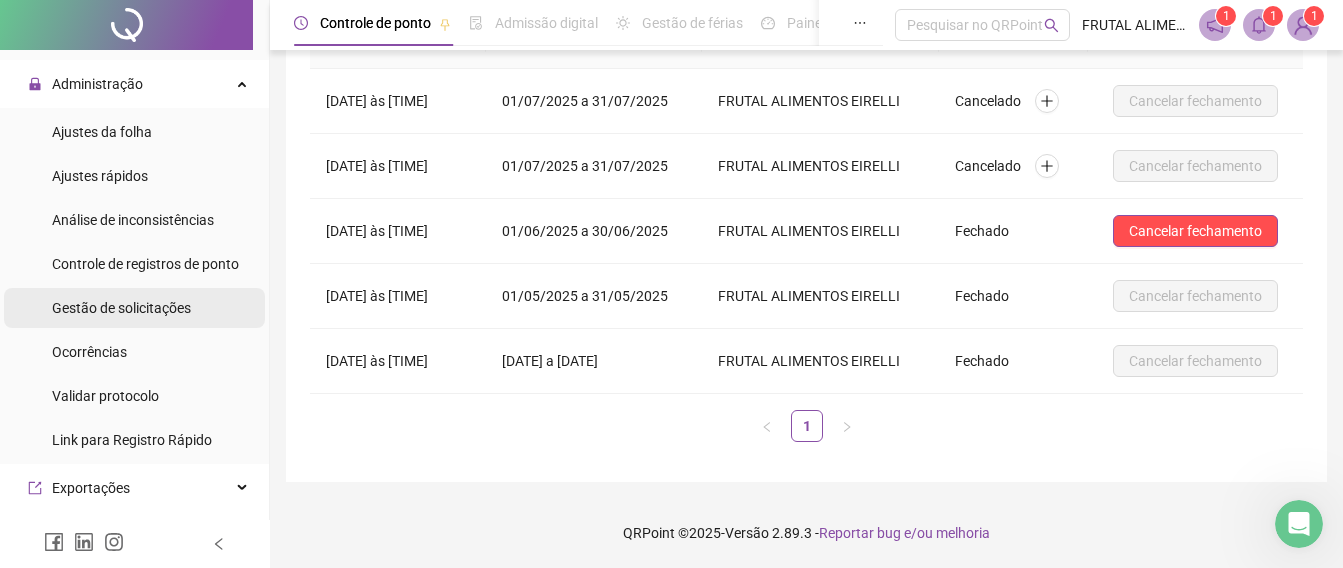 click on "Gestão de solicitações" at bounding box center (121, 308) 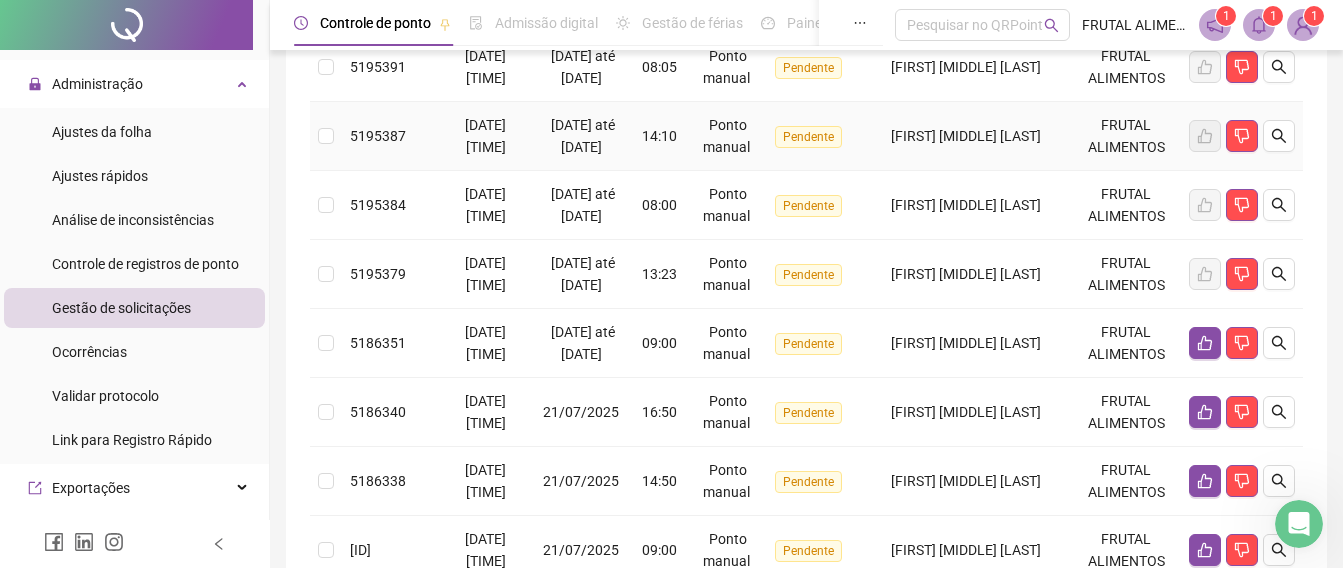 scroll, scrollTop: 548, scrollLeft: 0, axis: vertical 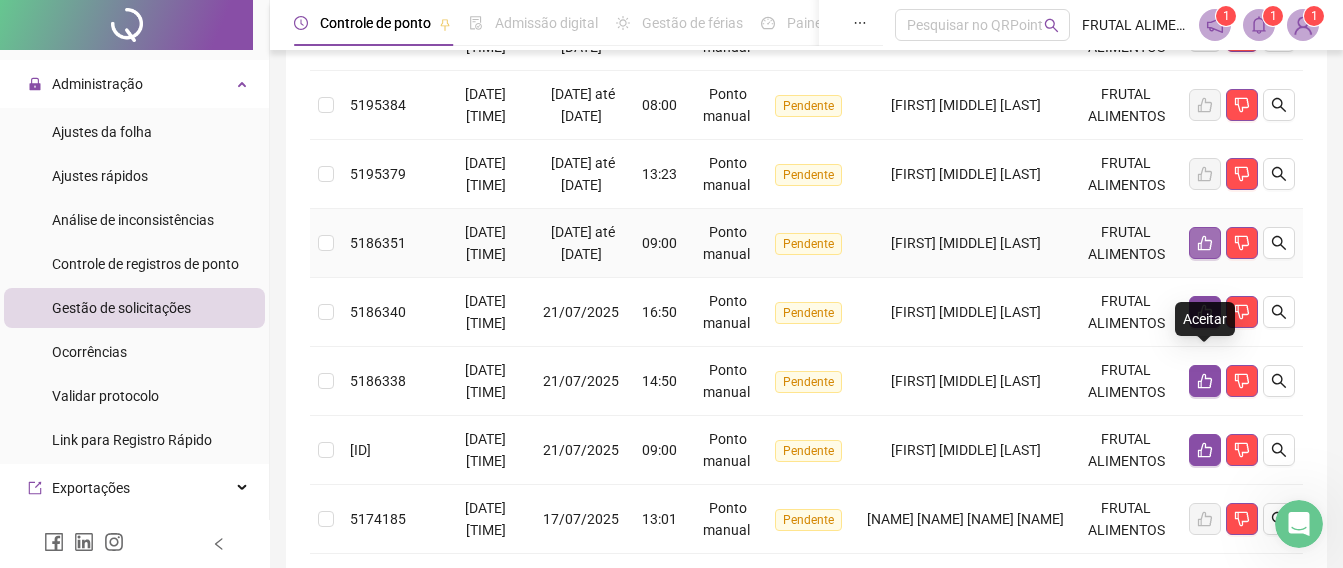 click 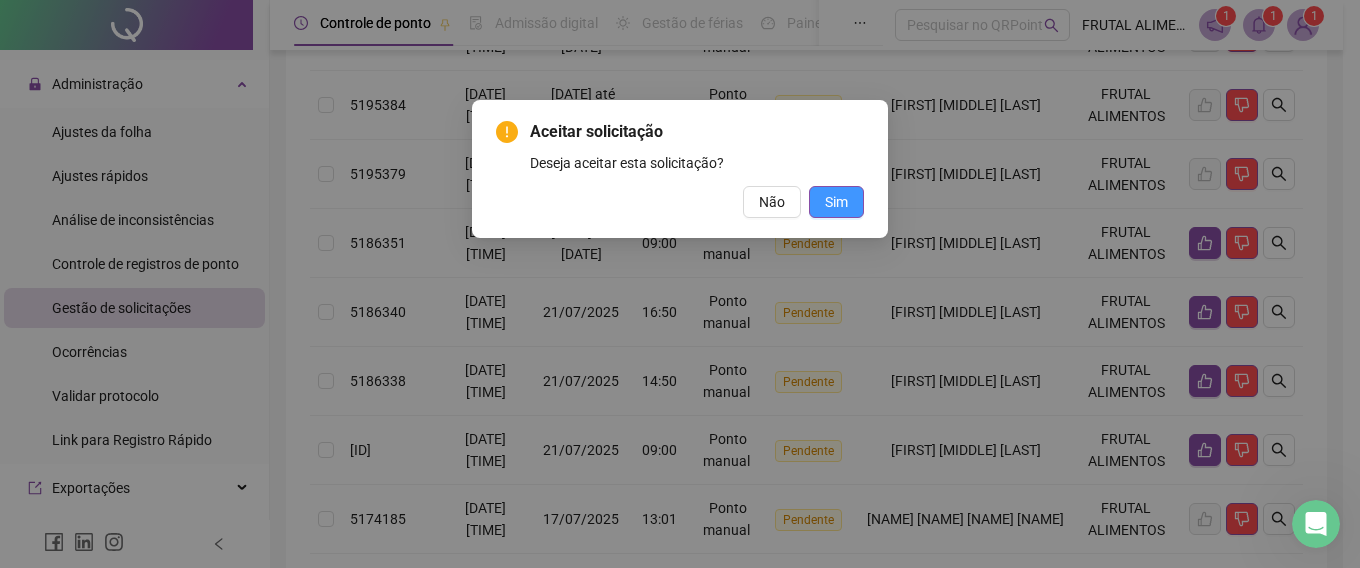 click on "Sim" at bounding box center (836, 202) 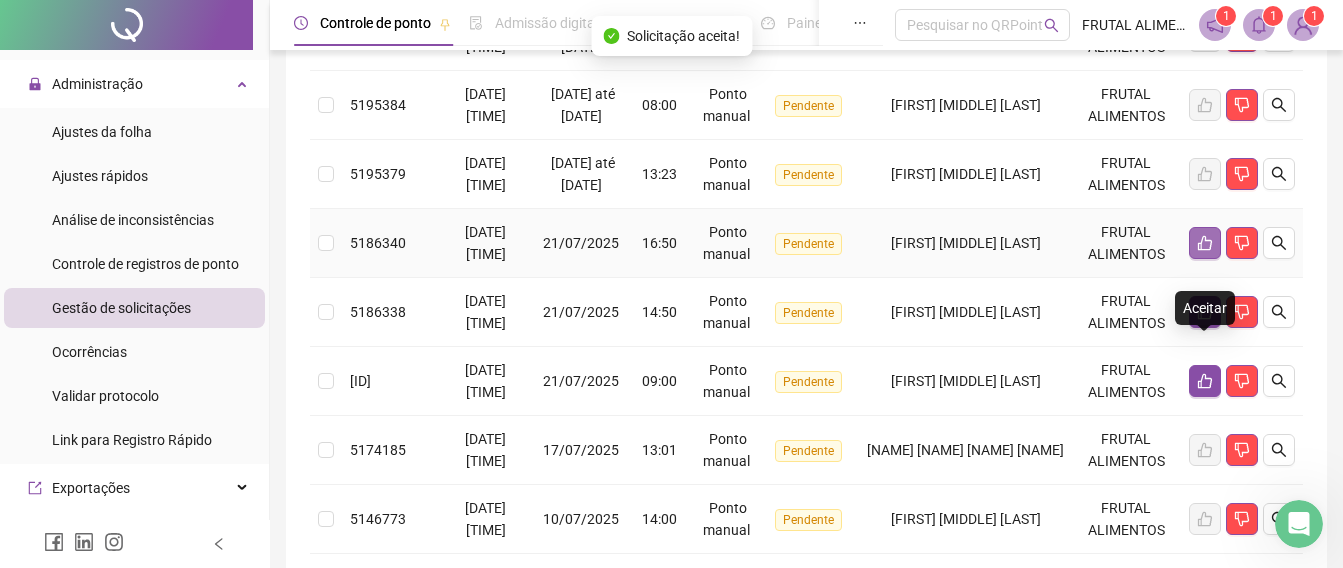 click 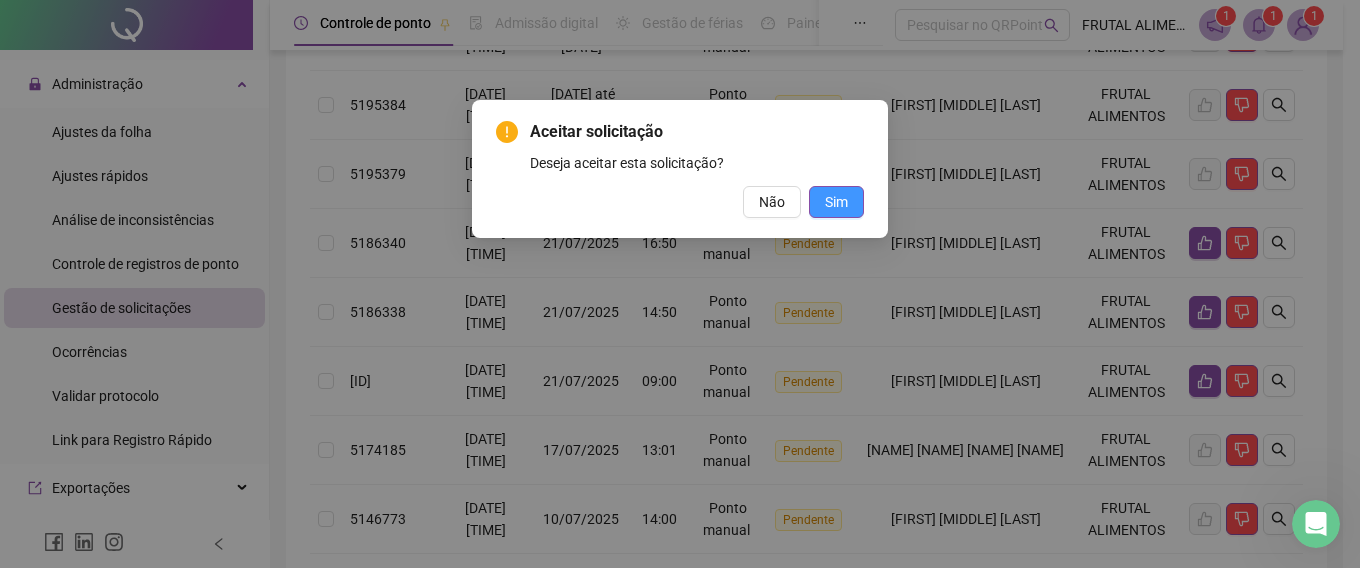 click on "Sim" at bounding box center [836, 202] 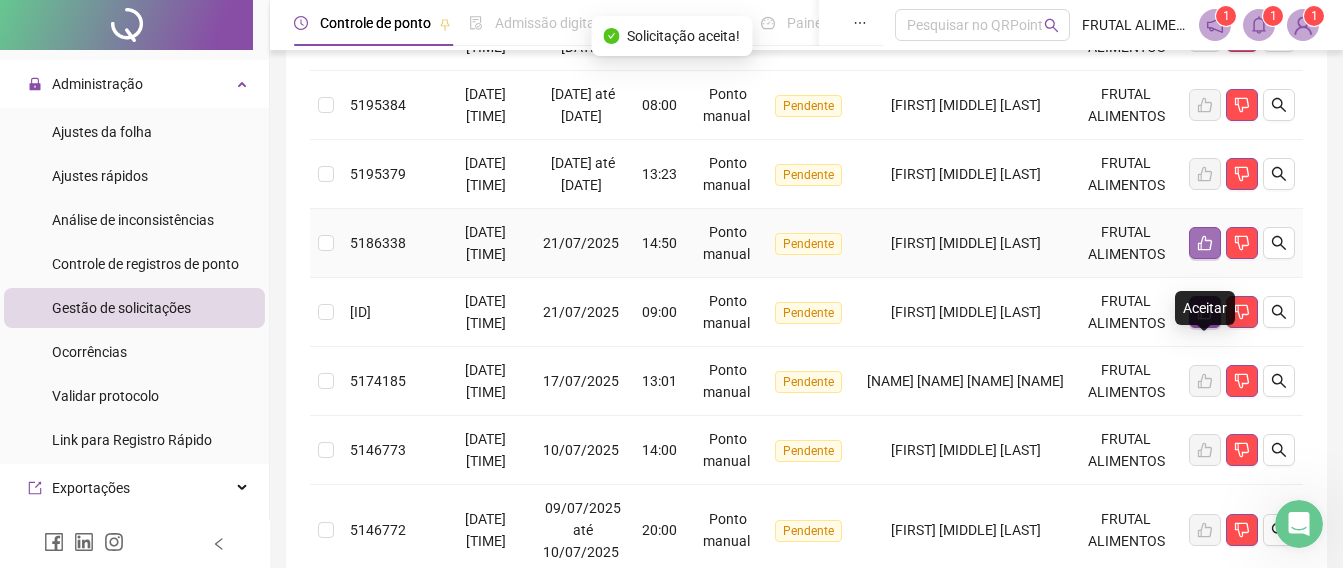 click 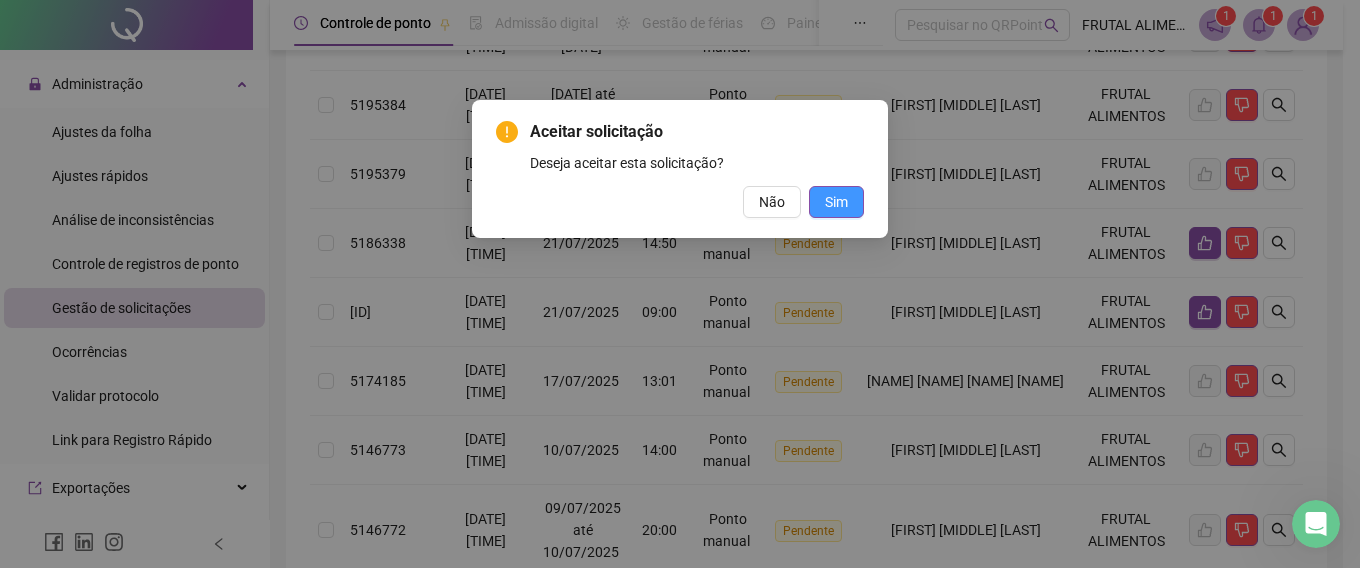 click on "Sim" at bounding box center (836, 202) 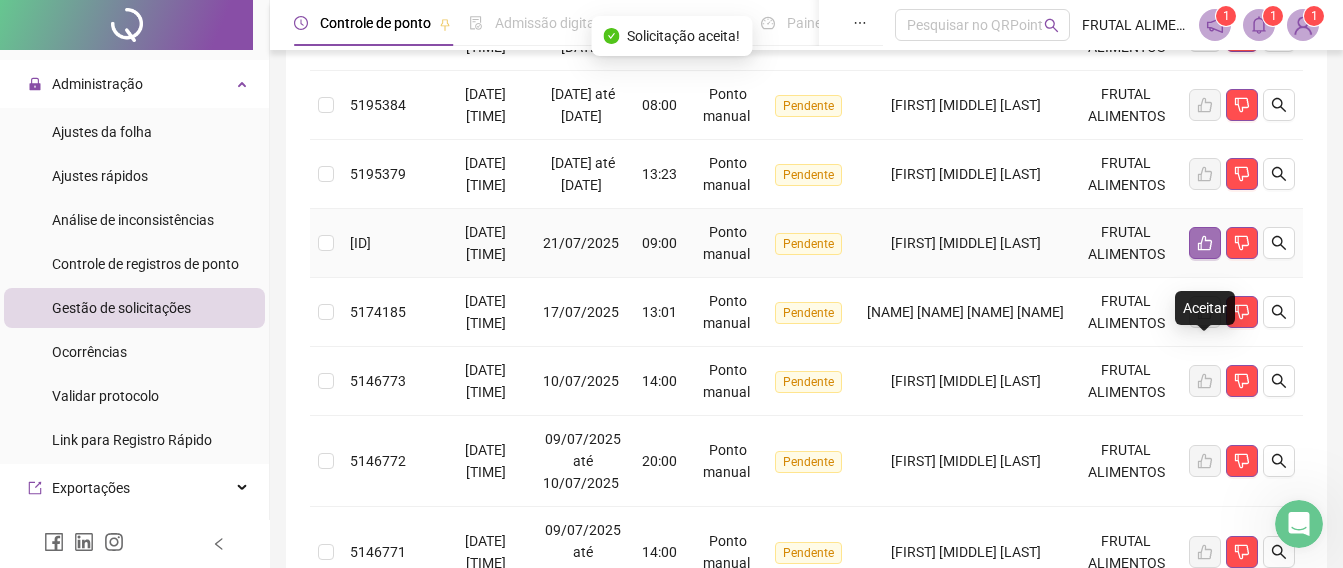click 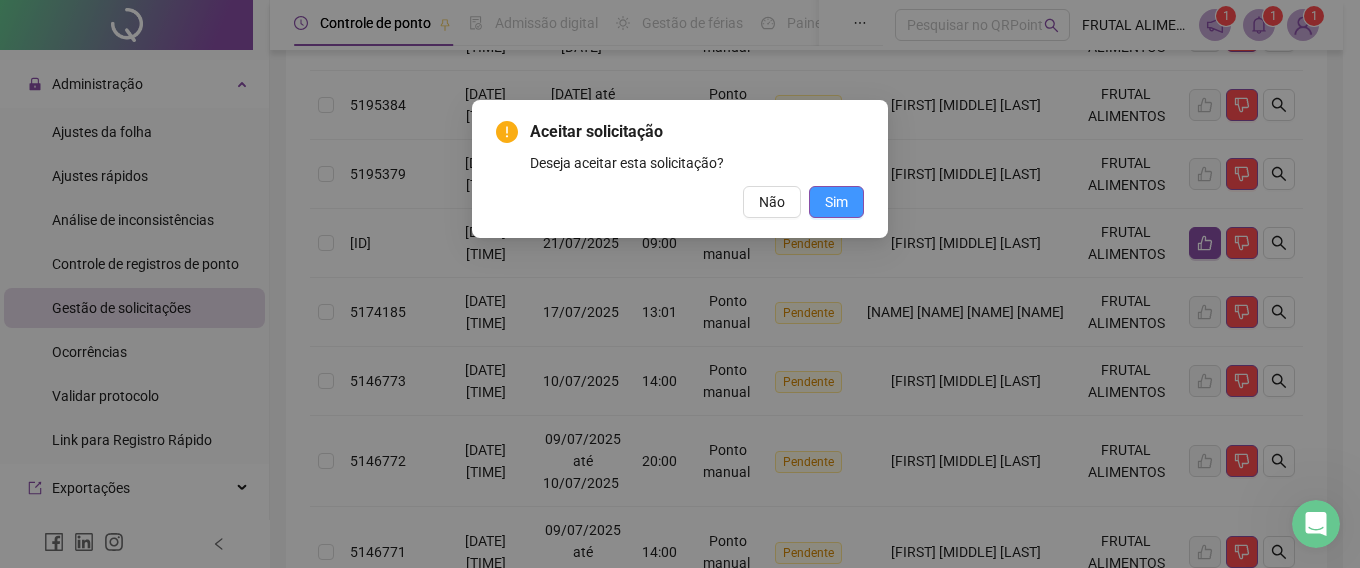 click on "Sim" at bounding box center (836, 202) 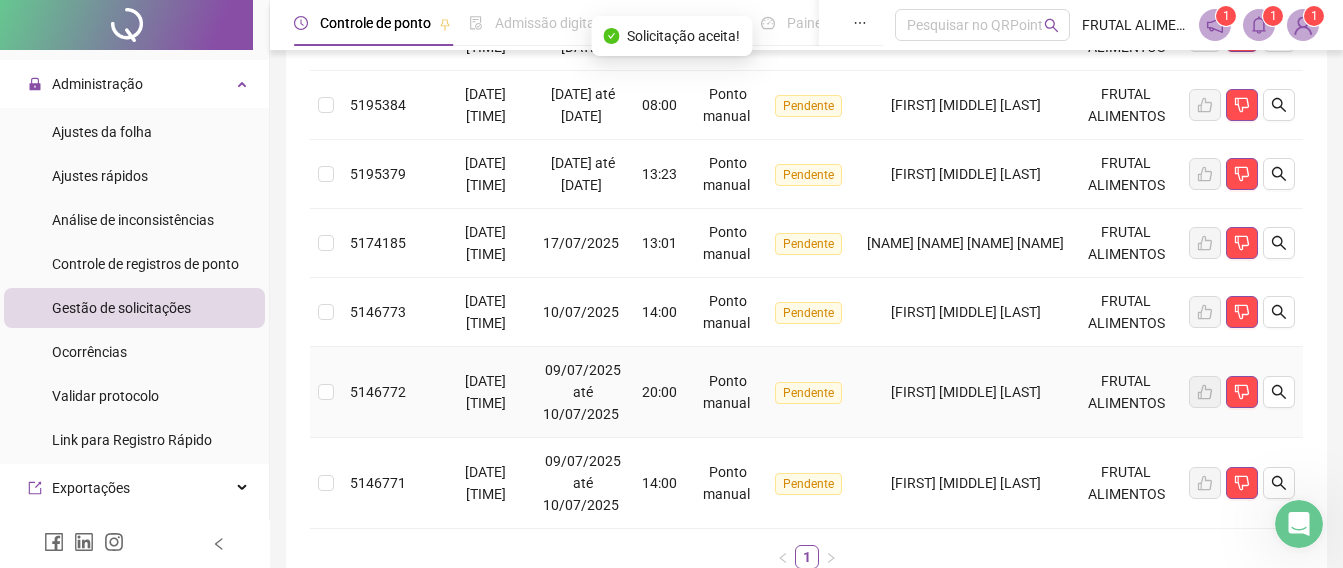 scroll, scrollTop: 48, scrollLeft: 0, axis: vertical 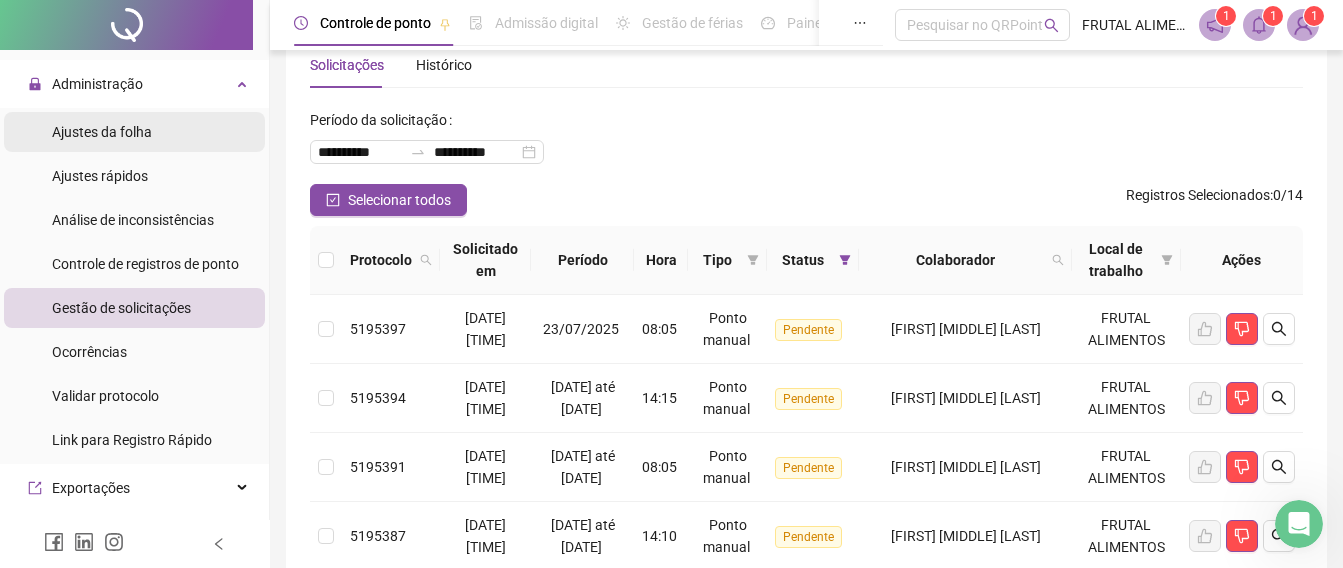 click on "Ajustes da folha" at bounding box center [102, 132] 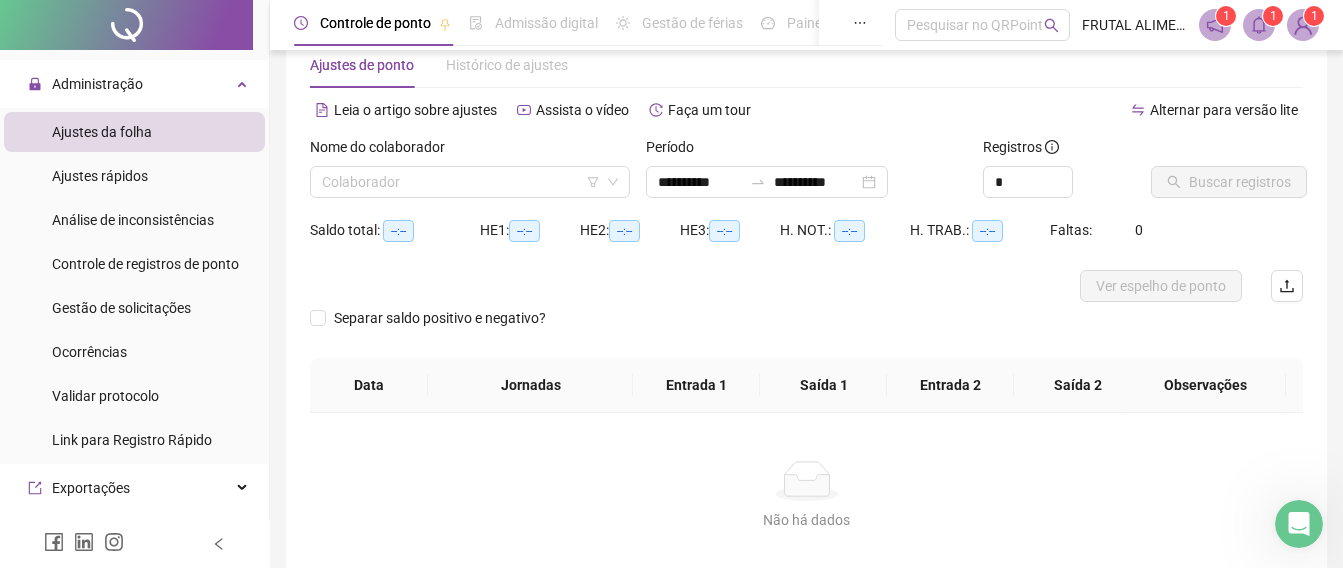 click at bounding box center (461, 182) 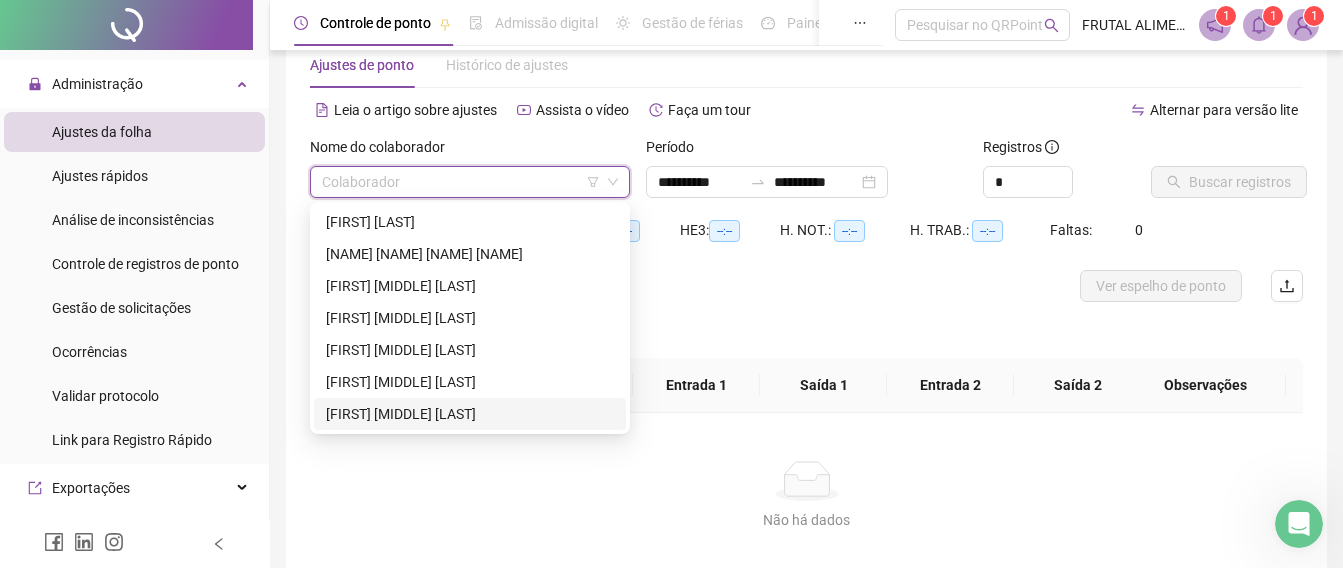 click on "[FIRST] [MIDDLE] [LAST]" at bounding box center (470, 414) 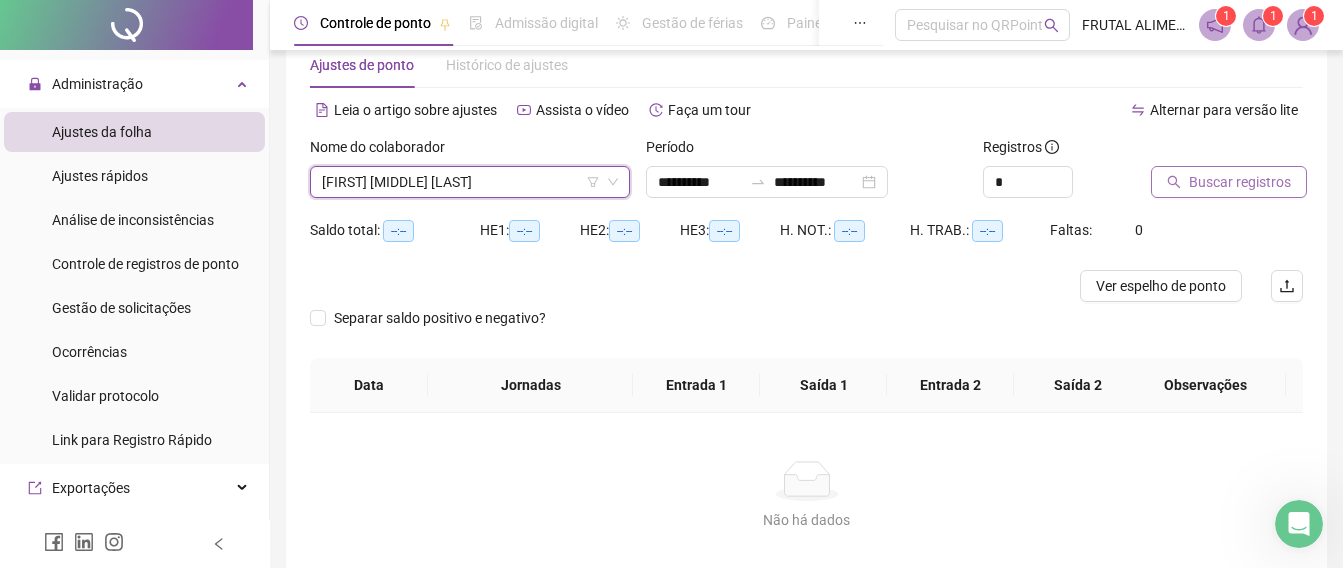 click on "Buscar registros" at bounding box center (1240, 182) 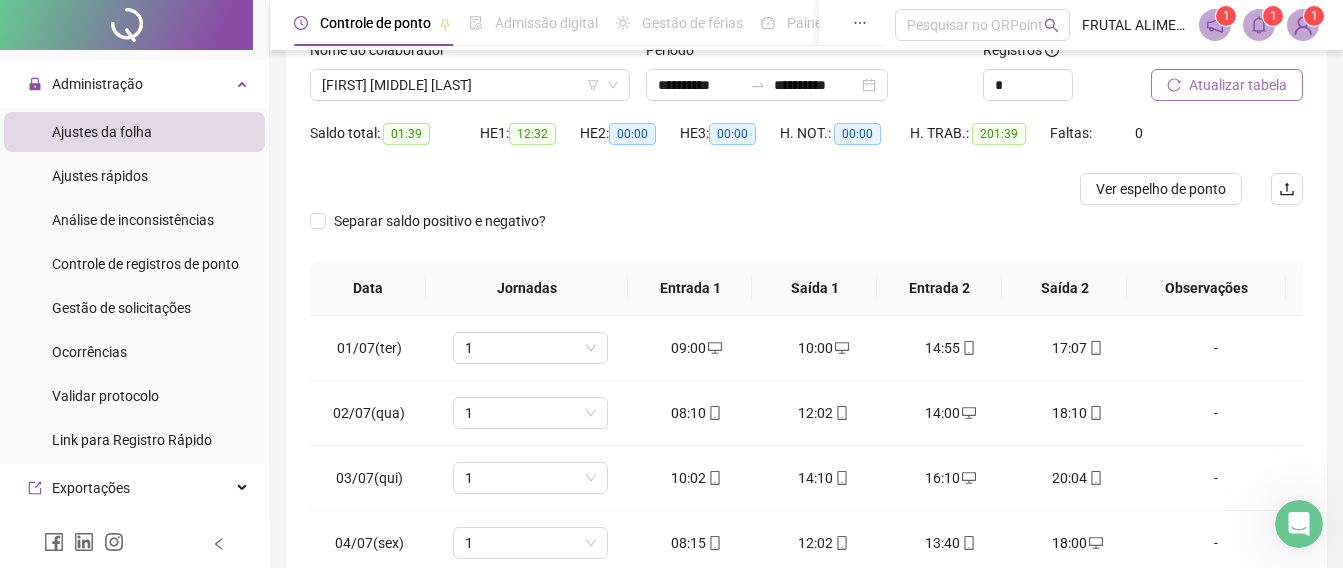 scroll, scrollTop: 35, scrollLeft: 0, axis: vertical 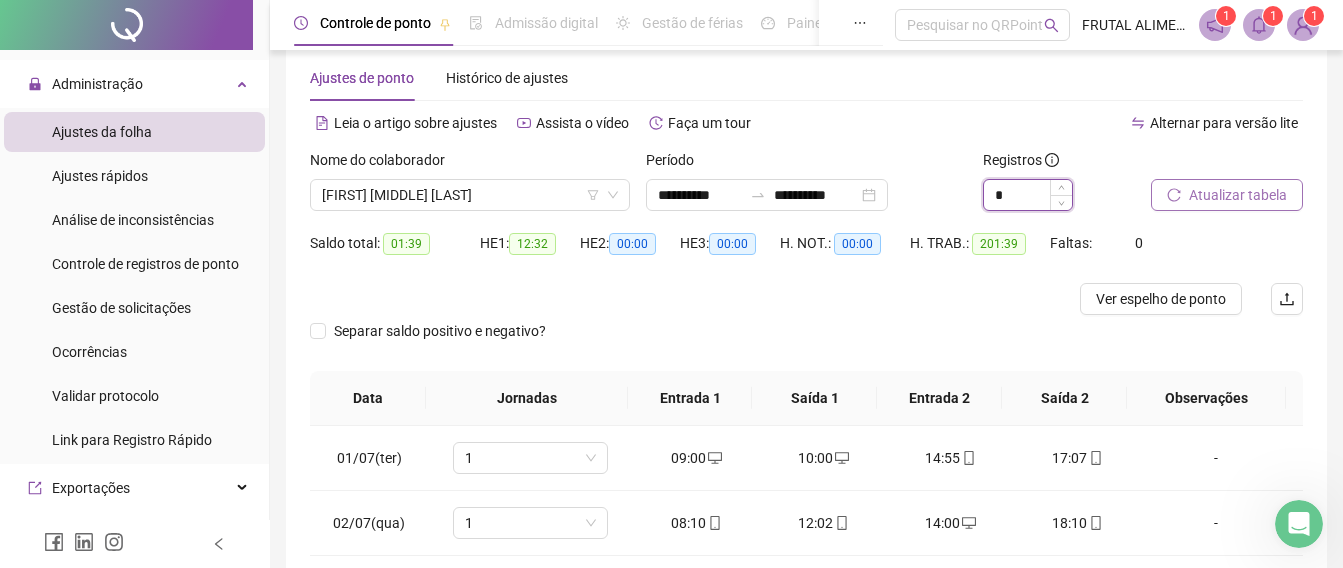 click on "*" at bounding box center [1028, 195] 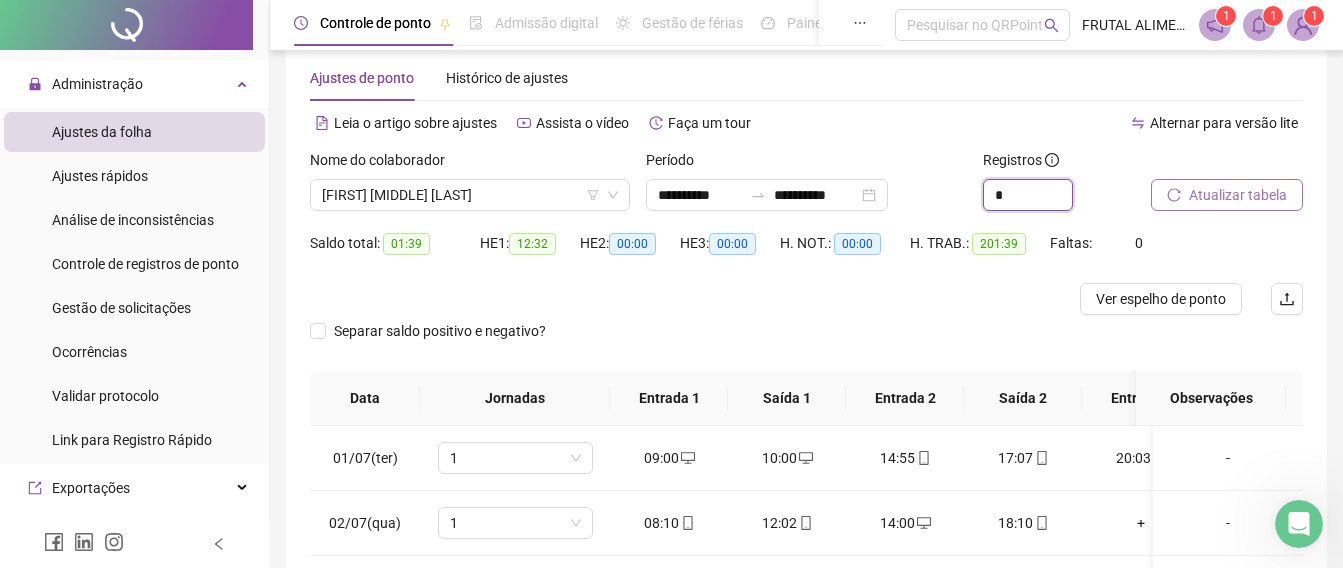 type on "*" 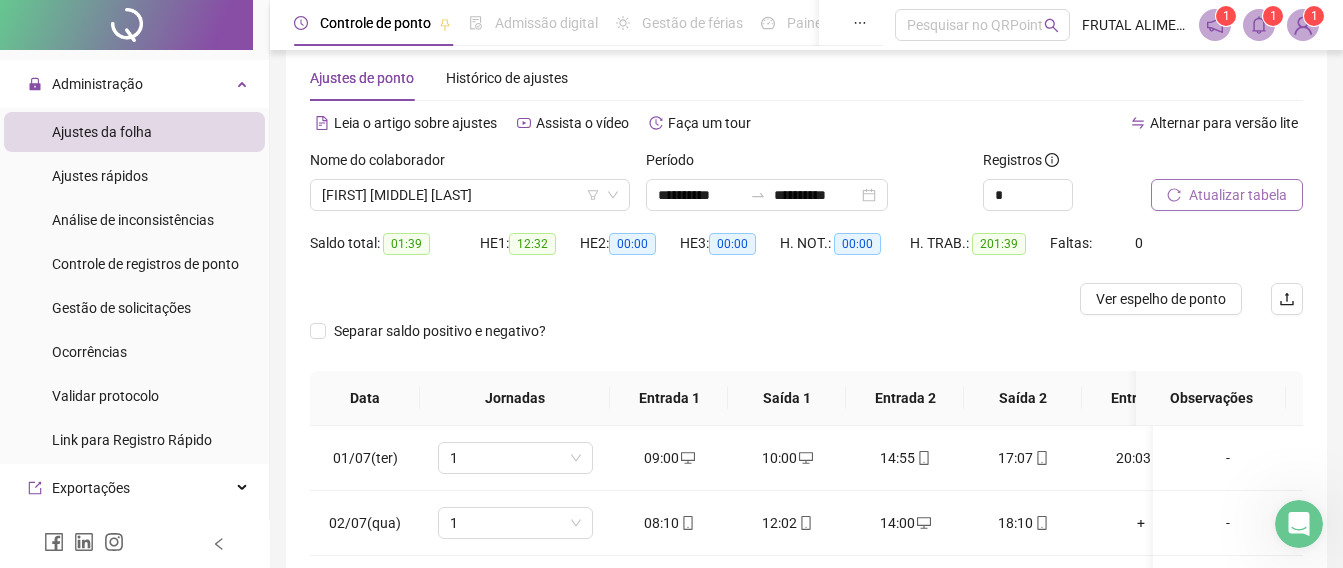 click on "Atualizar tabela" at bounding box center (1238, 195) 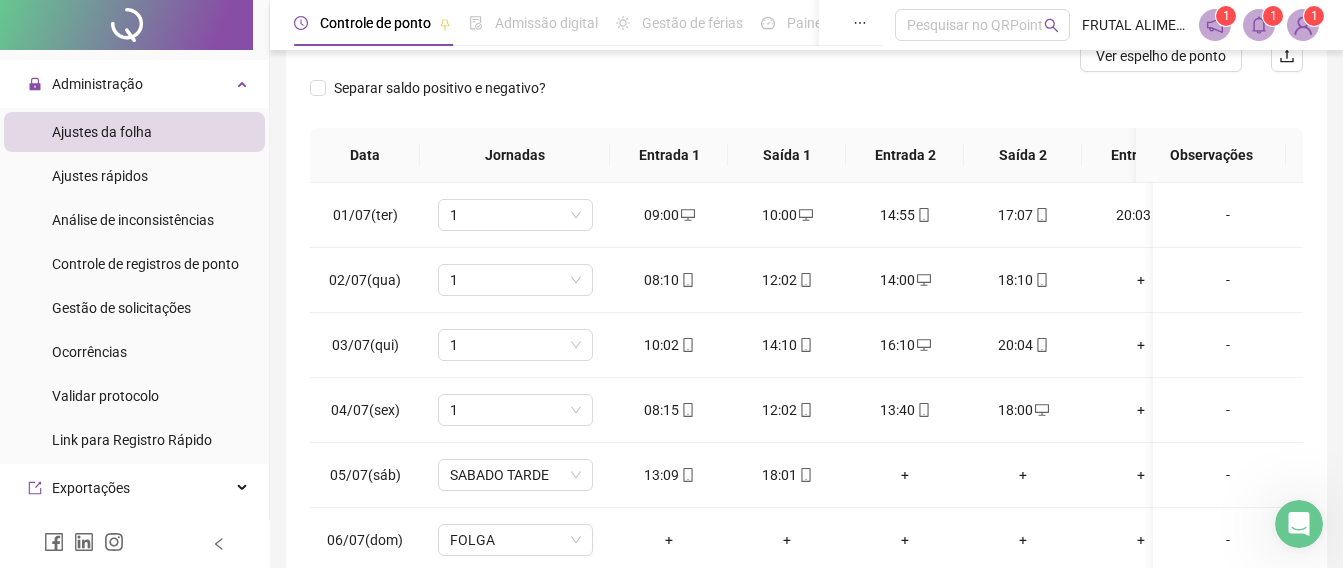 scroll, scrollTop: 282, scrollLeft: 0, axis: vertical 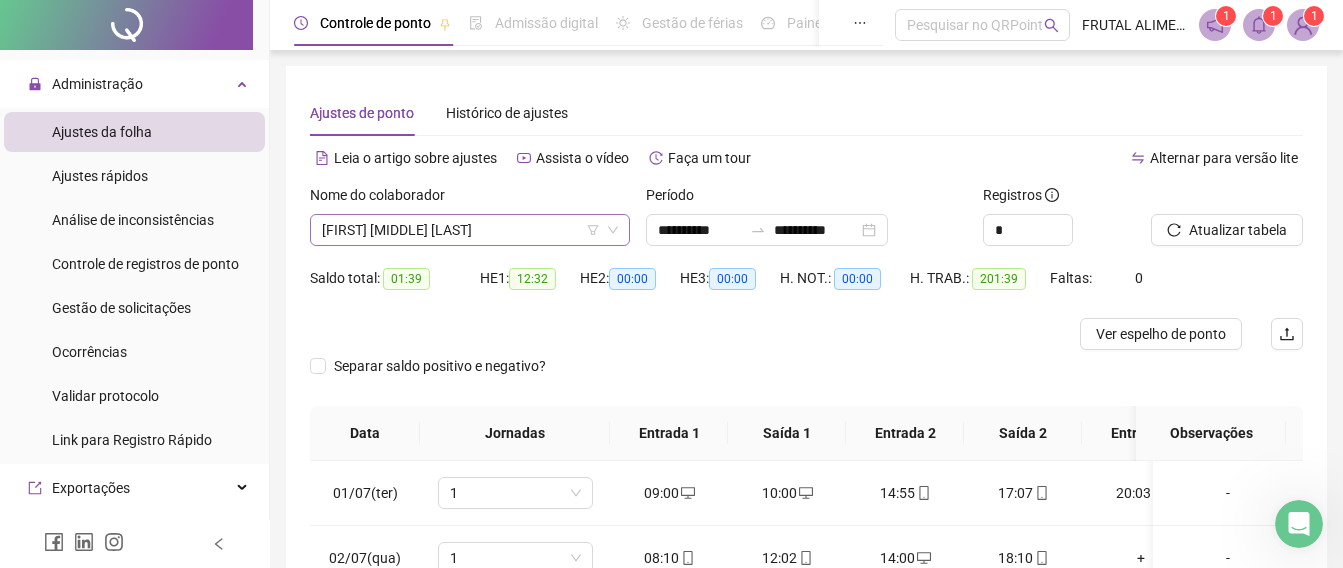 click on "[FIRST] [MIDDLE] [LAST]" at bounding box center (470, 230) 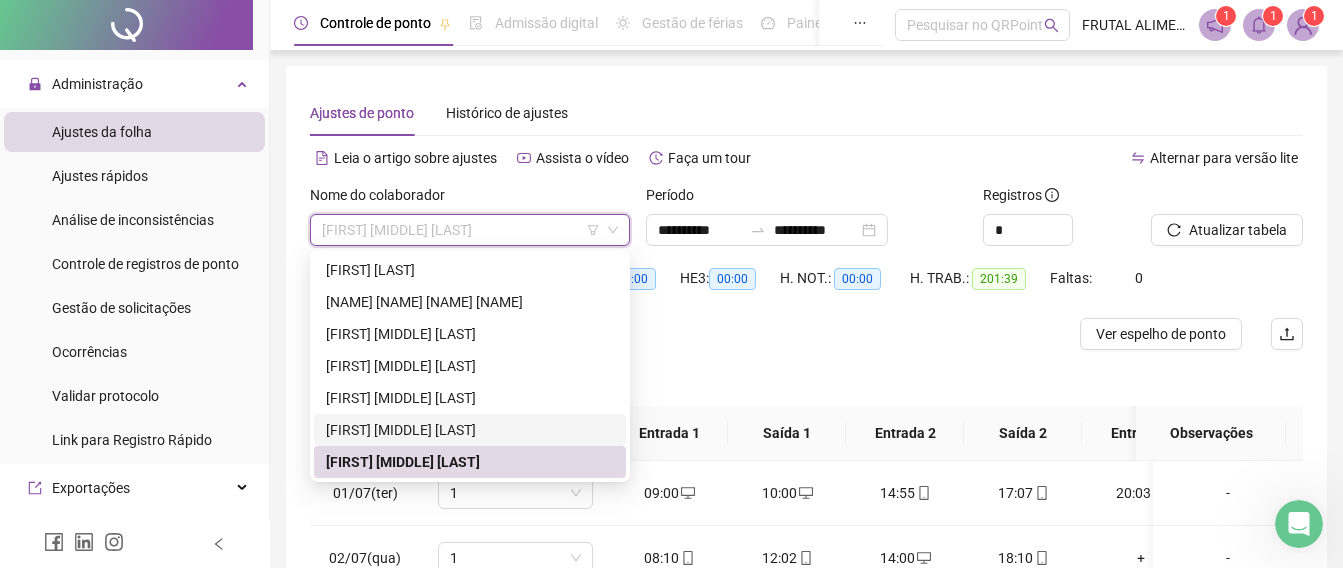 click on "[FIRST] [MIDDLE] [LAST]" at bounding box center [470, 430] 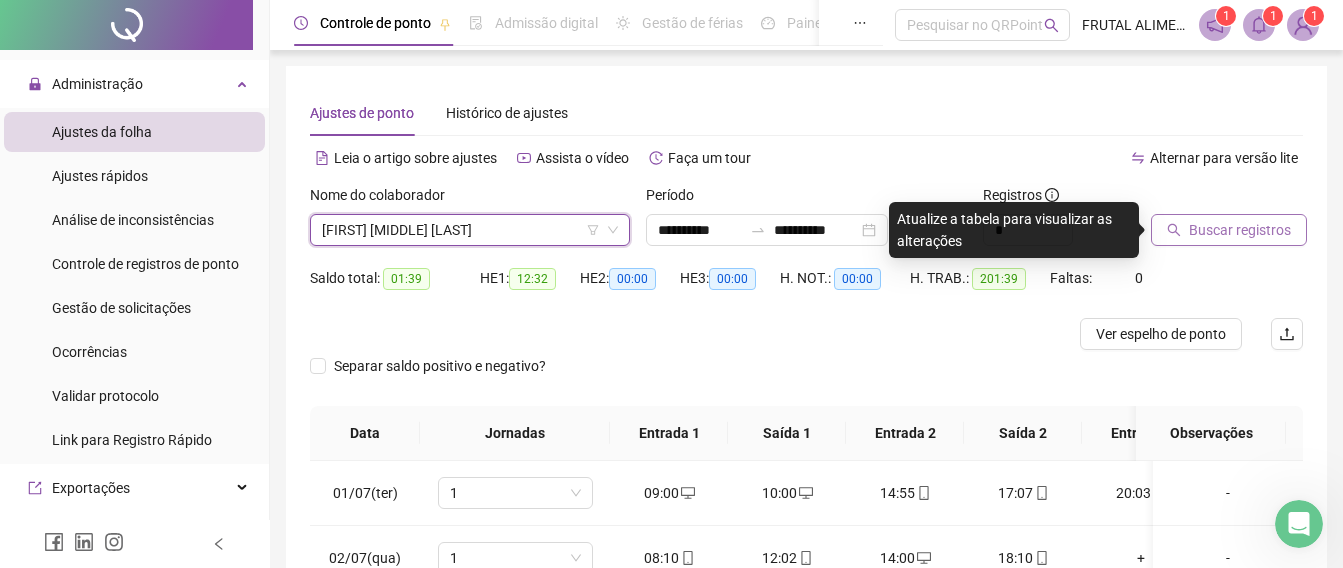 click on "Buscar registros" at bounding box center (1240, 230) 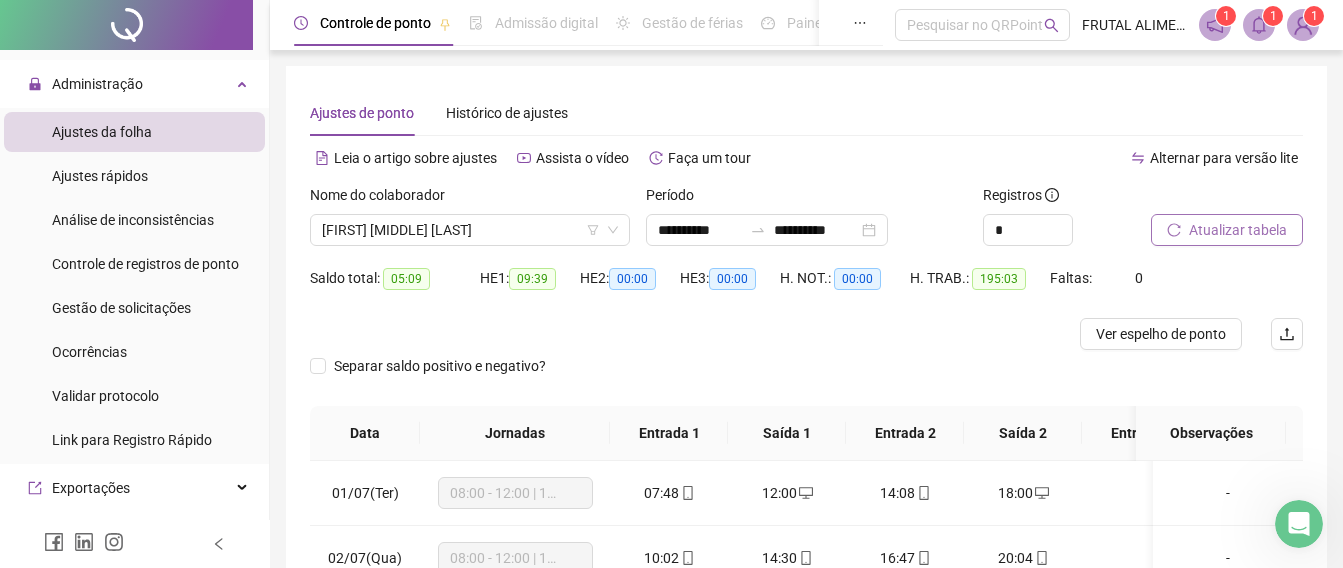 scroll, scrollTop: 200, scrollLeft: 0, axis: vertical 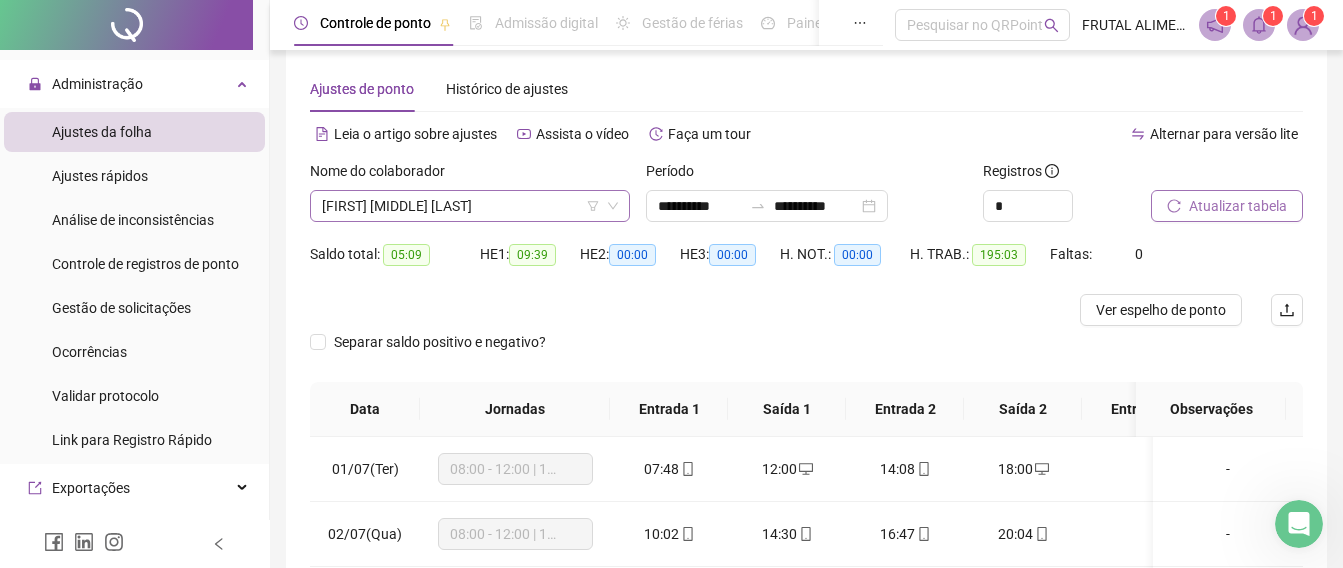 click on "[FIRST] [MIDDLE] [LAST]" at bounding box center [470, 206] 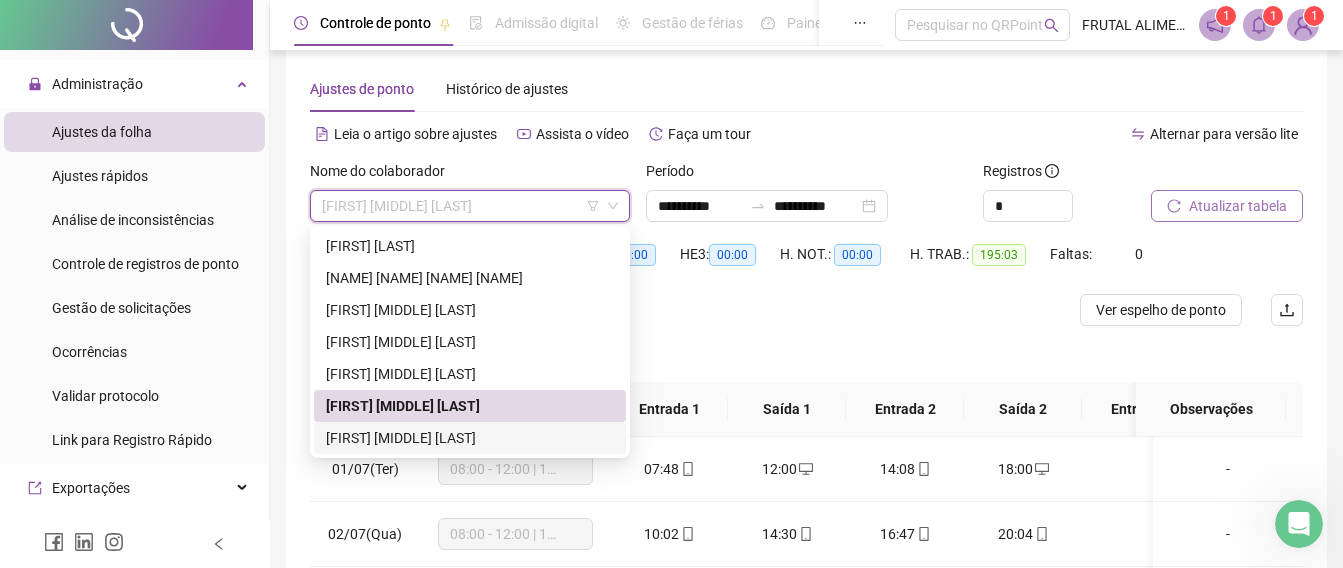 click on "[FIRST] [MIDDLE] [LAST]" at bounding box center (470, 438) 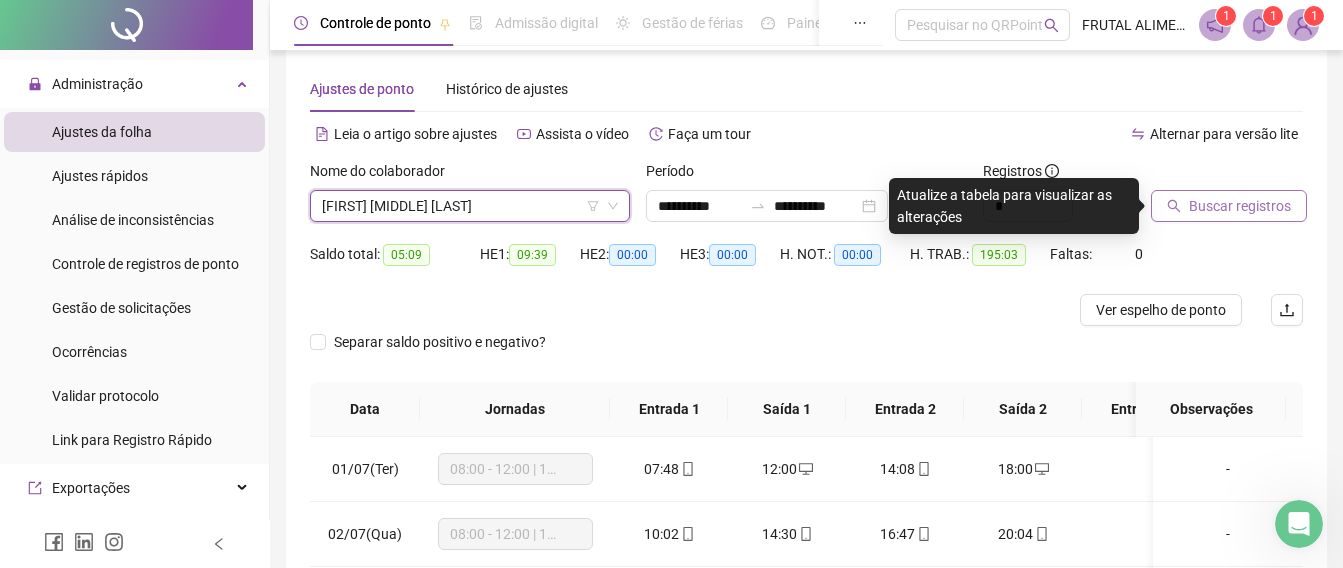 click on "Buscar registros" at bounding box center (1240, 206) 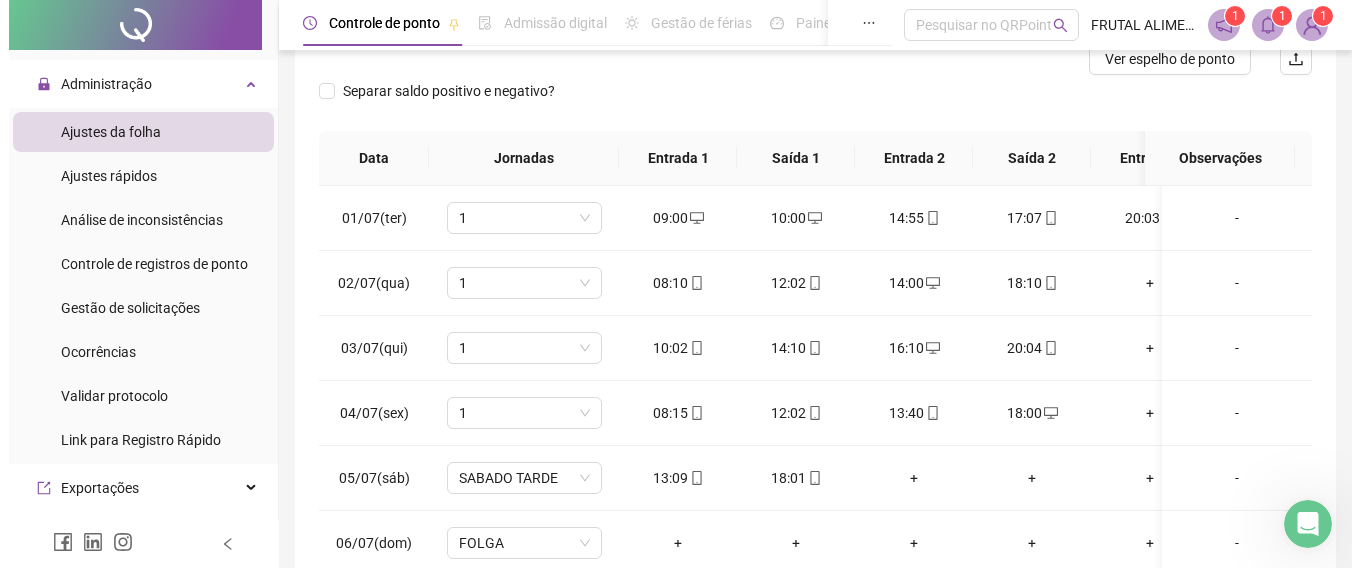 scroll, scrollTop: 280, scrollLeft: 0, axis: vertical 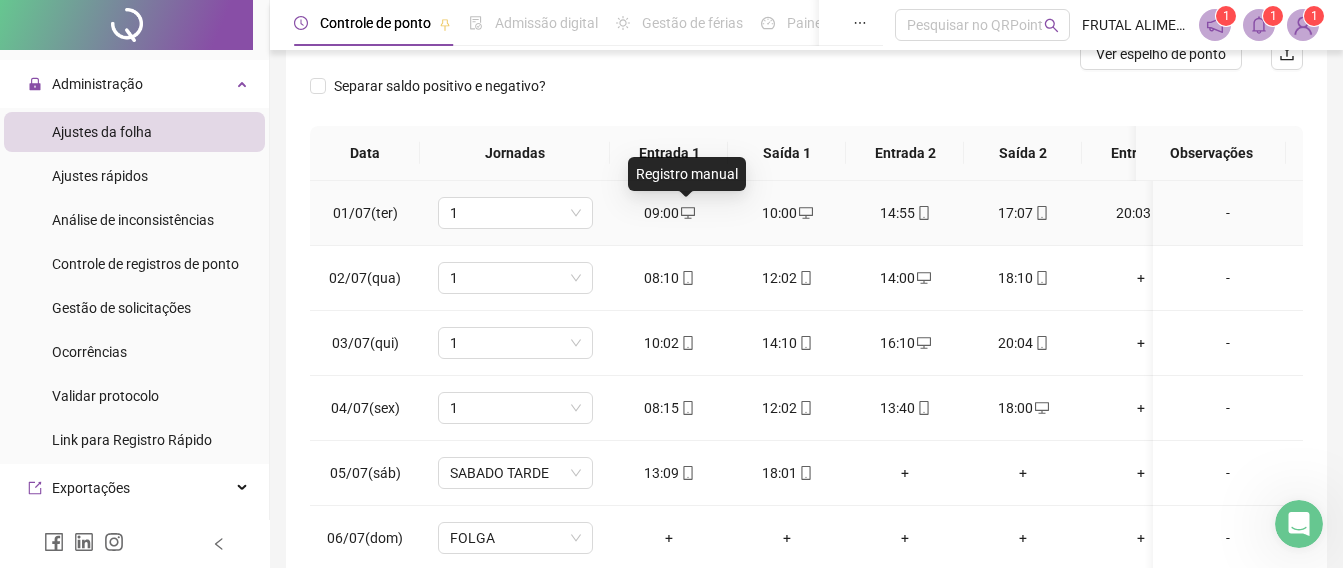 click 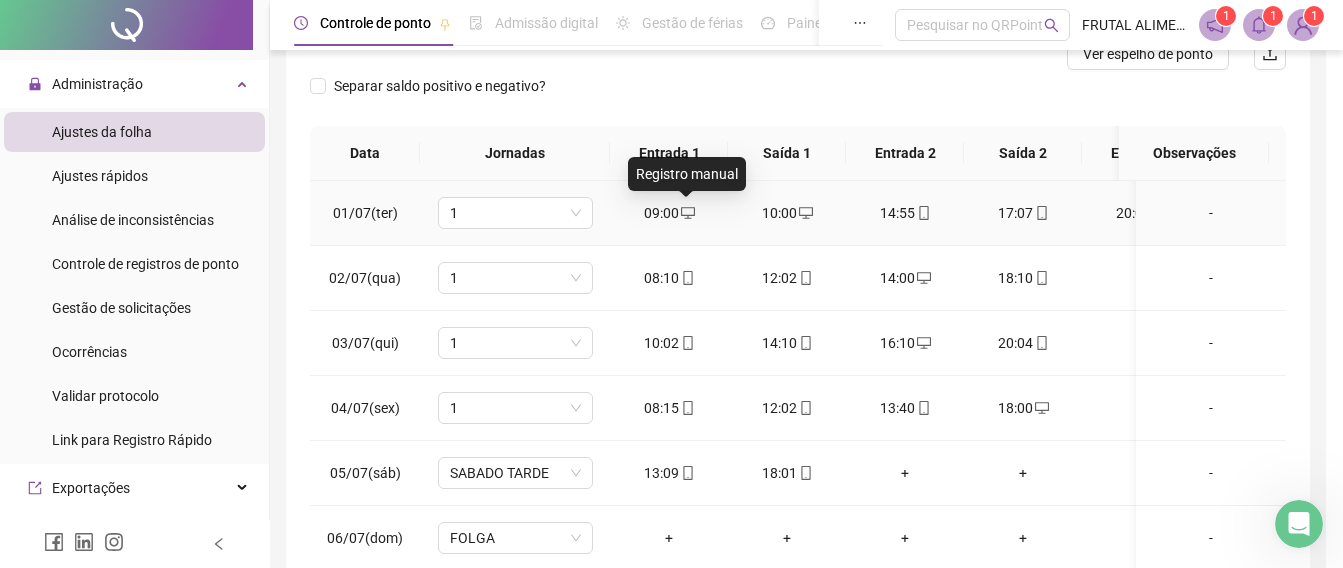 type on "**********" 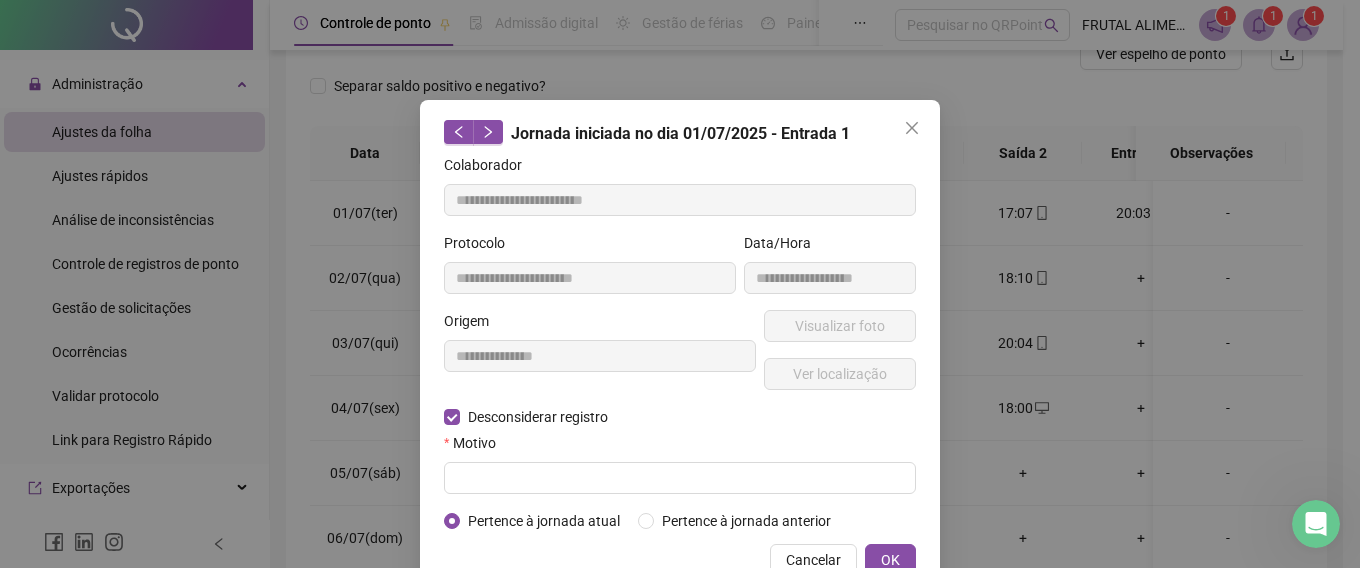 click on "Cancelar OK" at bounding box center [680, 560] 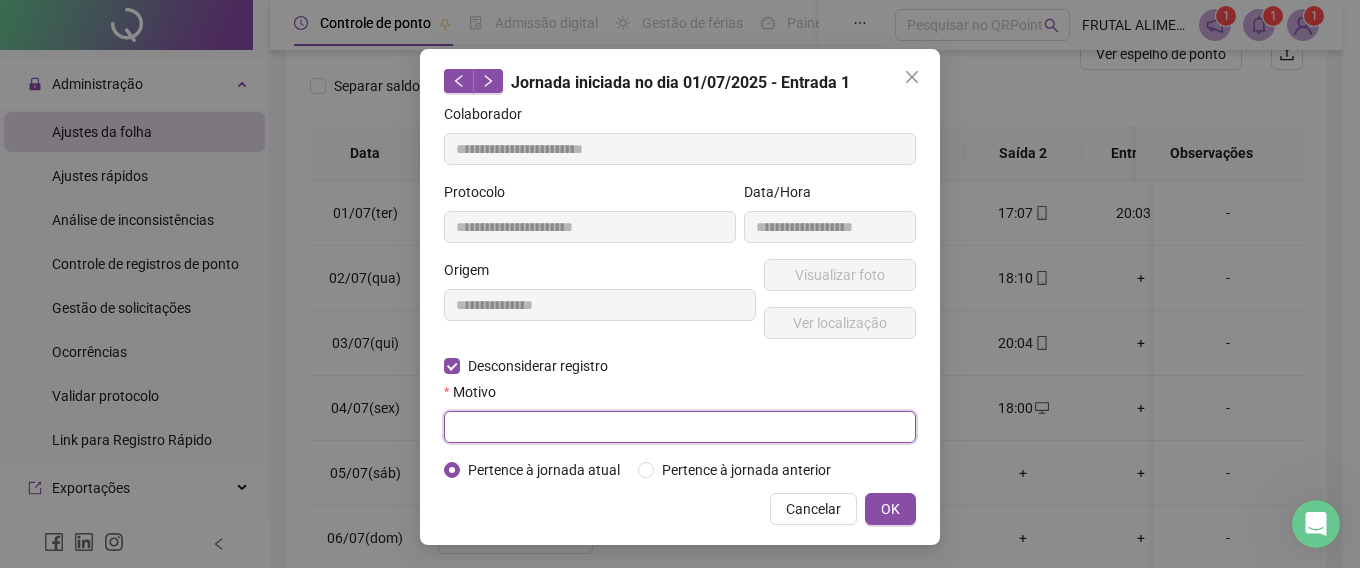 click at bounding box center [680, 427] 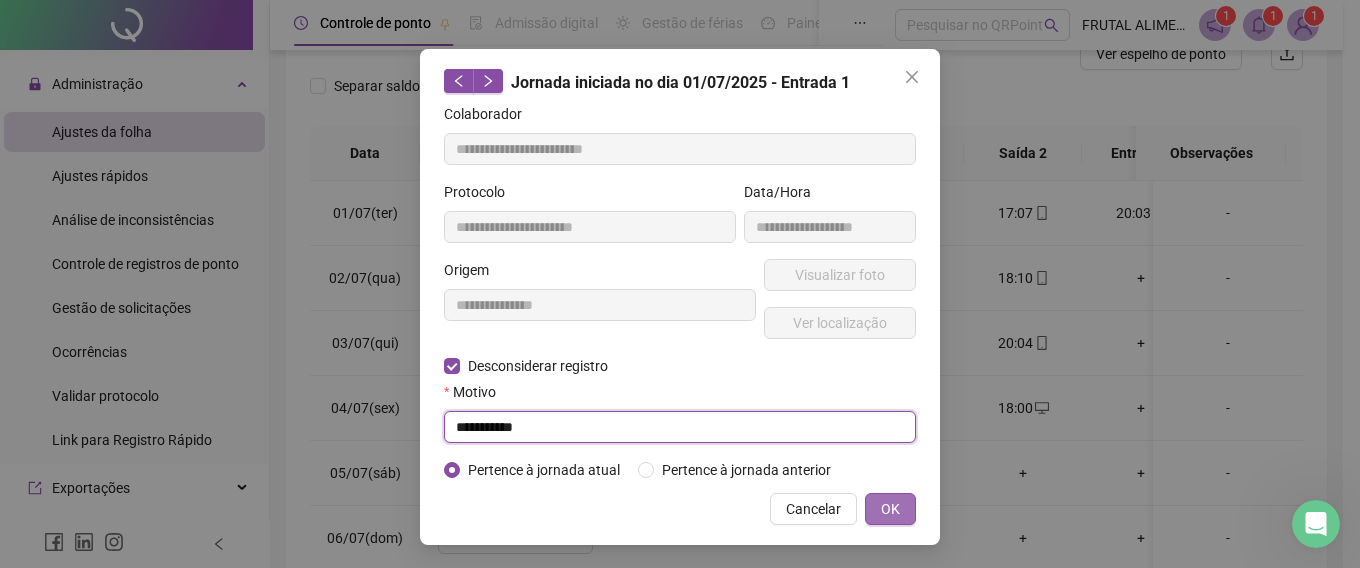type on "**********" 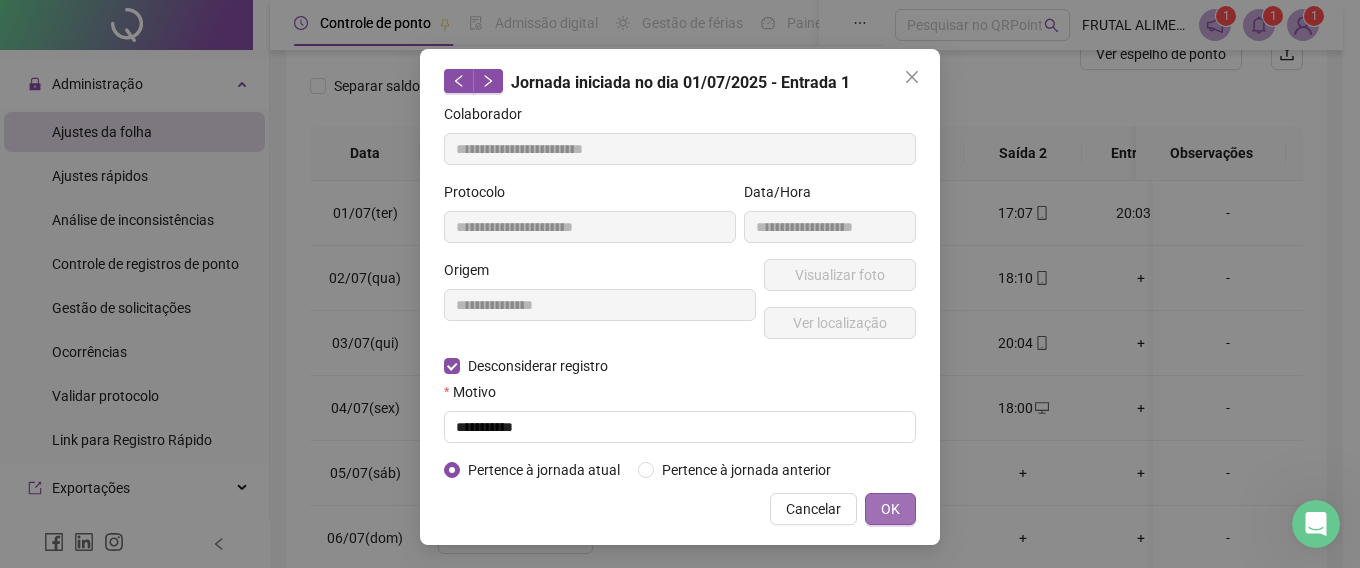 click on "OK" at bounding box center (890, 509) 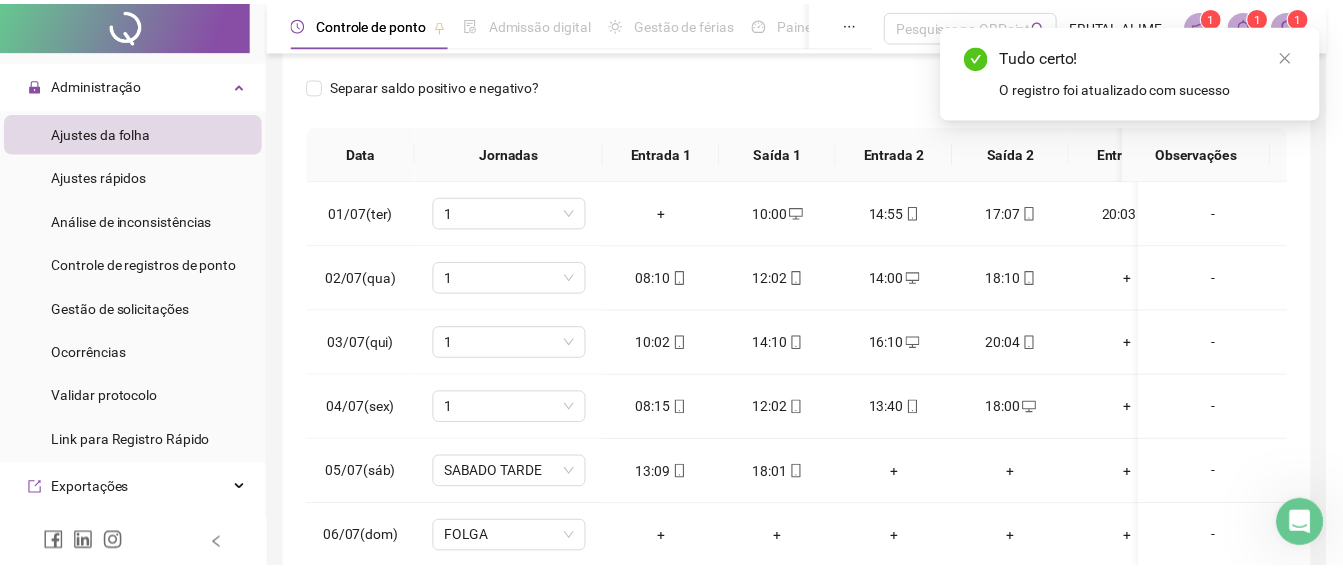 scroll, scrollTop: 0, scrollLeft: 0, axis: both 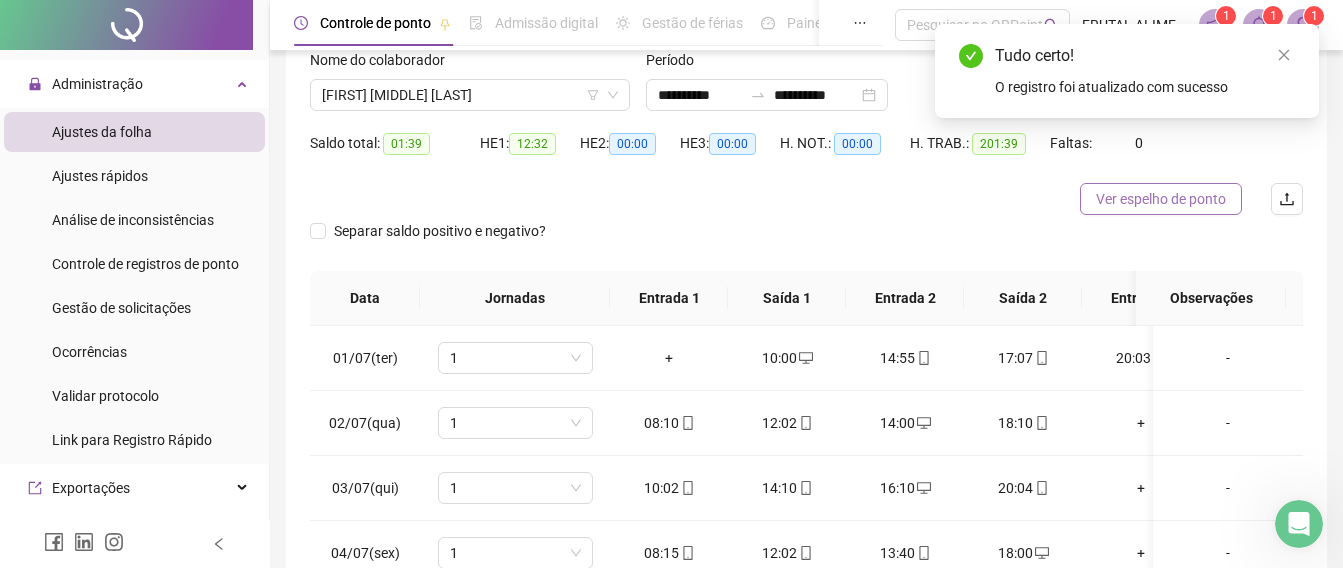 click on "Ver espelho de ponto" at bounding box center (1161, 199) 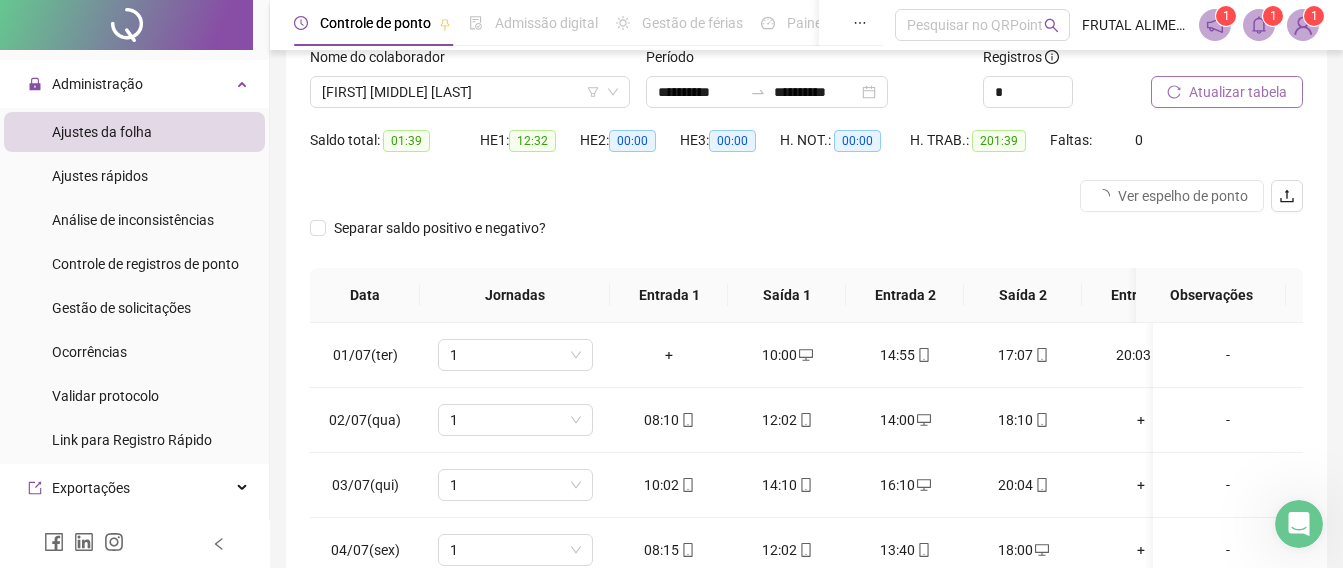 scroll, scrollTop: 49, scrollLeft: 0, axis: vertical 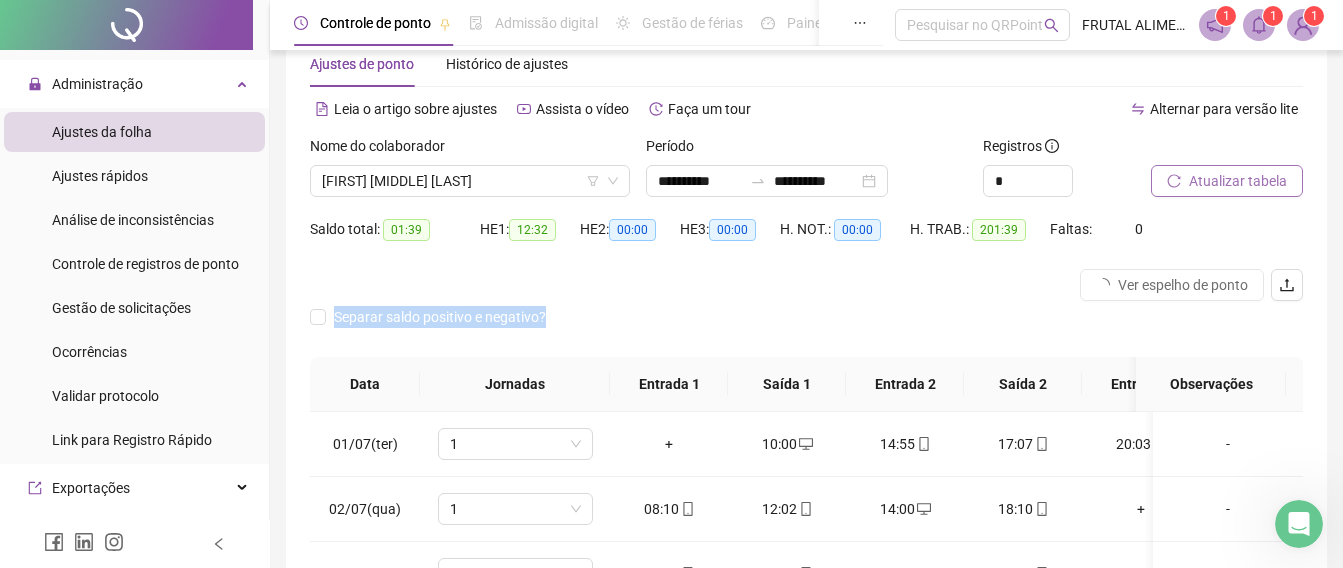 drag, startPoint x: 1340, startPoint y: 275, endPoint x: 1357, endPoint y: 326, distance: 53.75872 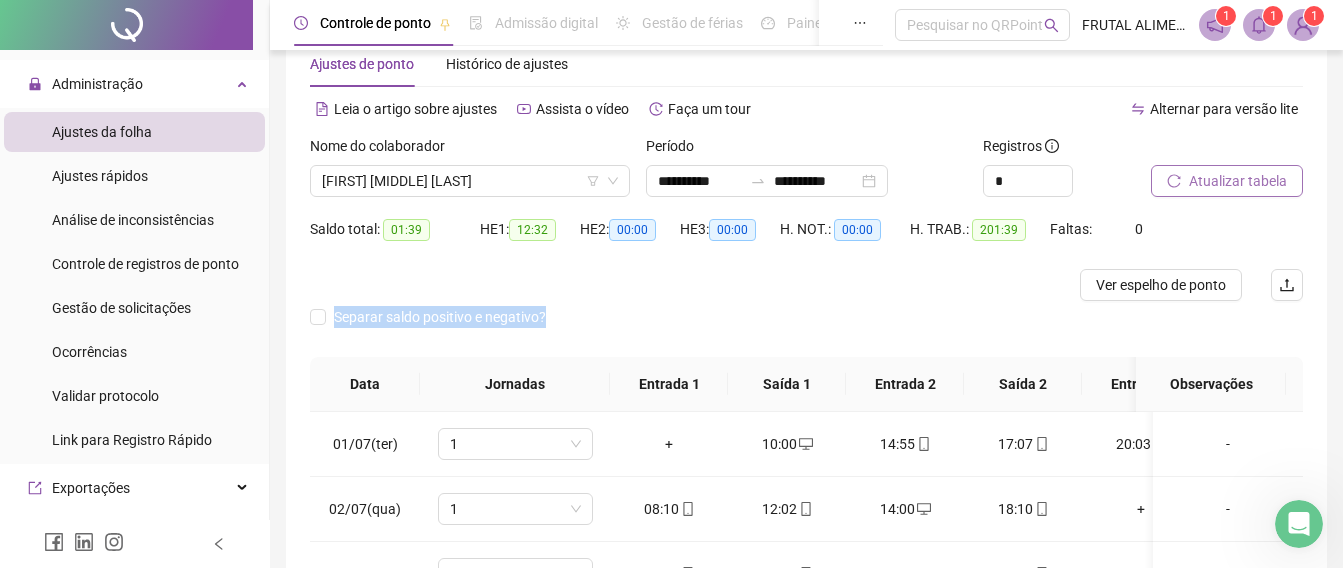 click on "Atualizar tabela" at bounding box center (1238, 181) 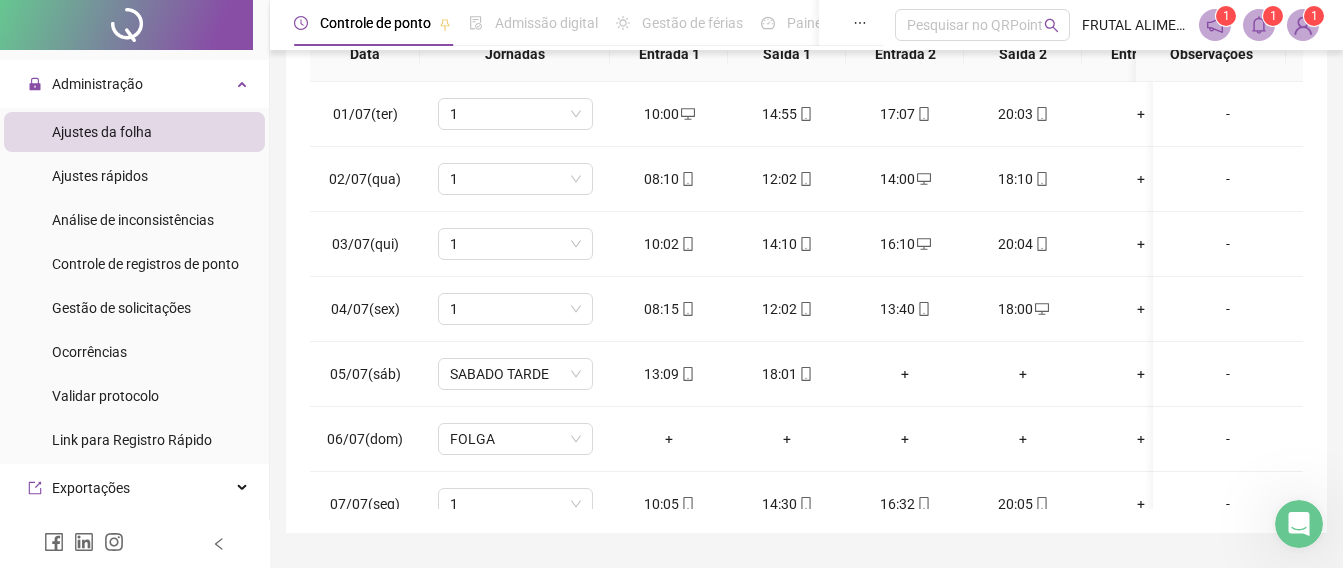 scroll, scrollTop: 381, scrollLeft: 0, axis: vertical 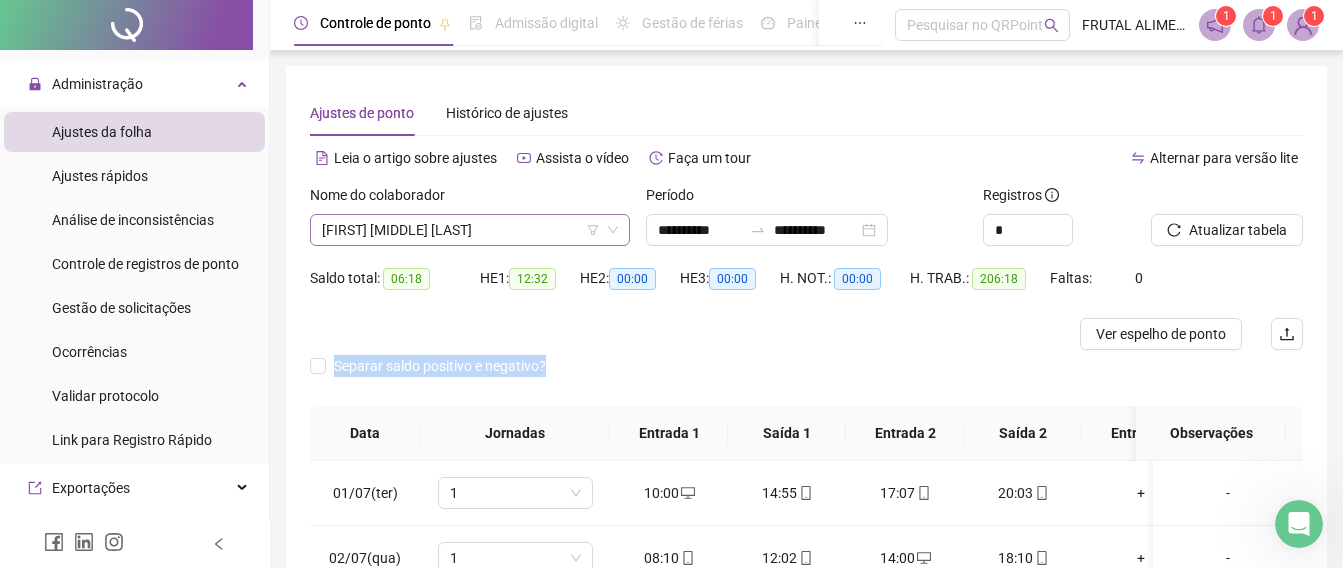 click on "[FIRST] [MIDDLE] [LAST]" at bounding box center (470, 230) 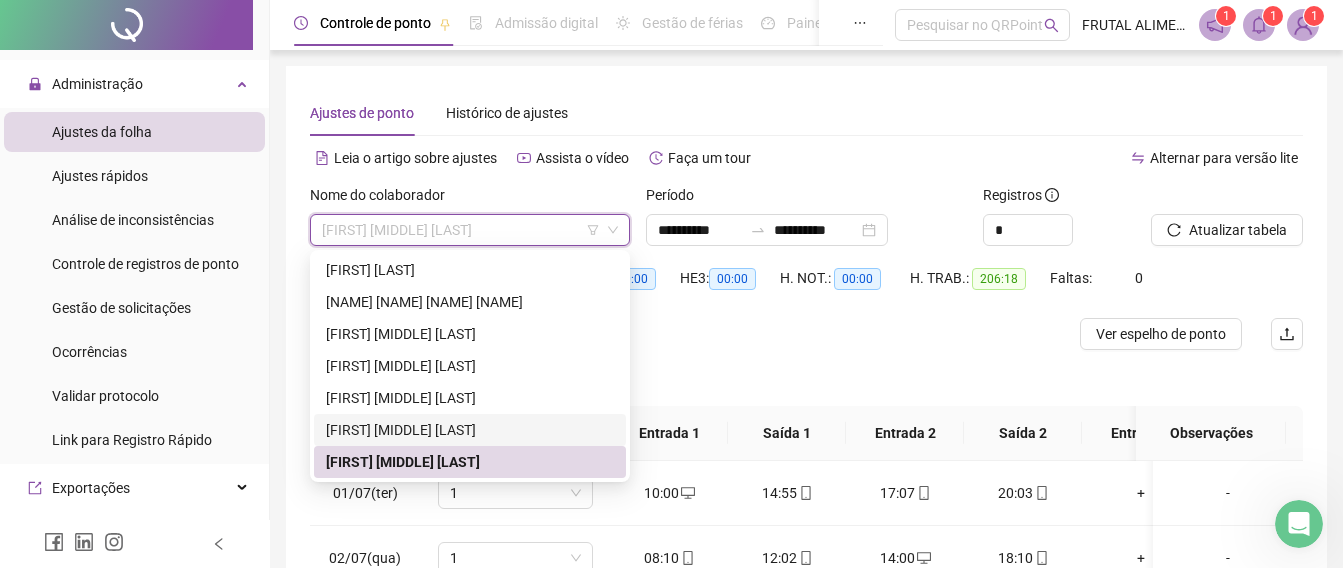 click on "[FIRST] [MIDDLE] [LAST]" at bounding box center (470, 430) 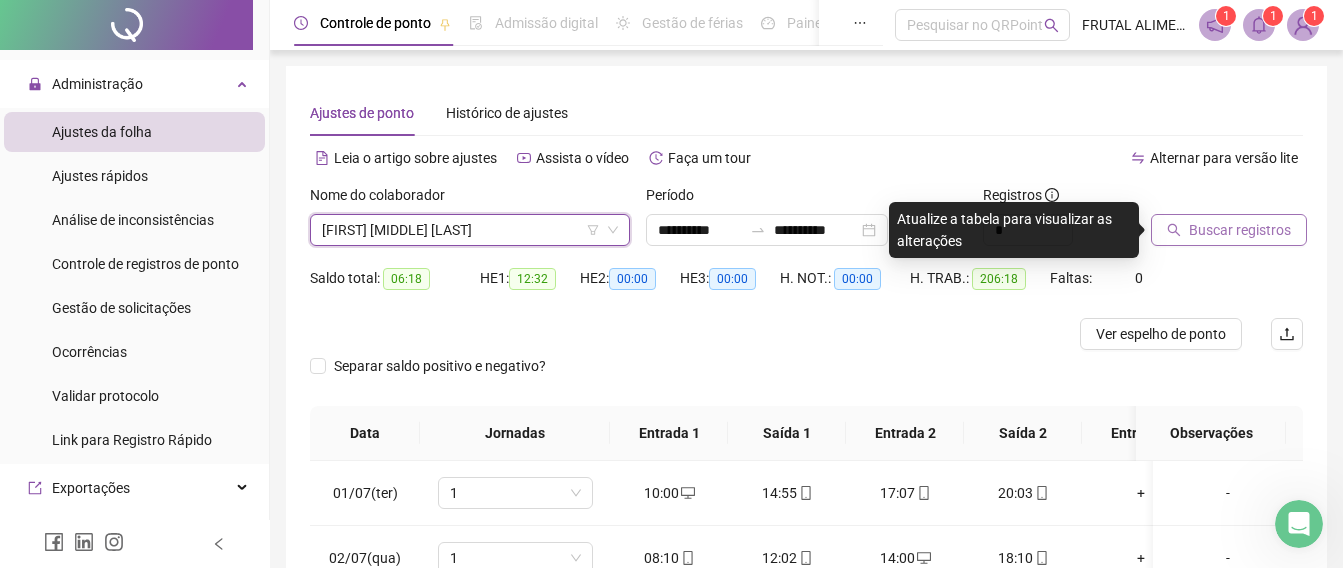 click on "Buscar registros" at bounding box center (1240, 230) 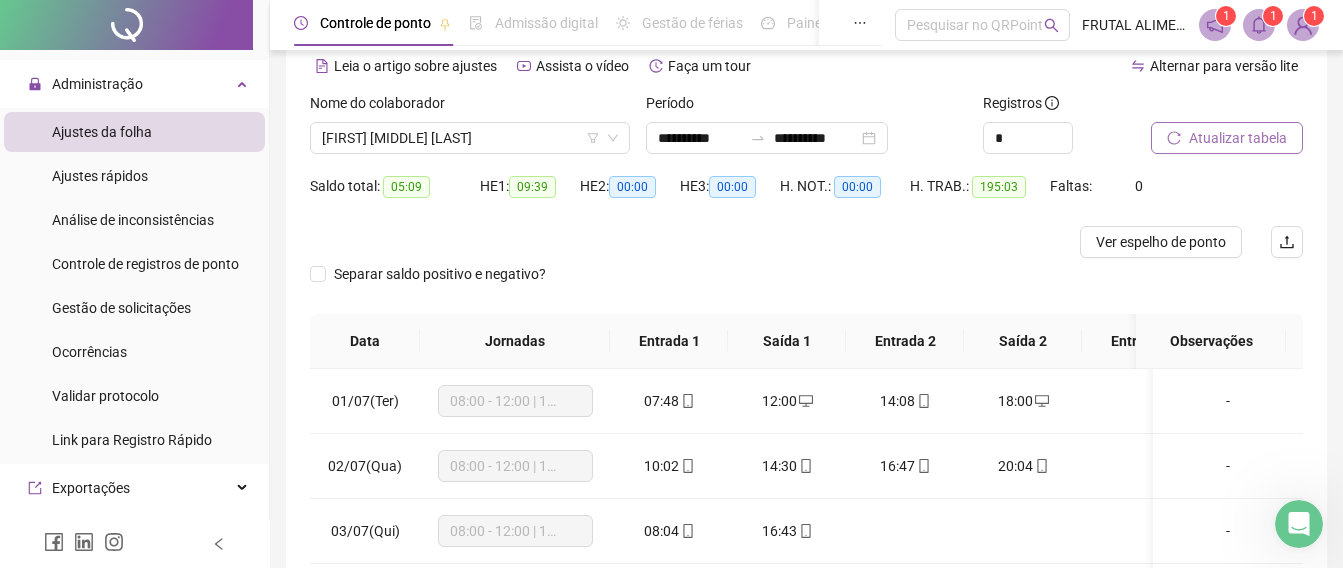 scroll, scrollTop: 280, scrollLeft: 0, axis: vertical 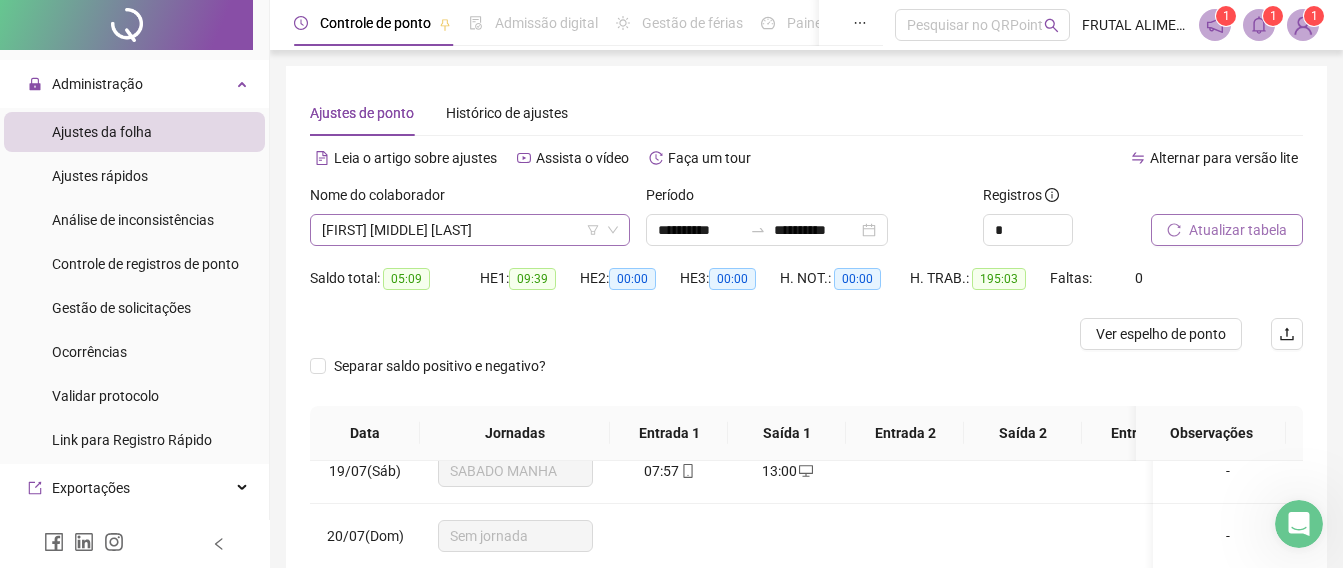 click on "[FIRST] [MIDDLE] [LAST]" at bounding box center [470, 230] 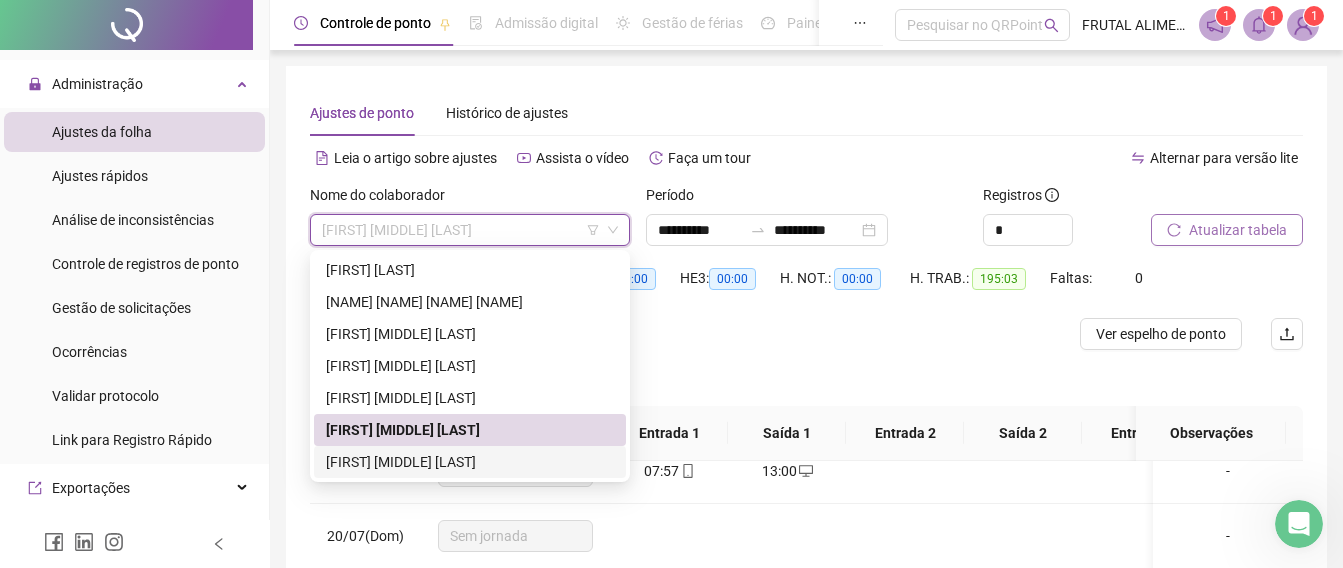 click on "[FIRST] [MIDDLE] [LAST]" at bounding box center [470, 462] 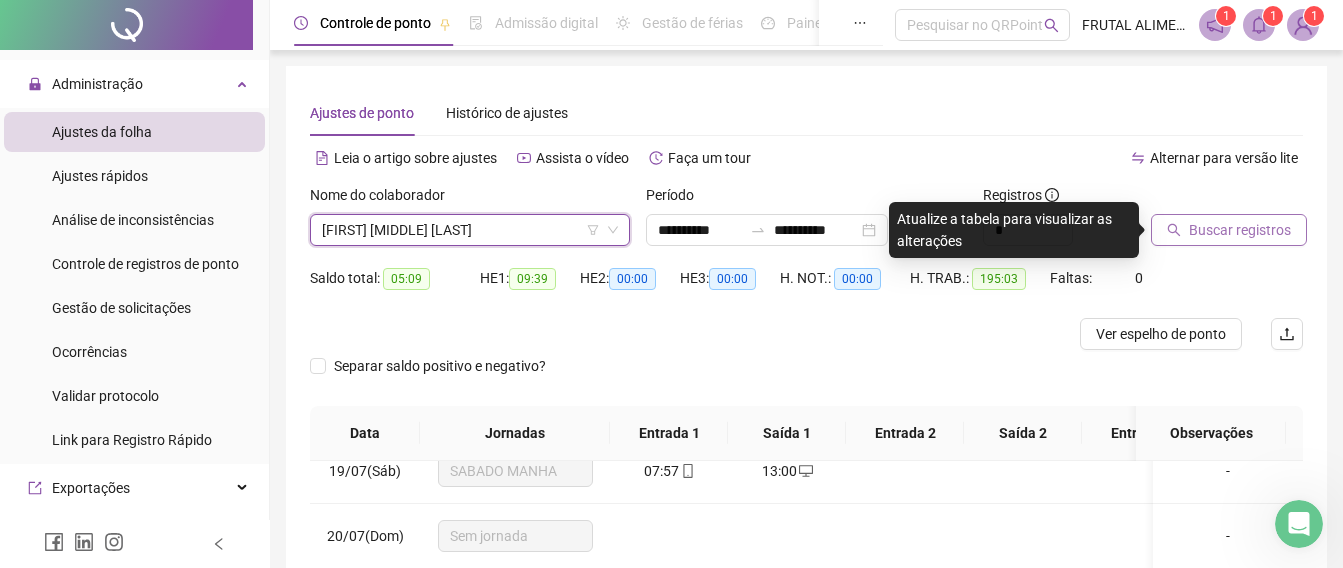 click on "Buscar registros" at bounding box center [1240, 230] 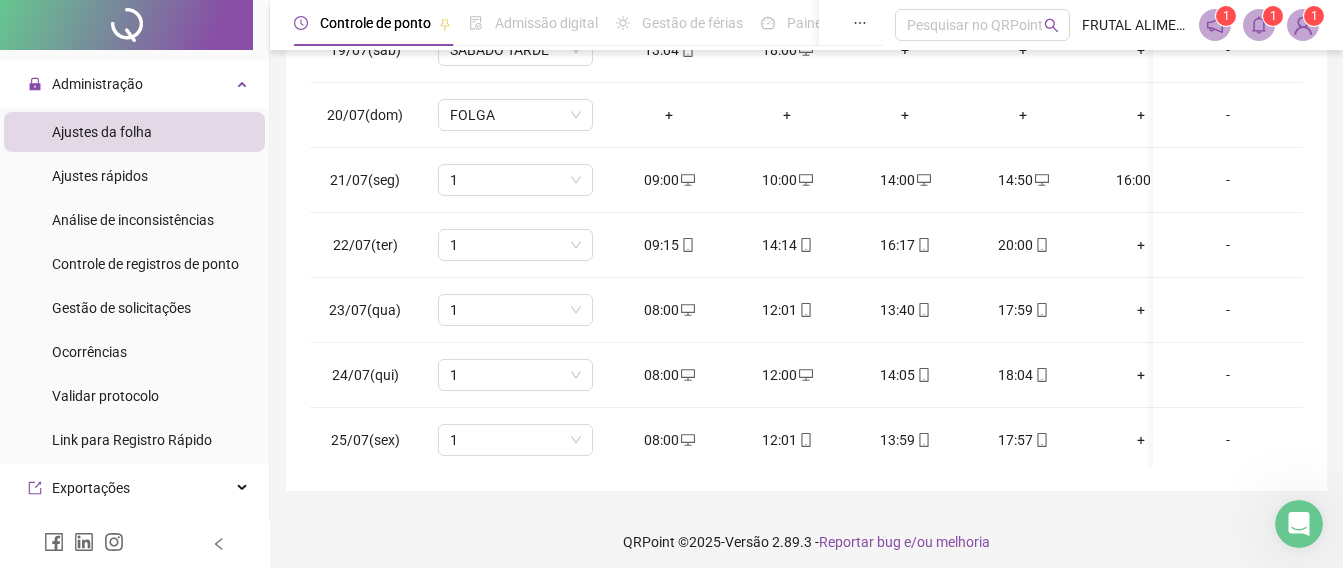 scroll, scrollTop: 430, scrollLeft: 0, axis: vertical 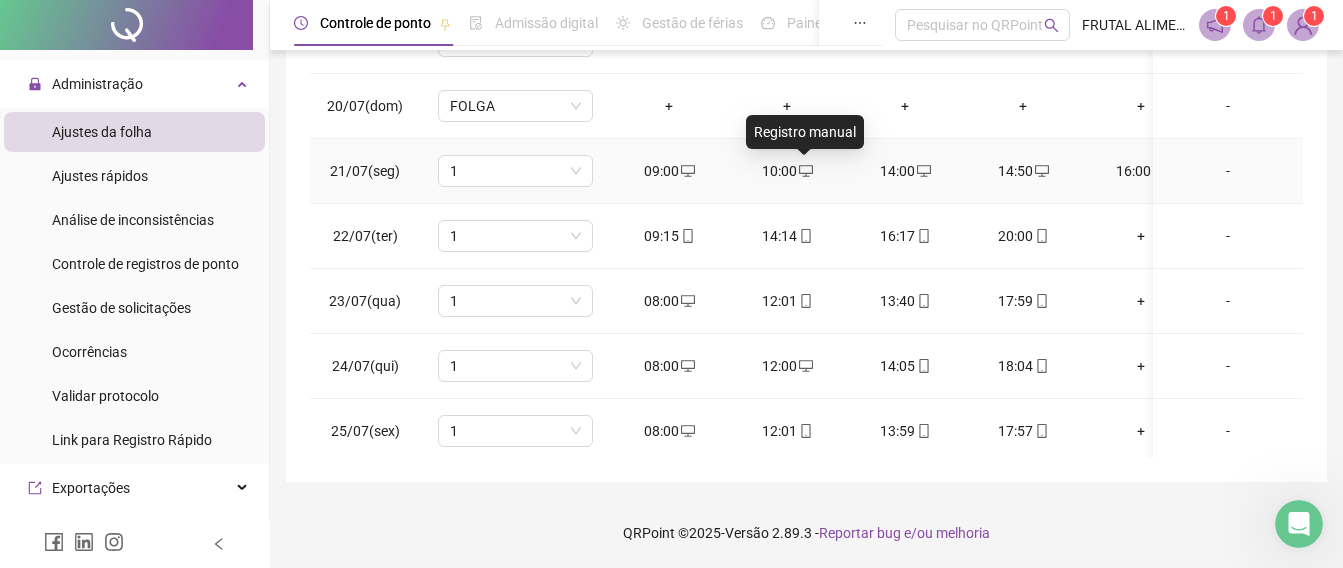 click 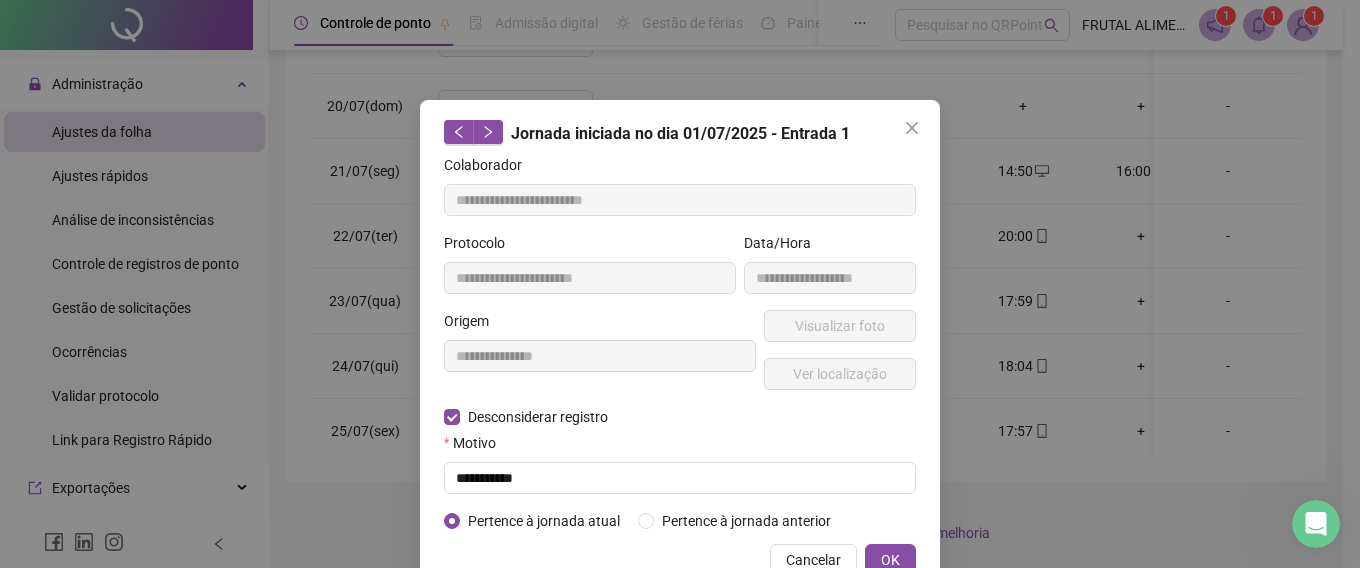 type on "**********" 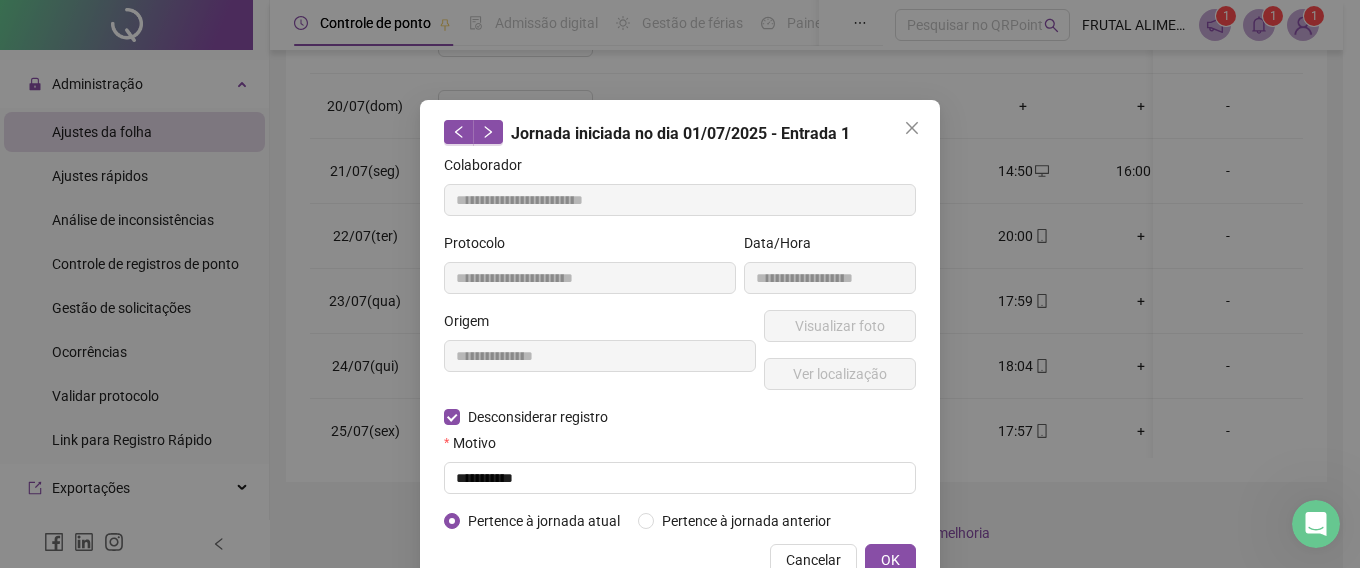 type on "**********" 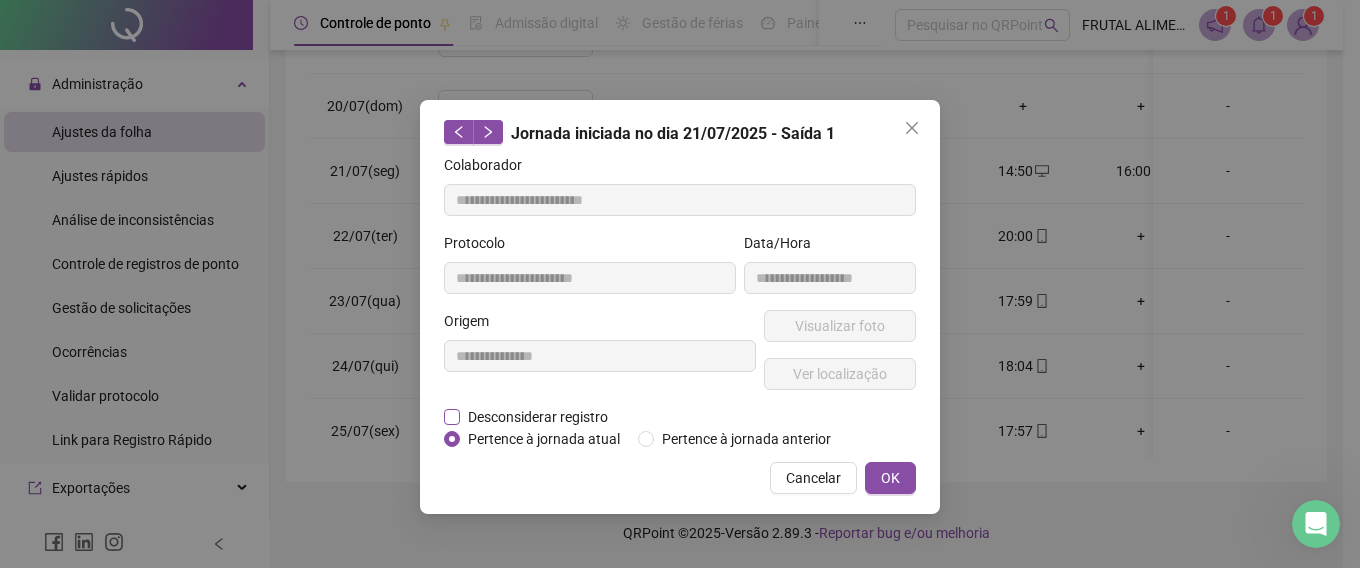 click on "Desconsiderar registro" at bounding box center [538, 417] 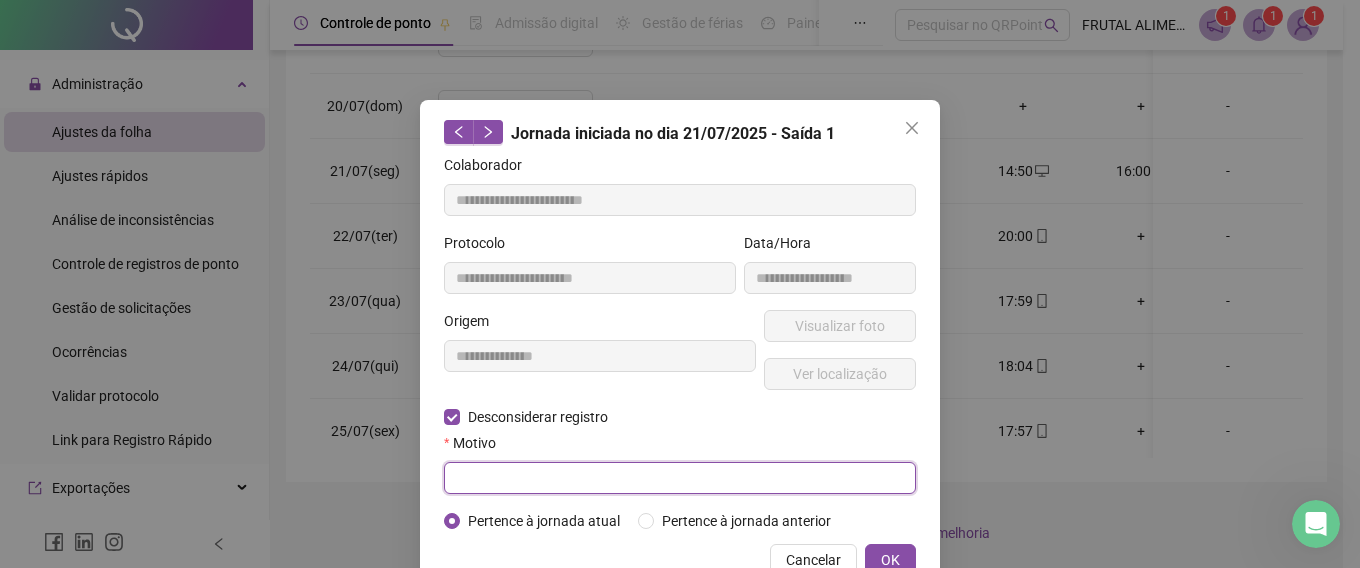 click at bounding box center [680, 478] 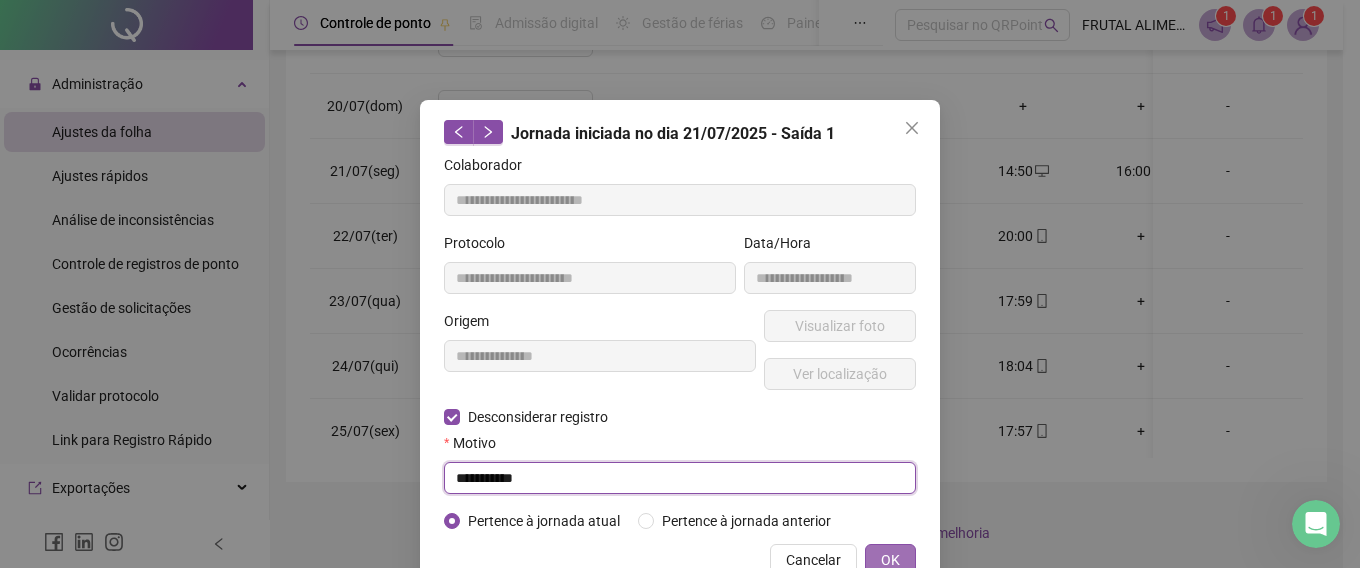 type on "**********" 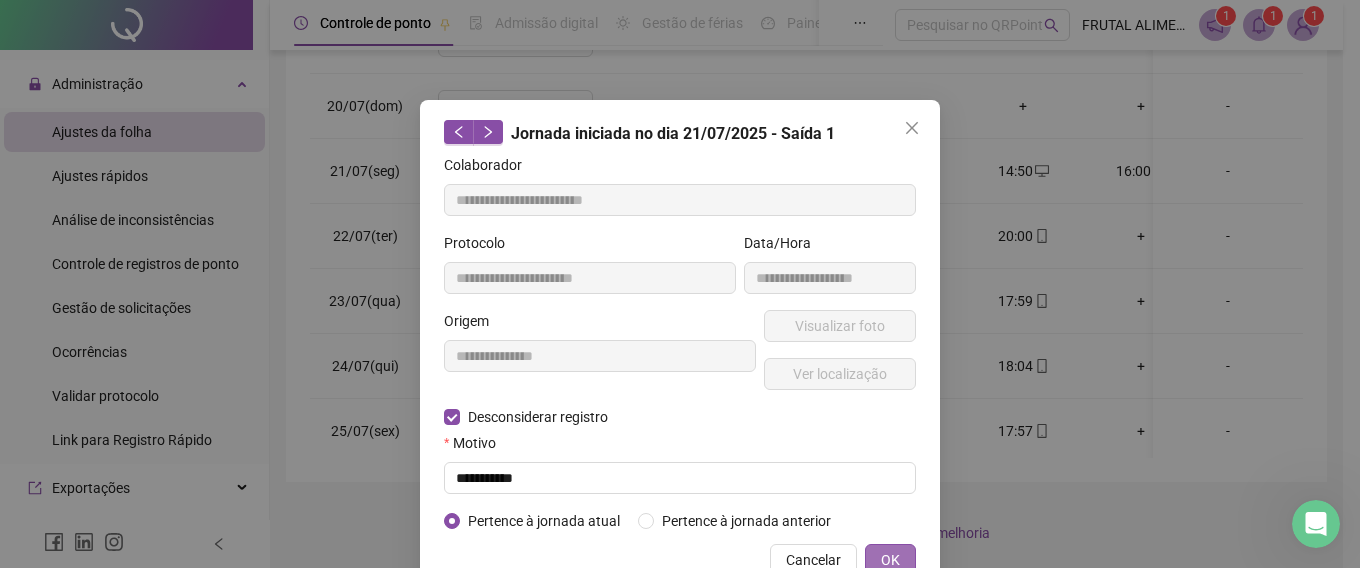 click on "OK" at bounding box center [890, 560] 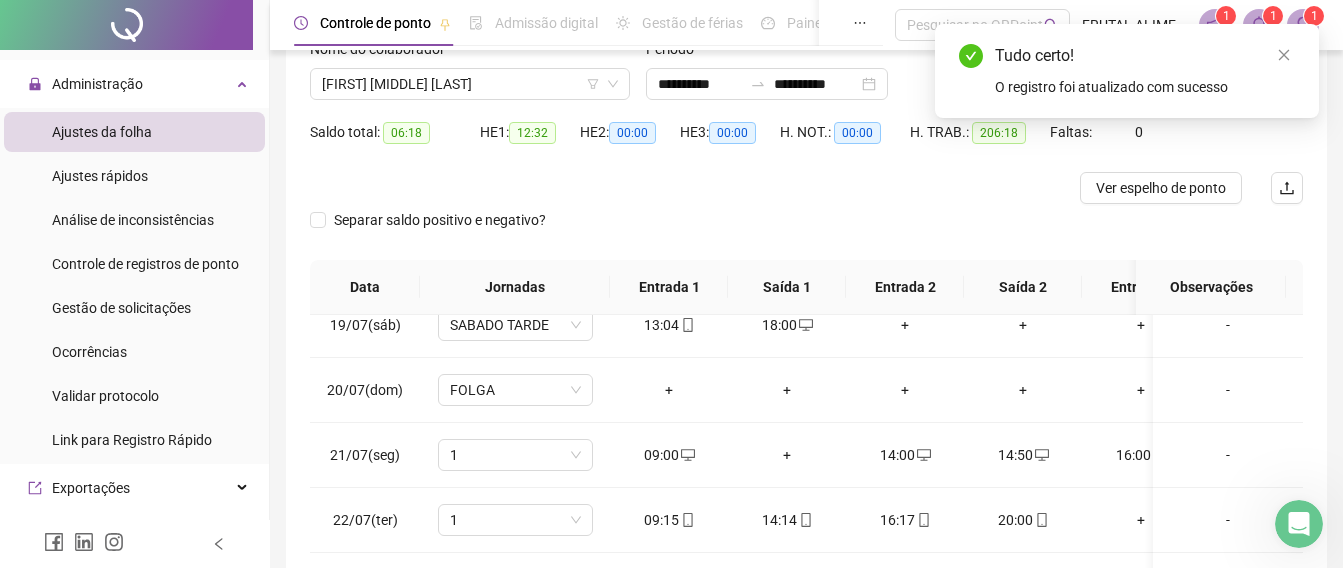 scroll, scrollTop: 82, scrollLeft: 0, axis: vertical 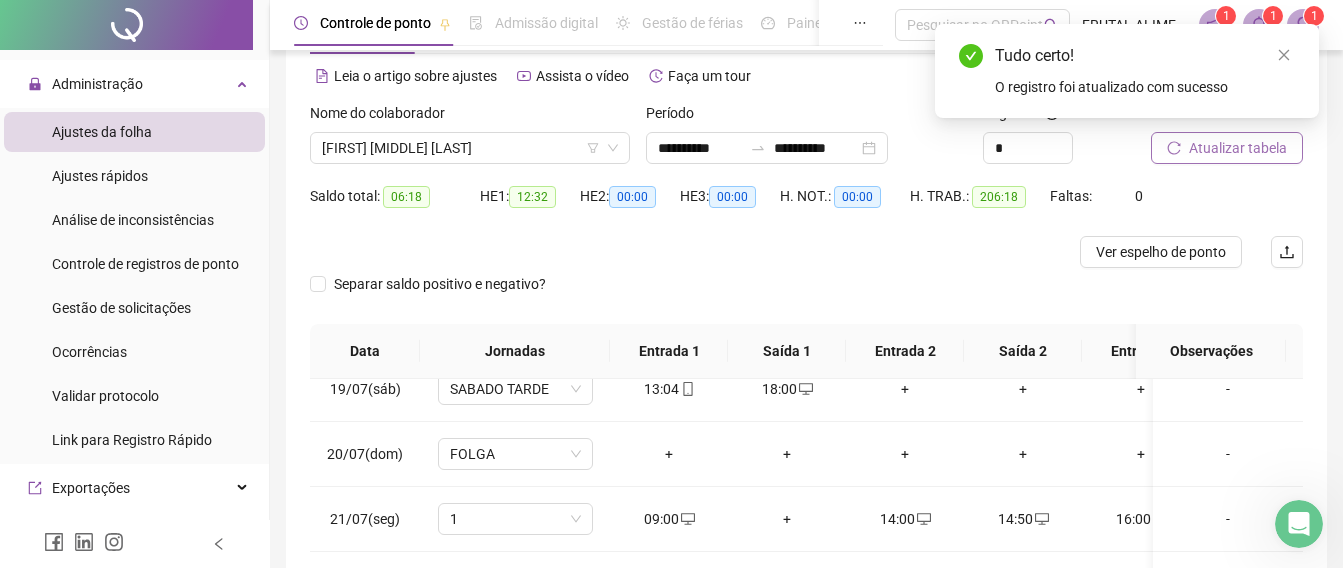 click on "Atualizar tabela" at bounding box center [1238, 148] 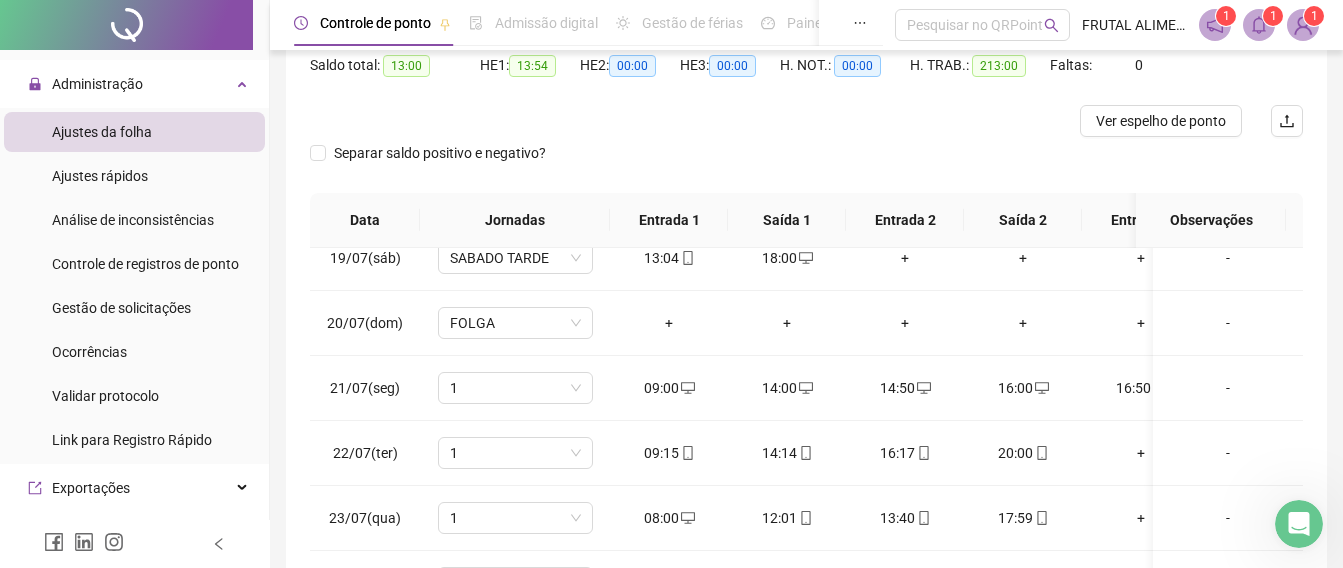scroll, scrollTop: 222, scrollLeft: 0, axis: vertical 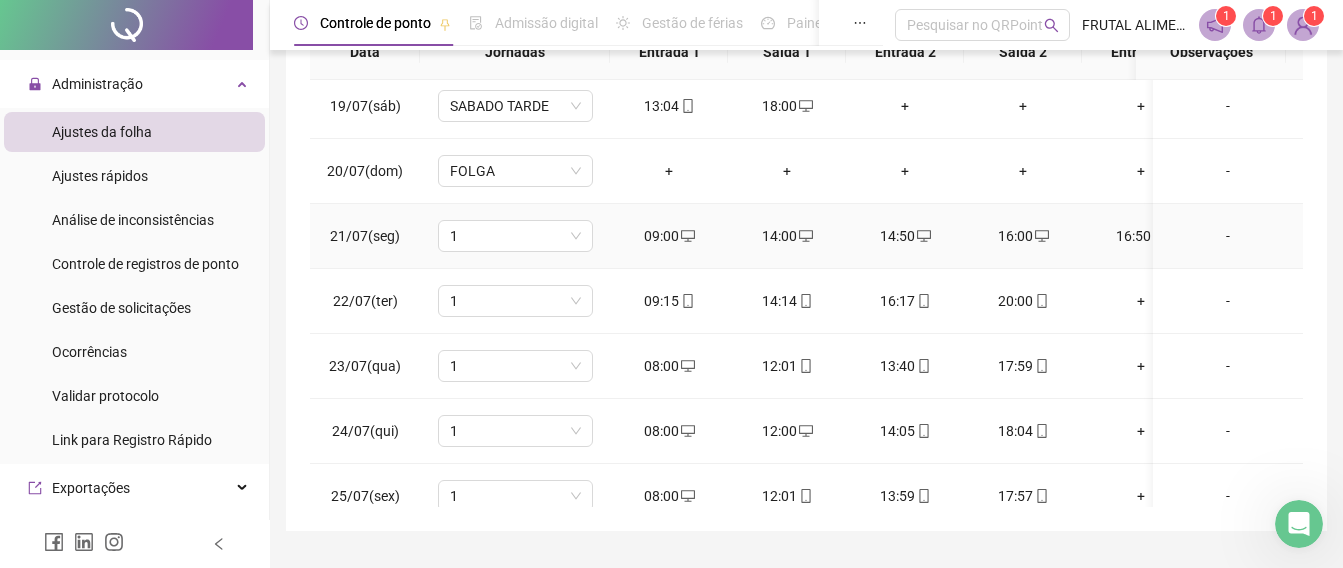 click on "16:50" at bounding box center [1141, 236] 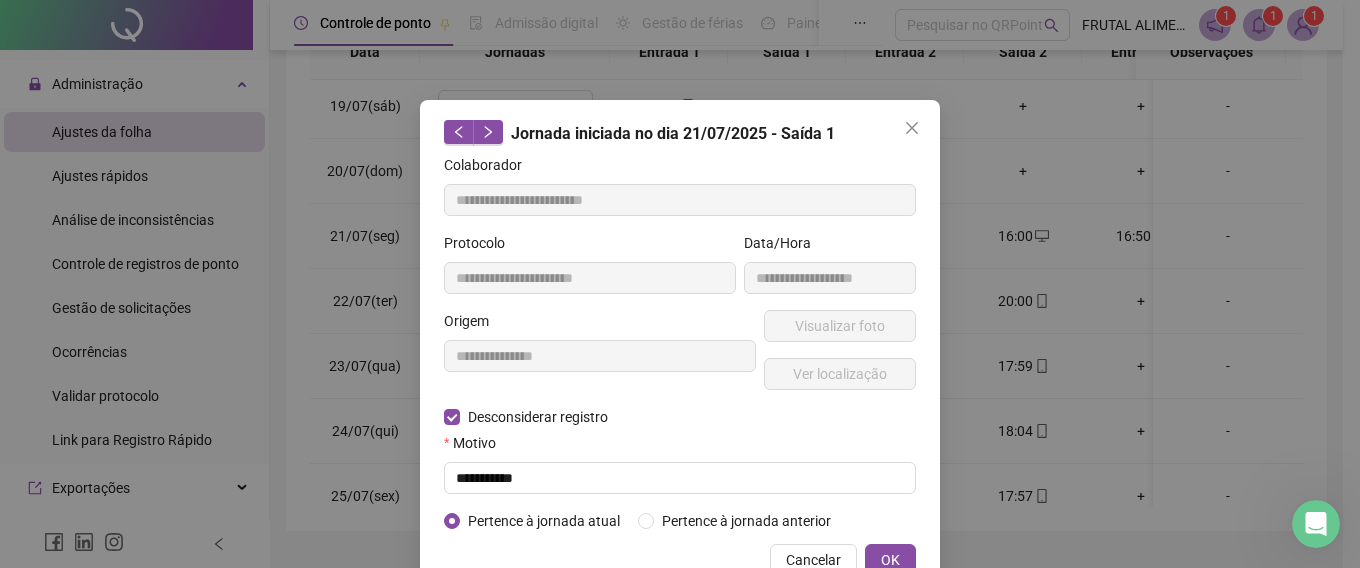 type on "**********" 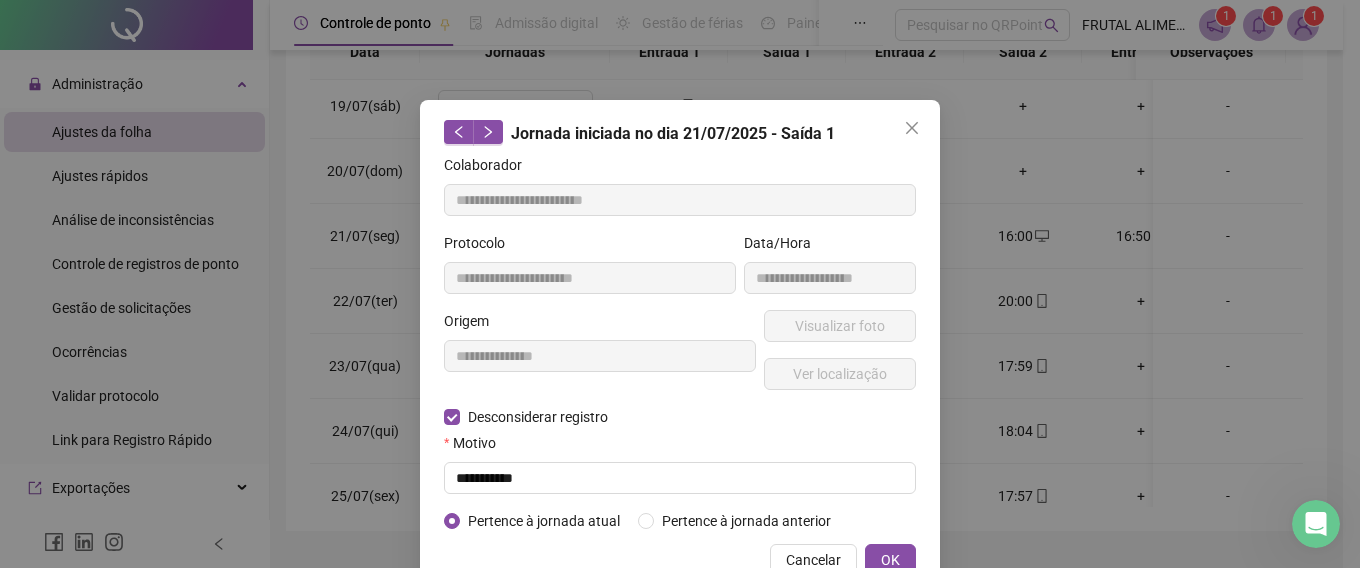 type on "**********" 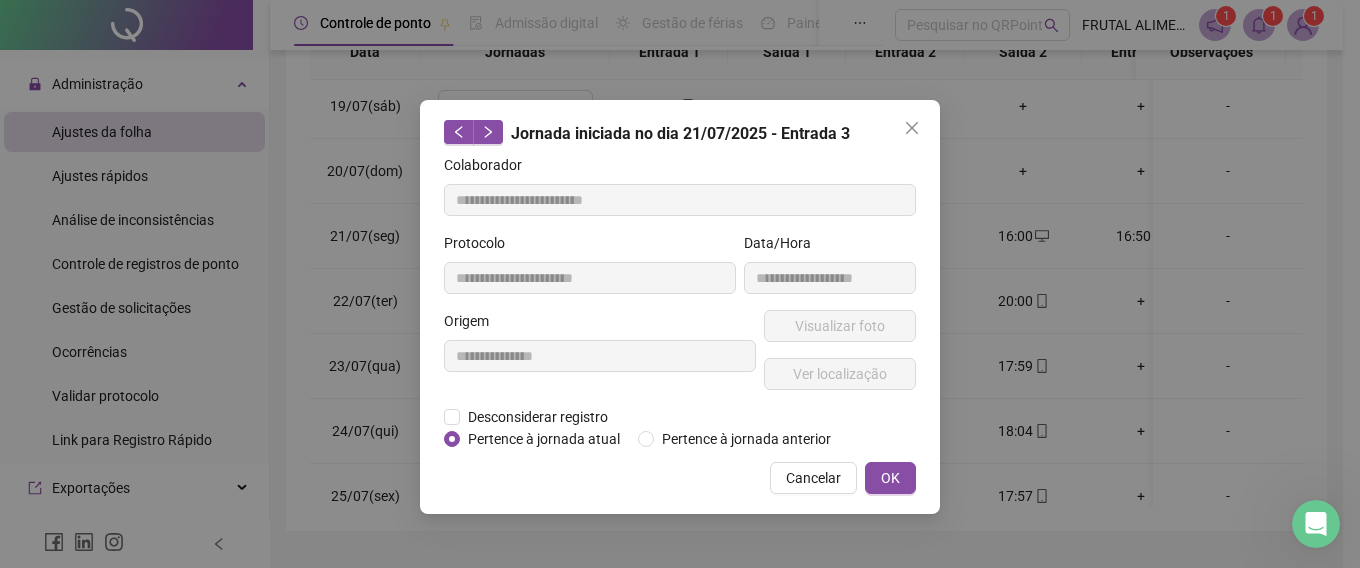 drag, startPoint x: 910, startPoint y: 127, endPoint x: 919, endPoint y: 112, distance: 17.492855 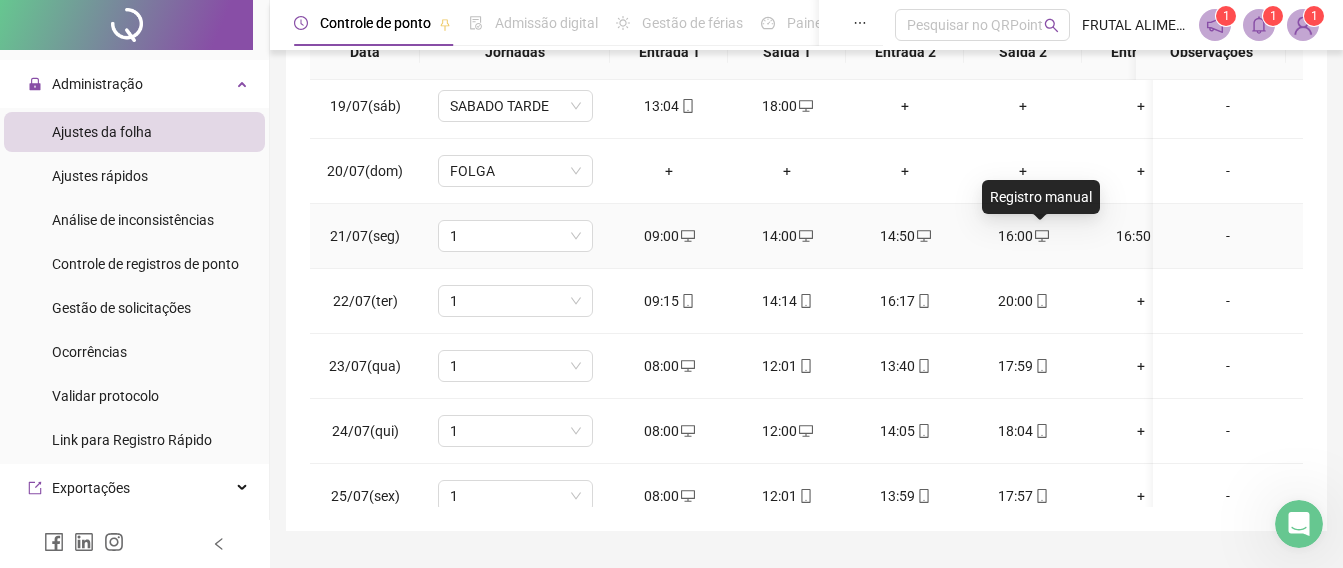 click 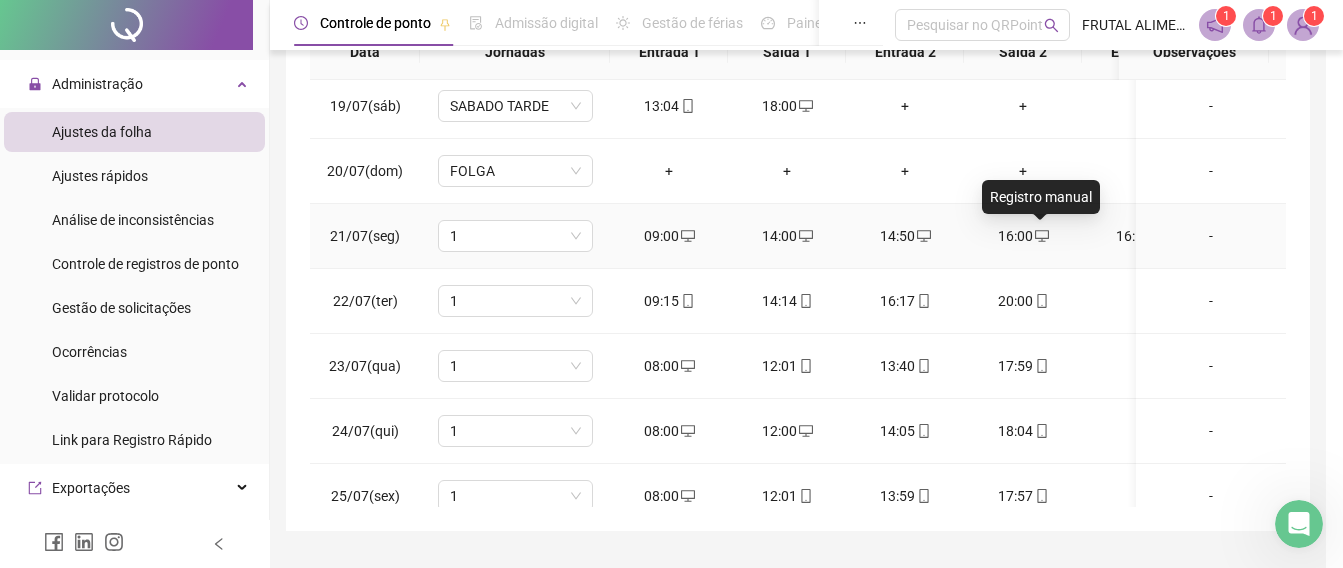 type on "**********" 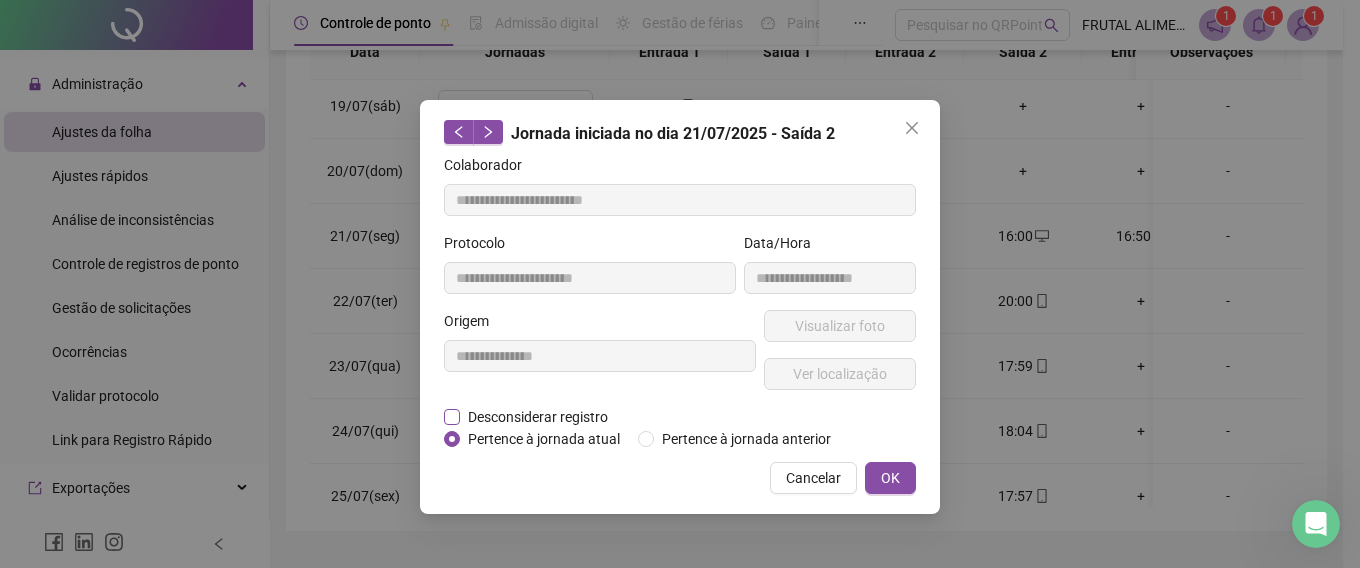 click on "Desconsiderar registro" at bounding box center [538, 417] 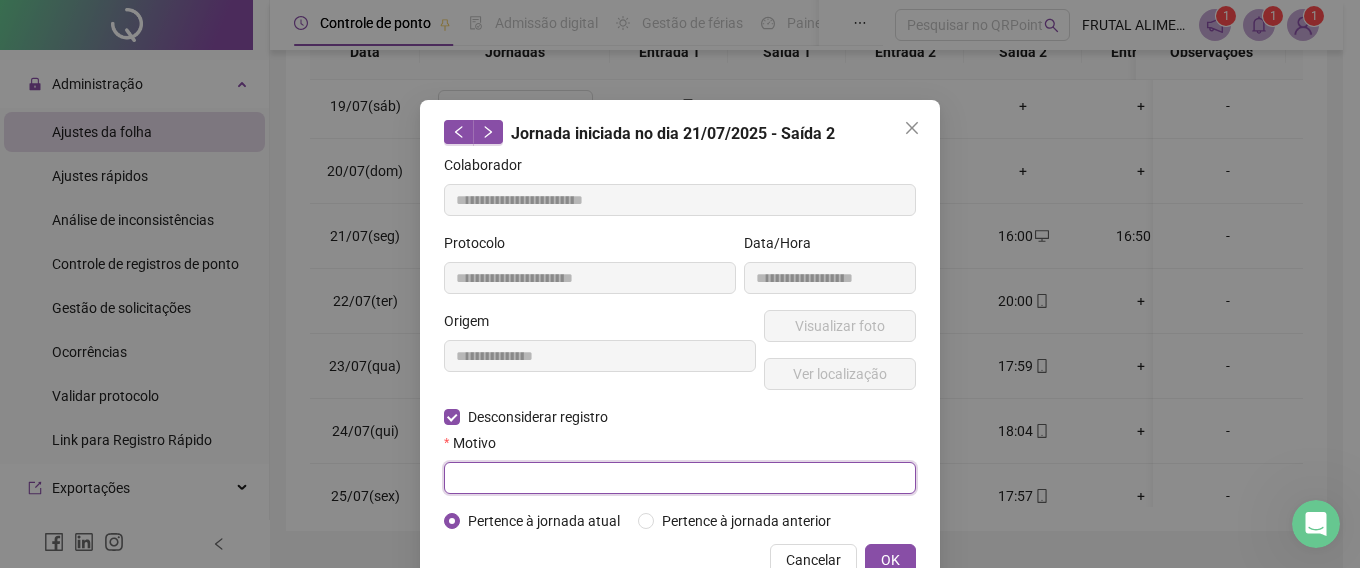 click at bounding box center (680, 478) 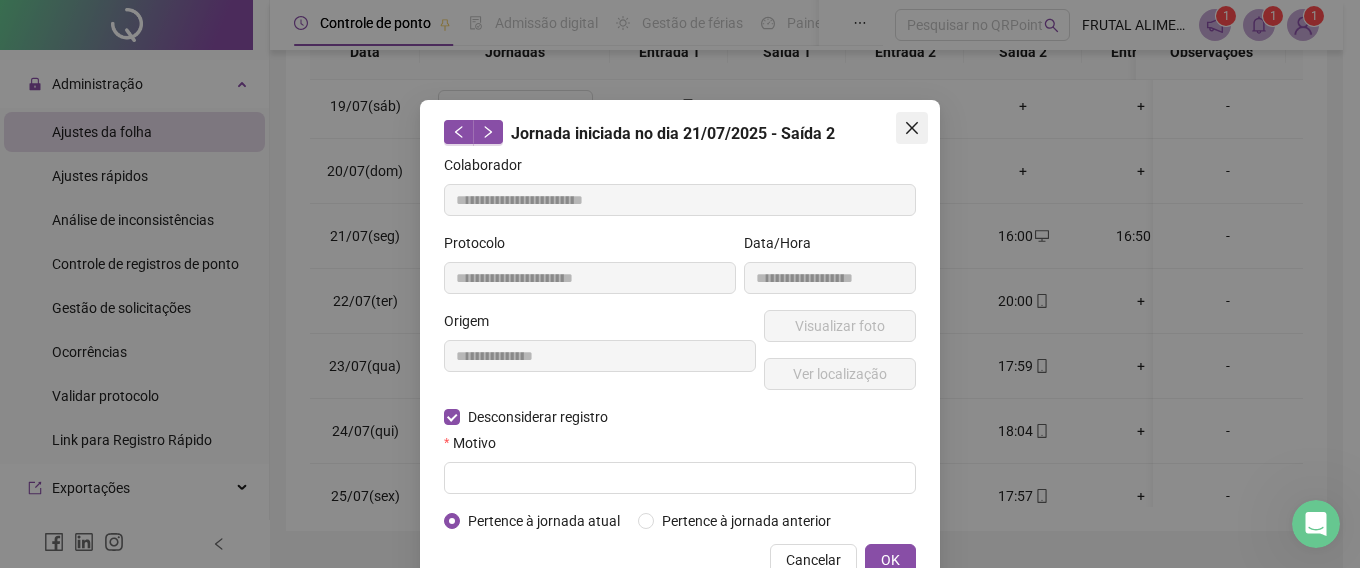click 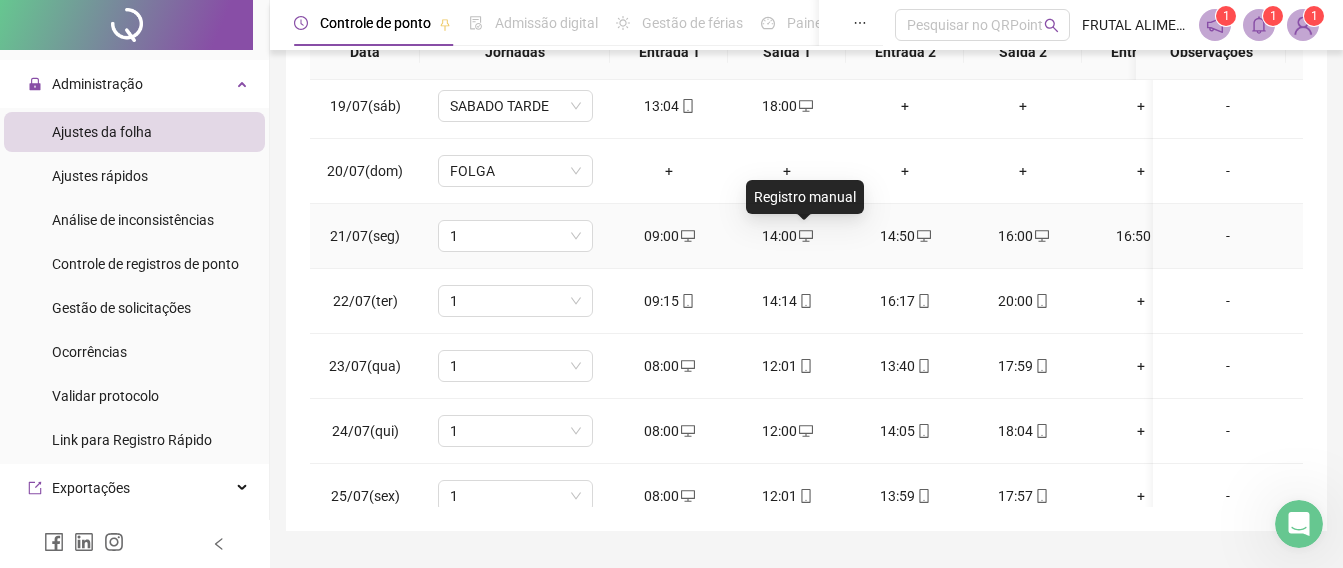 click 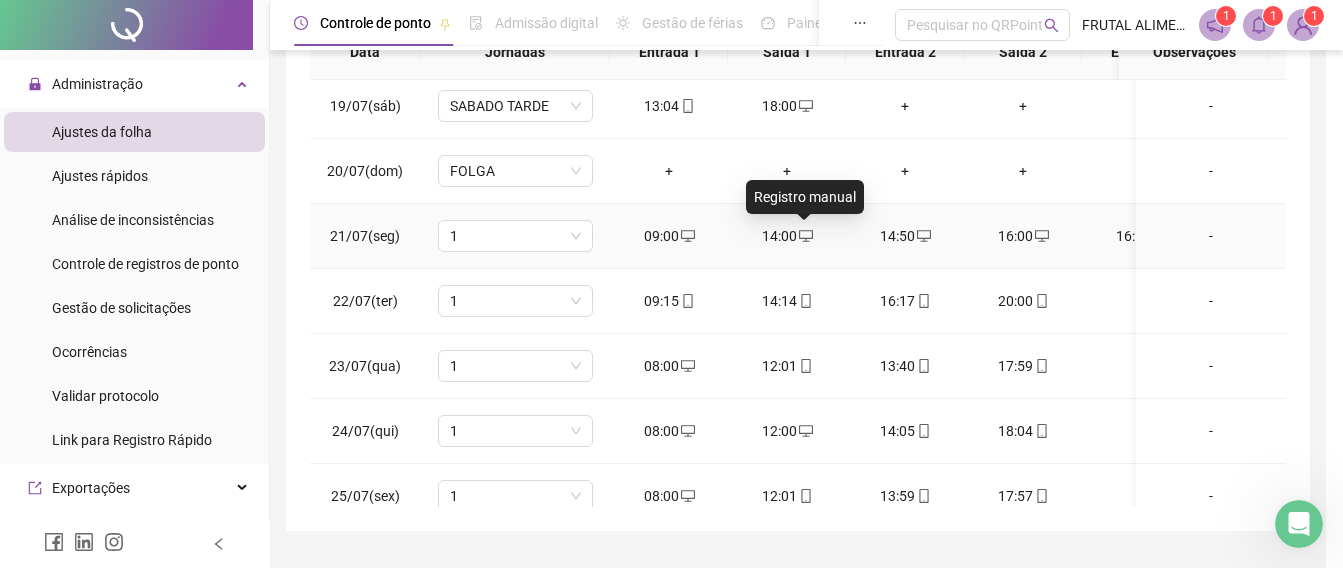 type on "**********" 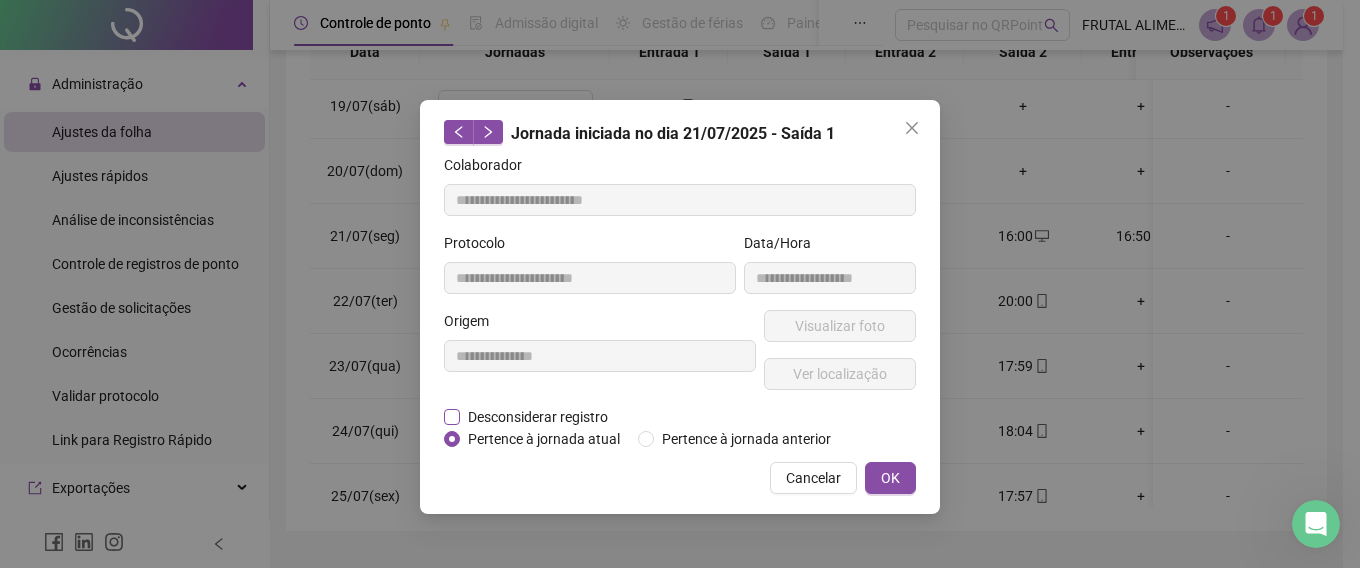 click on "Desconsiderar registro" at bounding box center [538, 417] 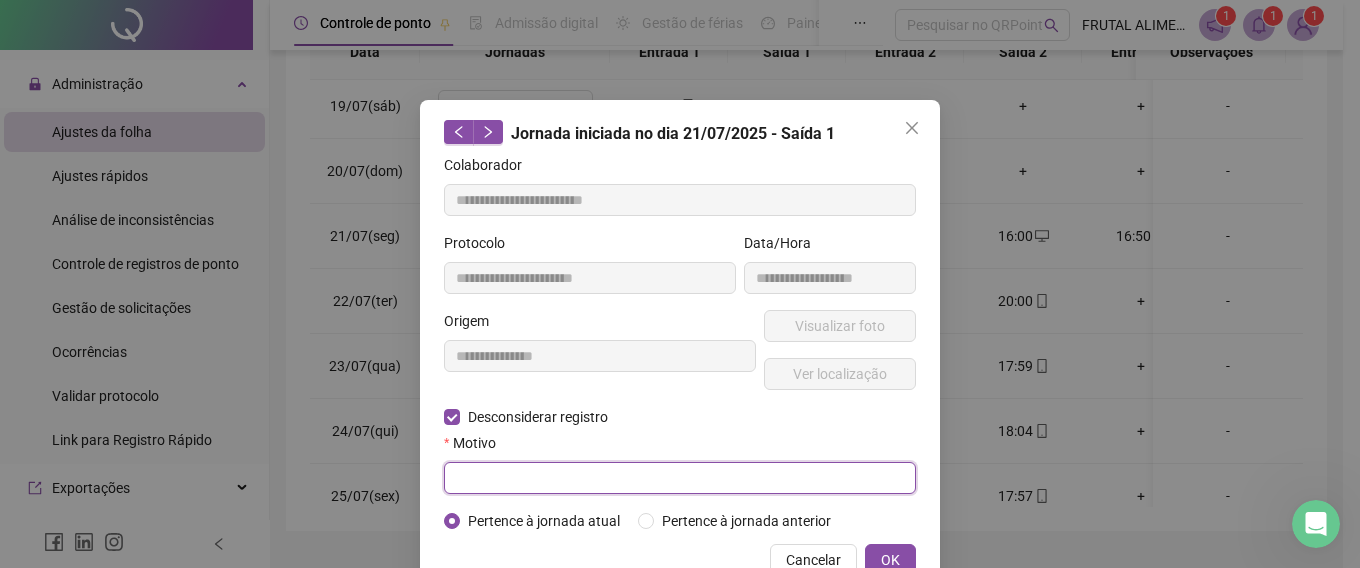 click at bounding box center [680, 478] 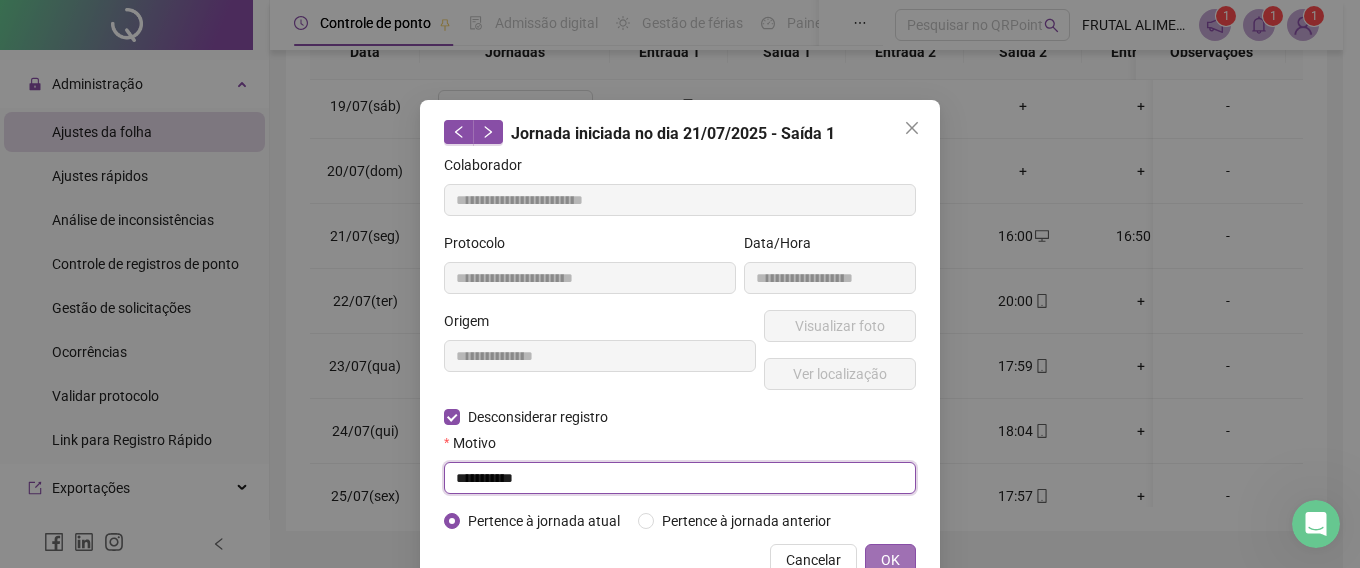 type on "**********" 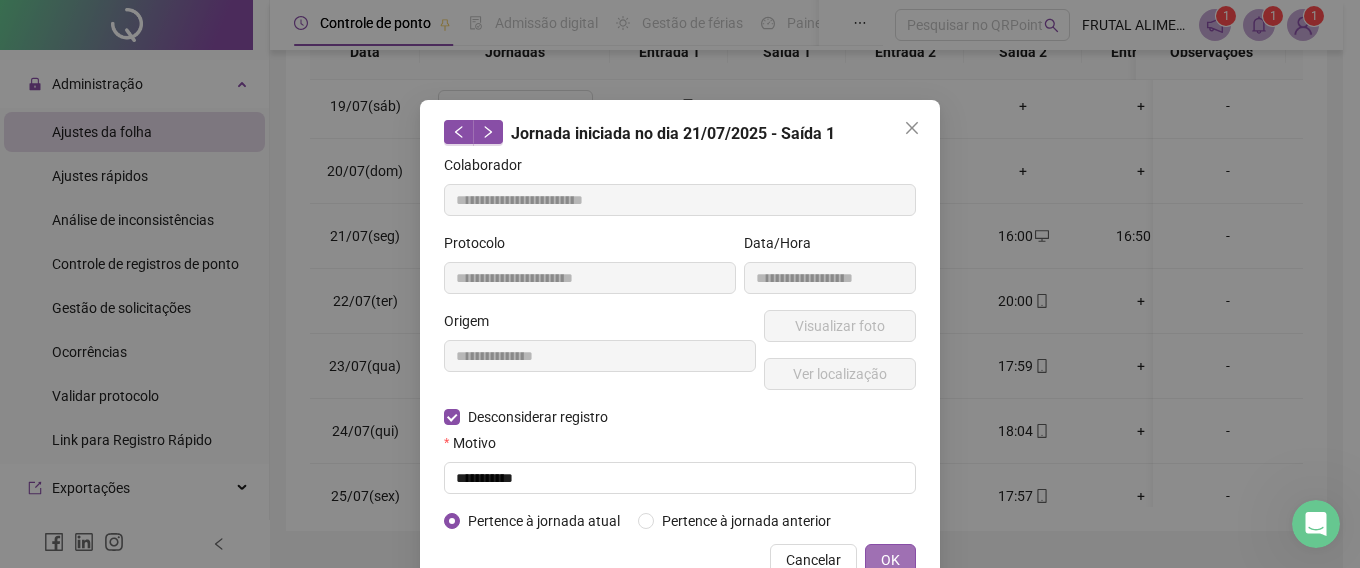 click on "OK" at bounding box center [890, 560] 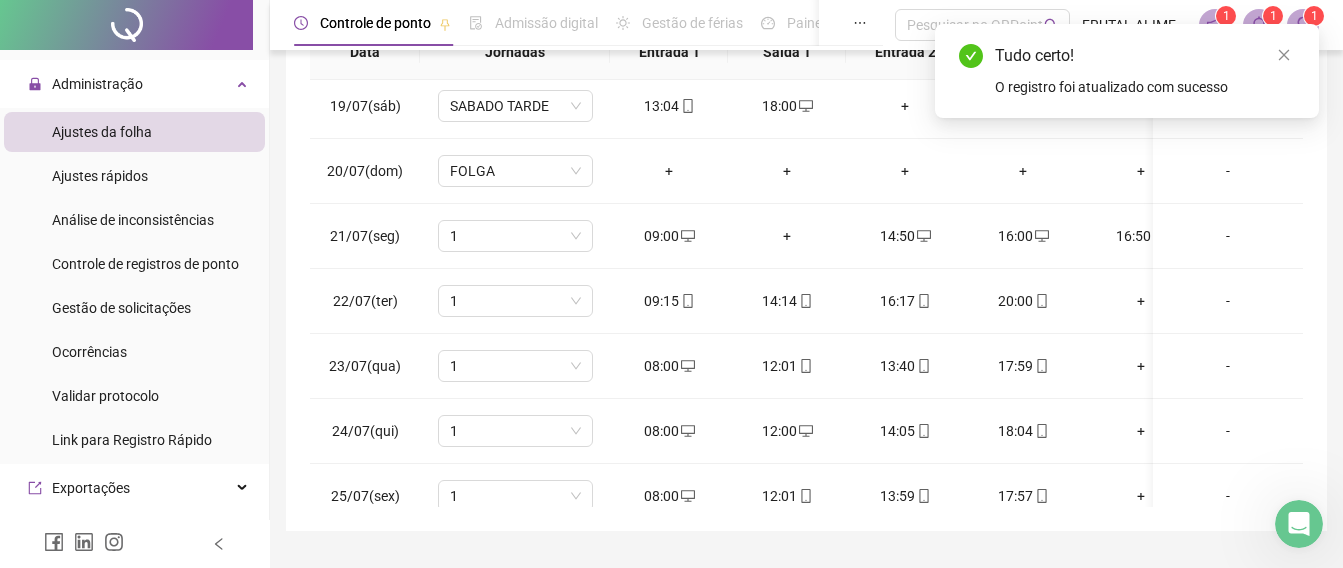click on "Tudo certo!" at bounding box center (1145, 56) 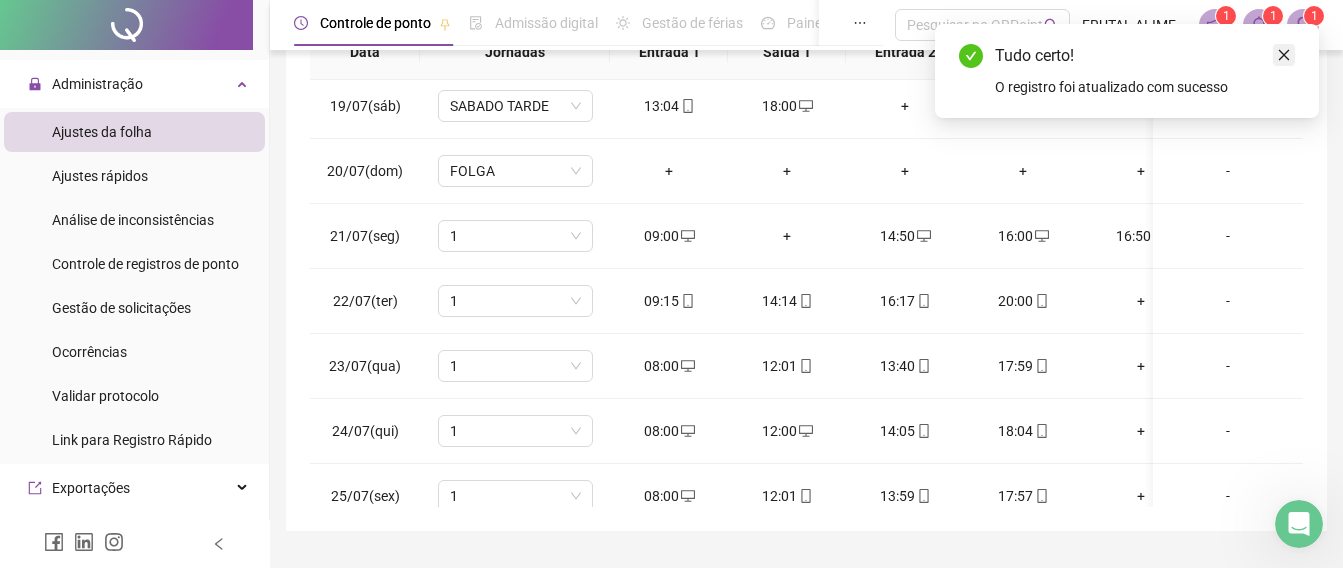 click at bounding box center (1284, 55) 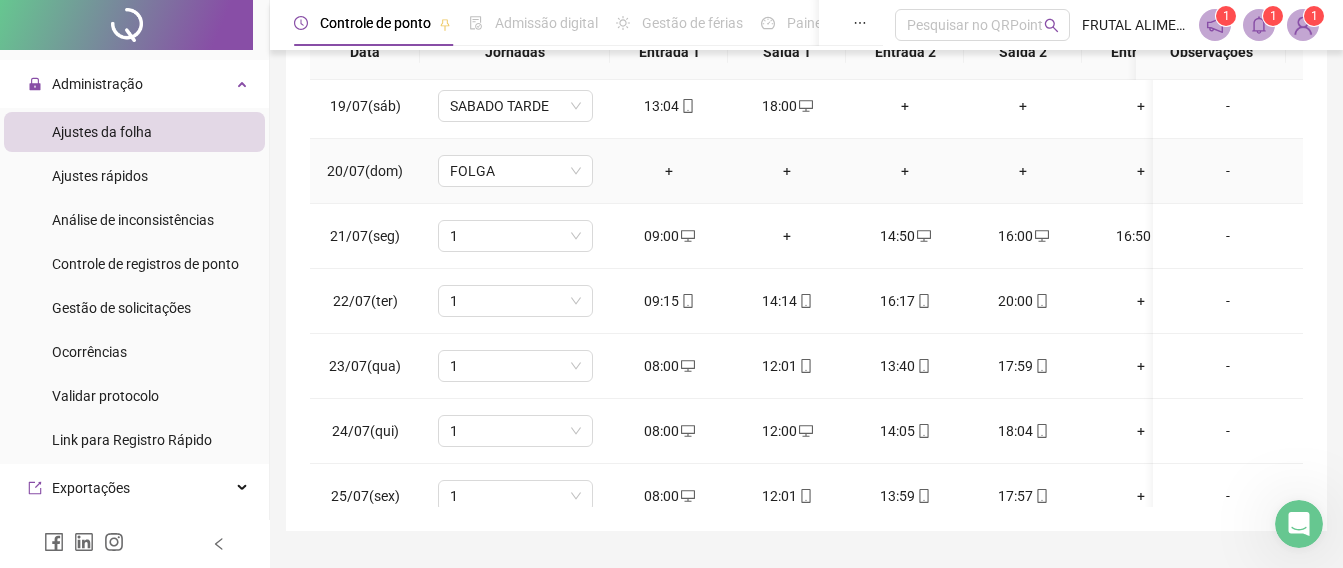 scroll, scrollTop: 976, scrollLeft: 0, axis: vertical 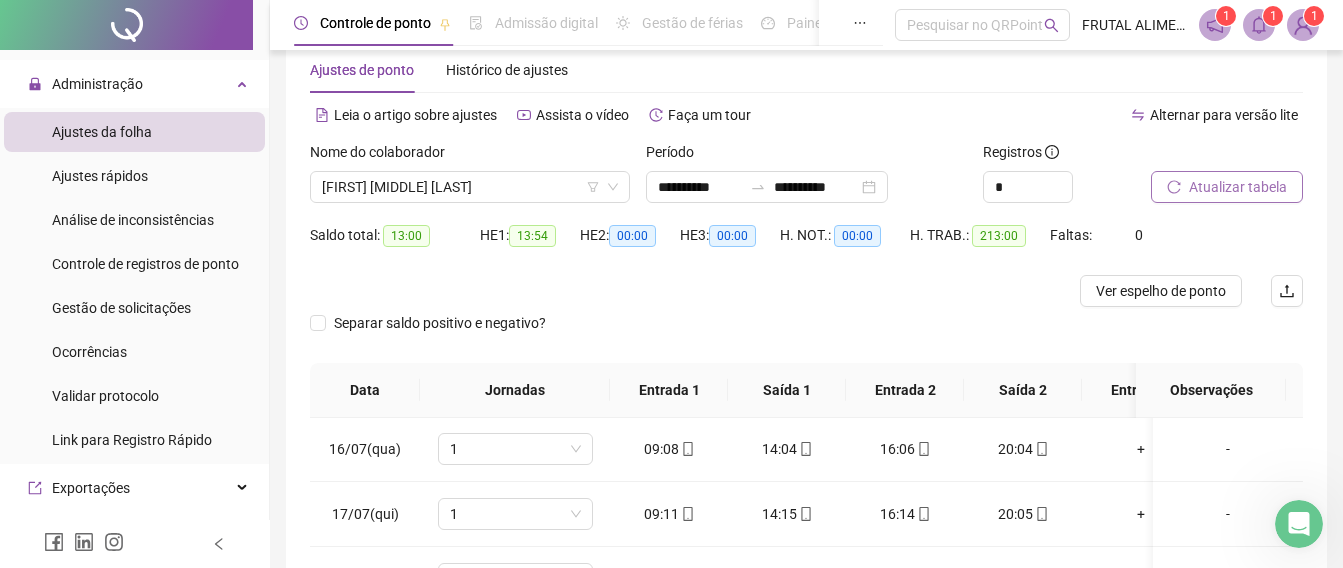 click on "Atualizar tabela" at bounding box center (1238, 187) 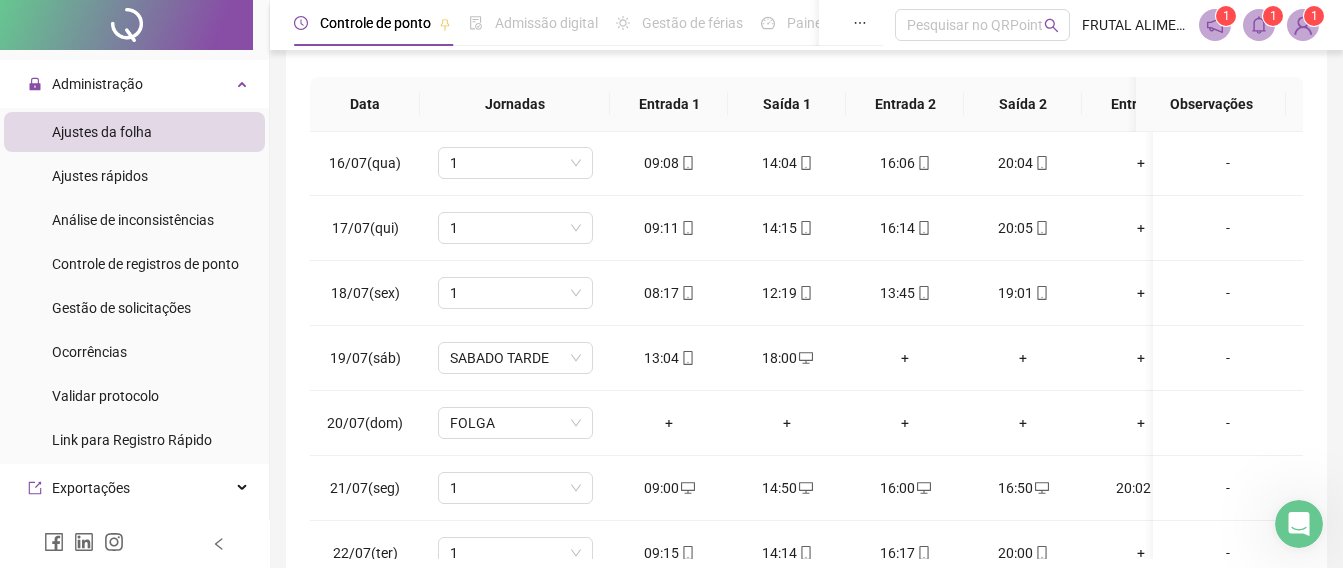 scroll, scrollTop: 430, scrollLeft: 0, axis: vertical 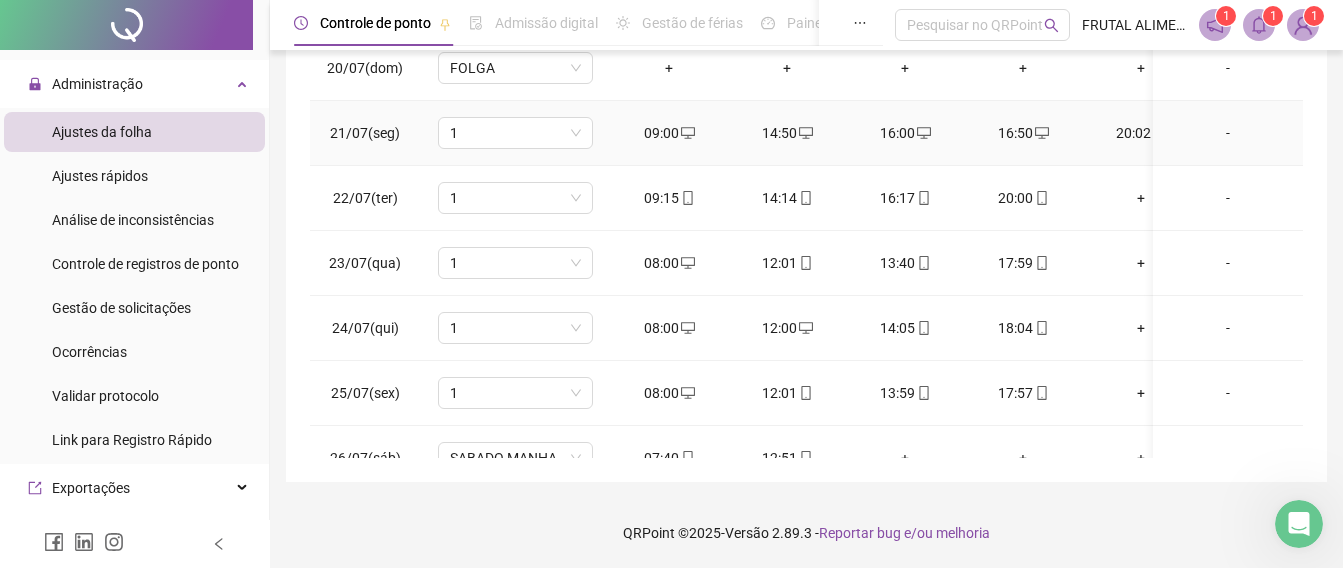 click on "16:00" at bounding box center (905, 133) 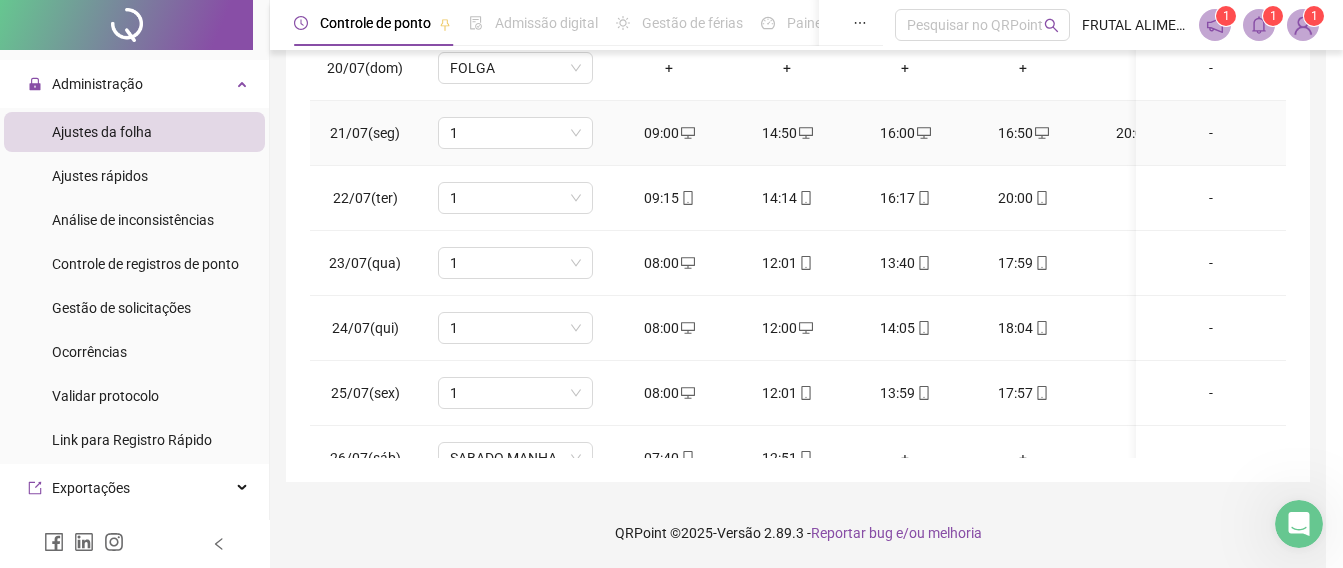 type on "**********" 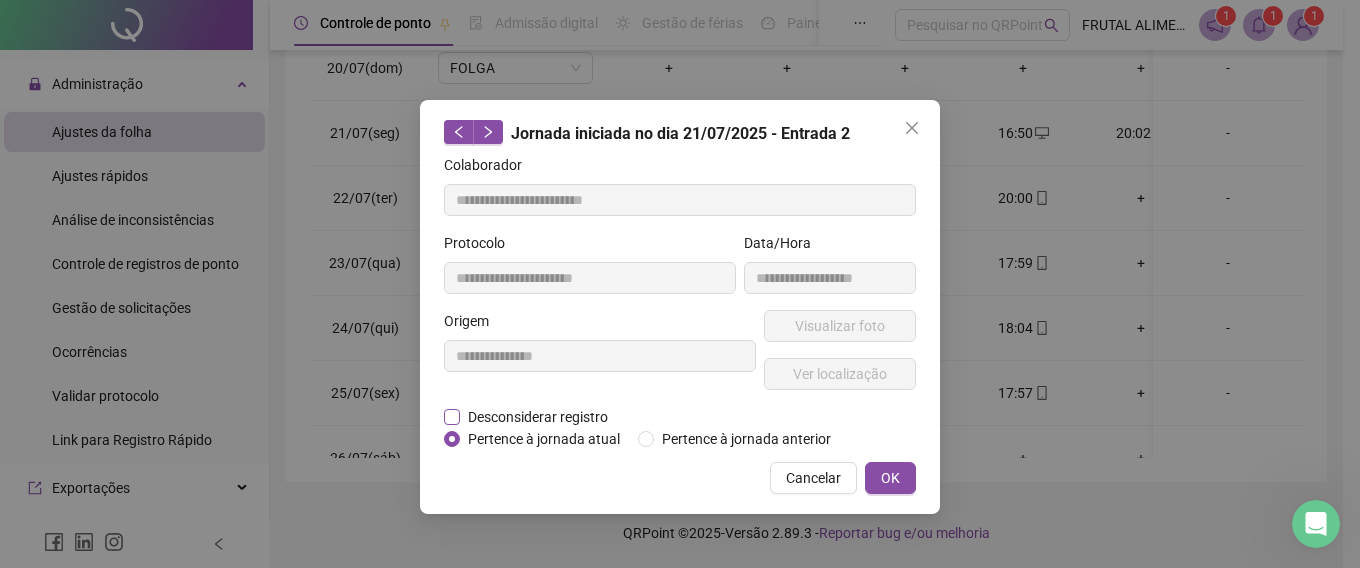 click on "Desconsiderar registro" at bounding box center [538, 417] 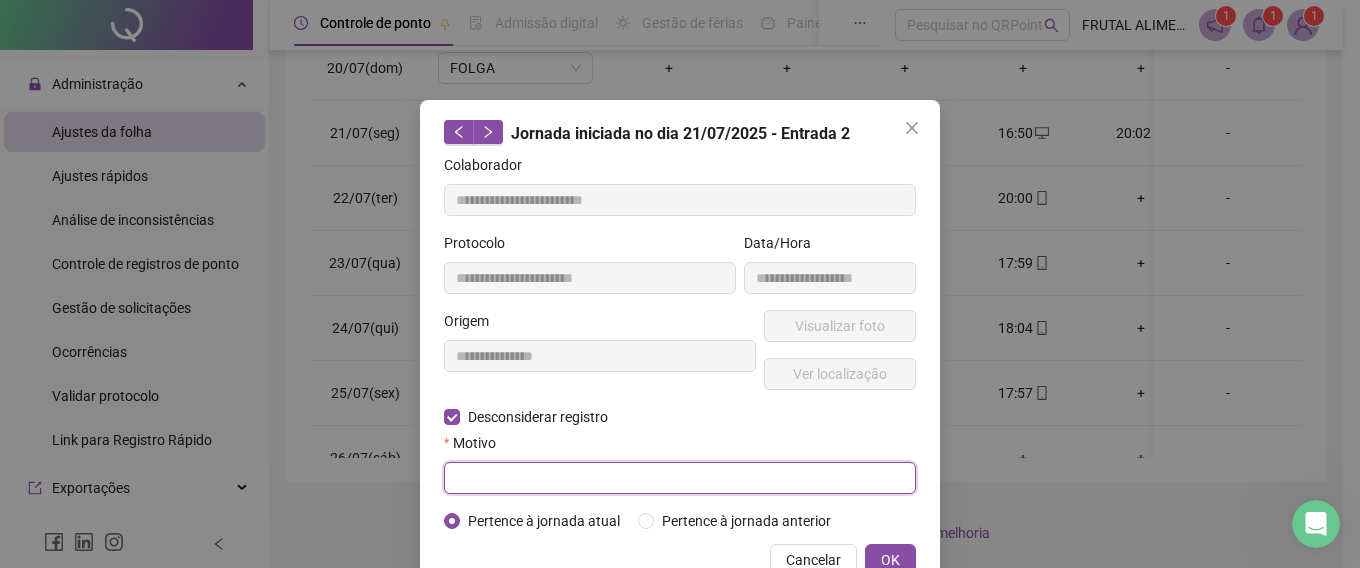 click at bounding box center (680, 478) 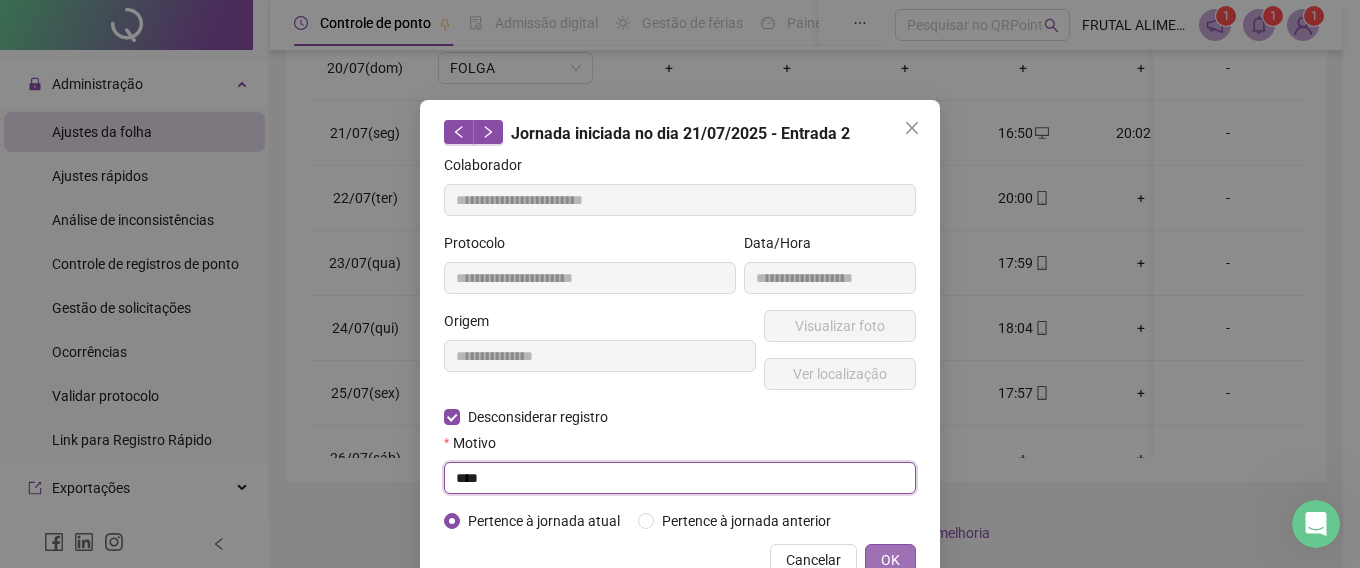 type on "****" 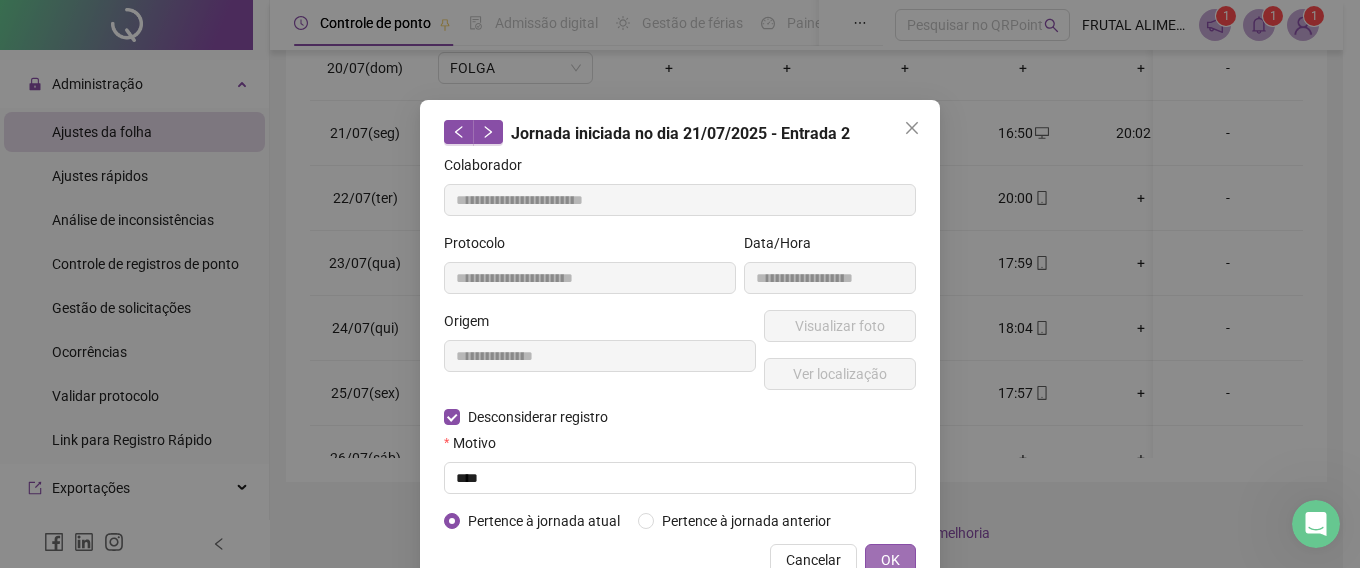 click on "OK" at bounding box center [890, 560] 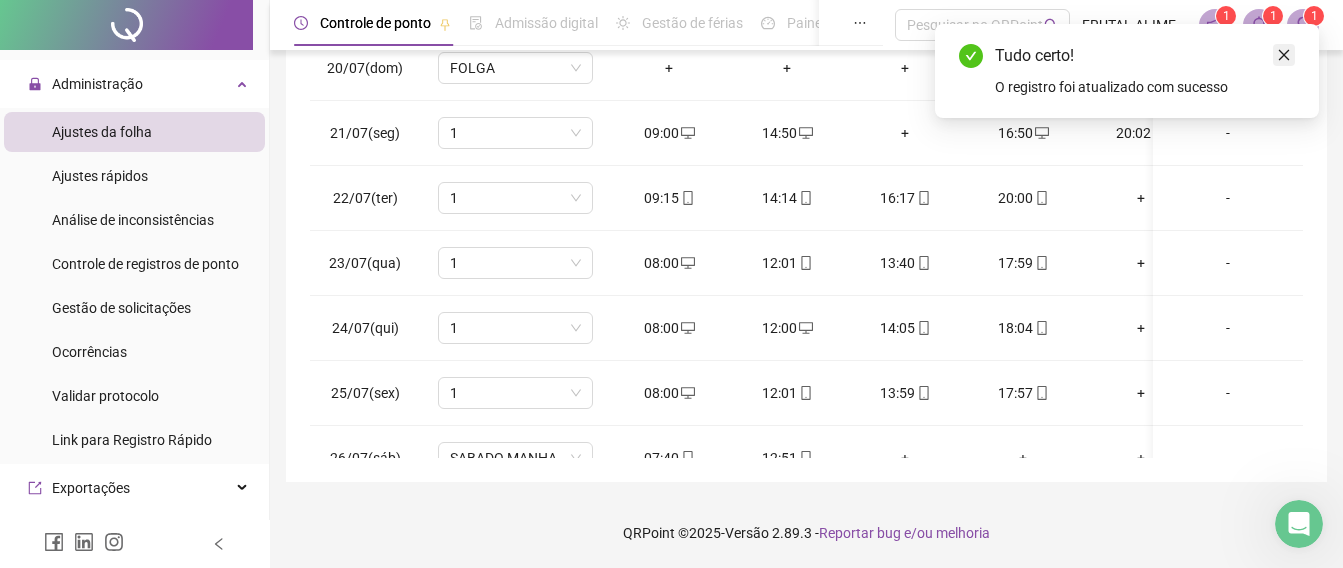 click 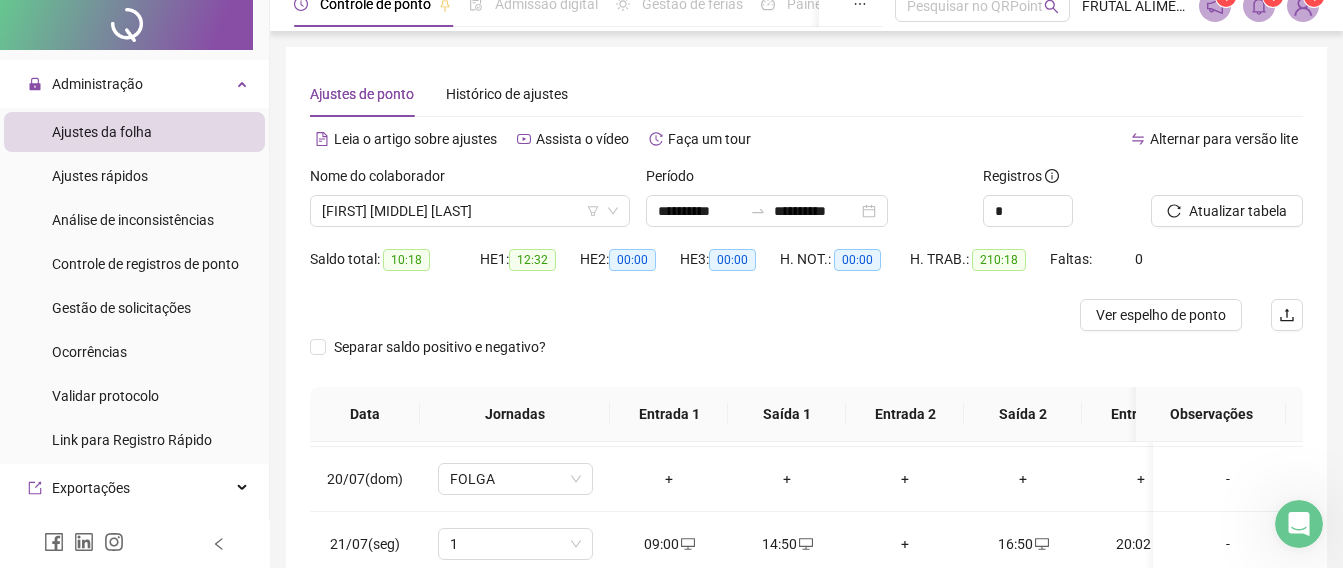 scroll, scrollTop: 0, scrollLeft: 0, axis: both 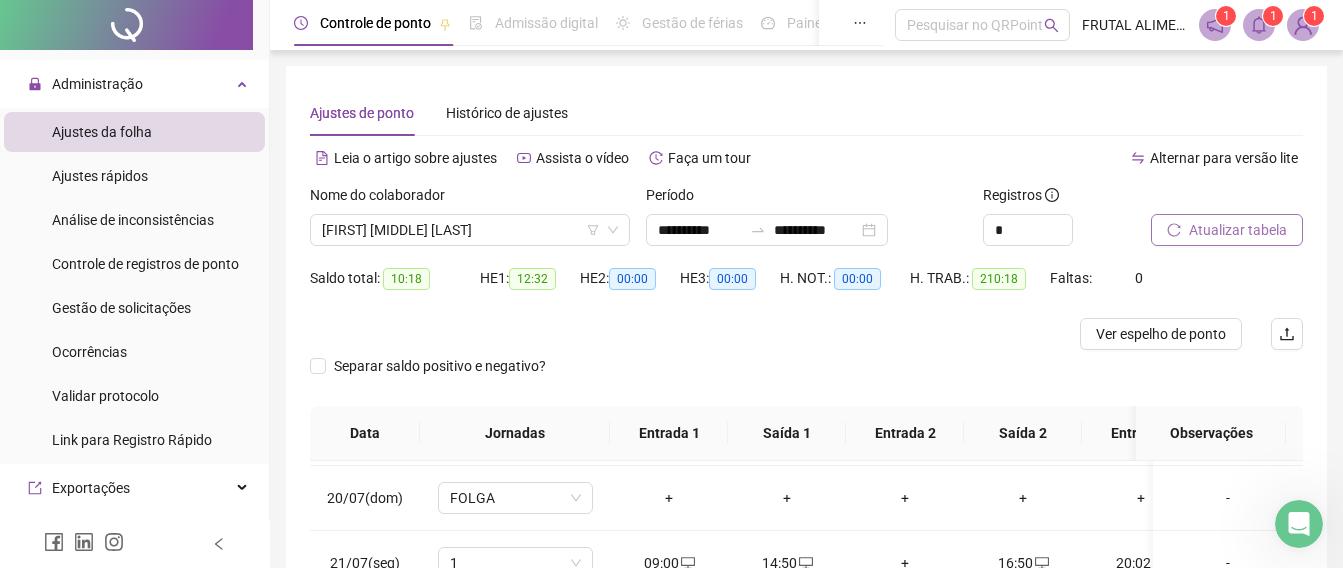 click on "Atualizar tabela" at bounding box center [1238, 230] 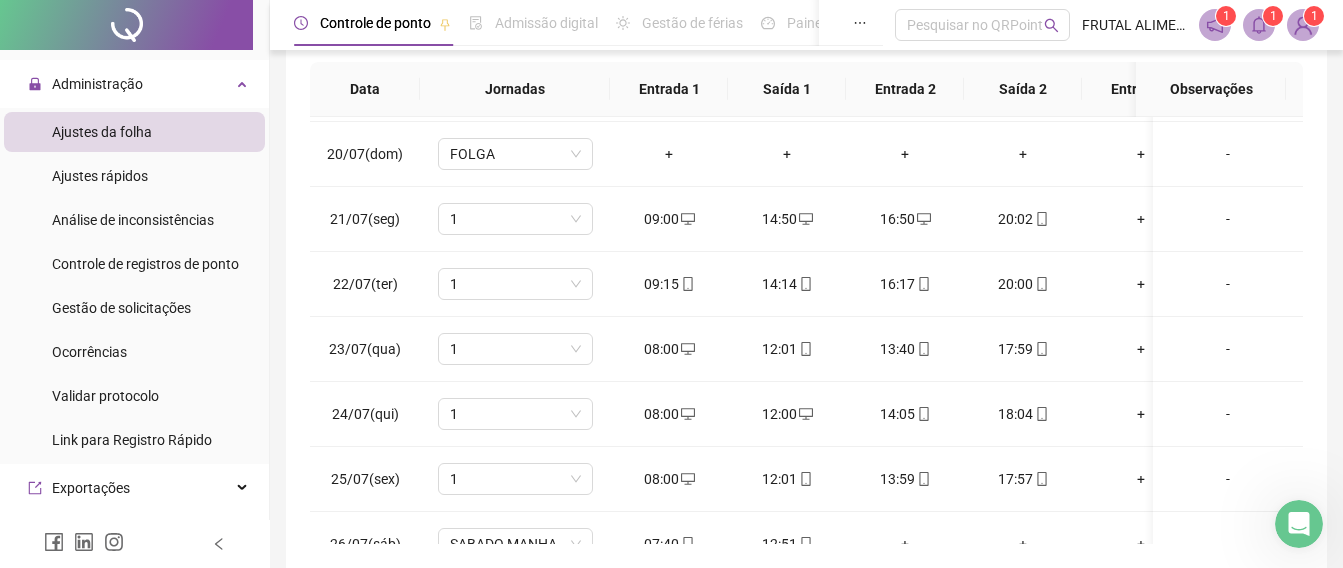 scroll, scrollTop: 430, scrollLeft: 0, axis: vertical 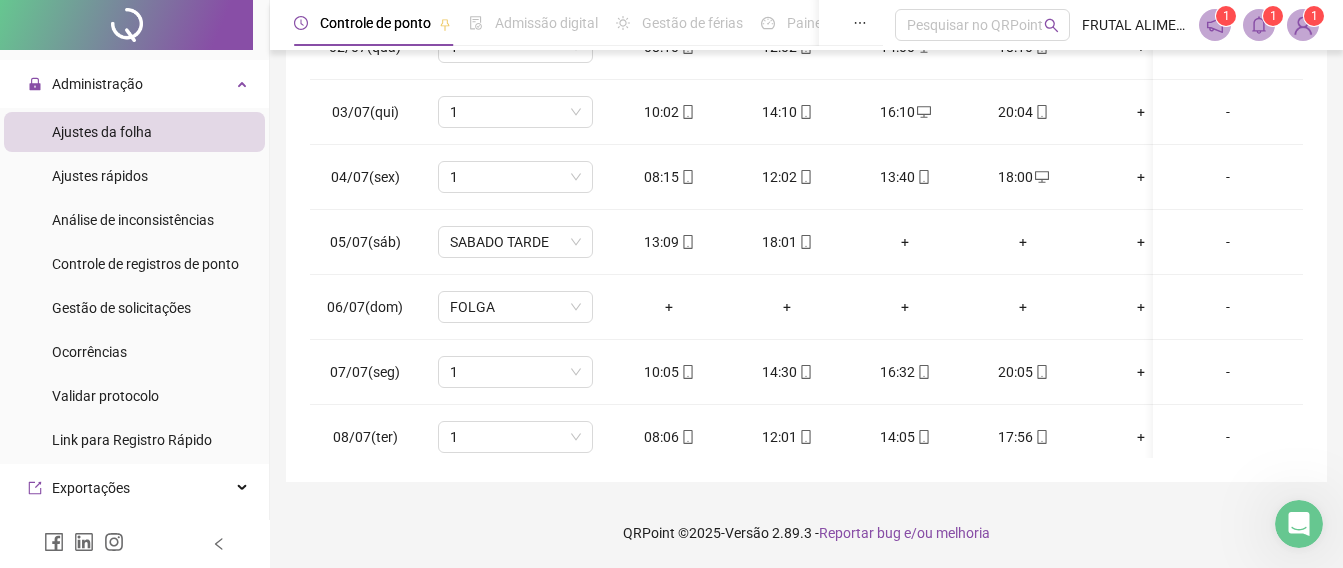 click on "**********" at bounding box center (806, 59) 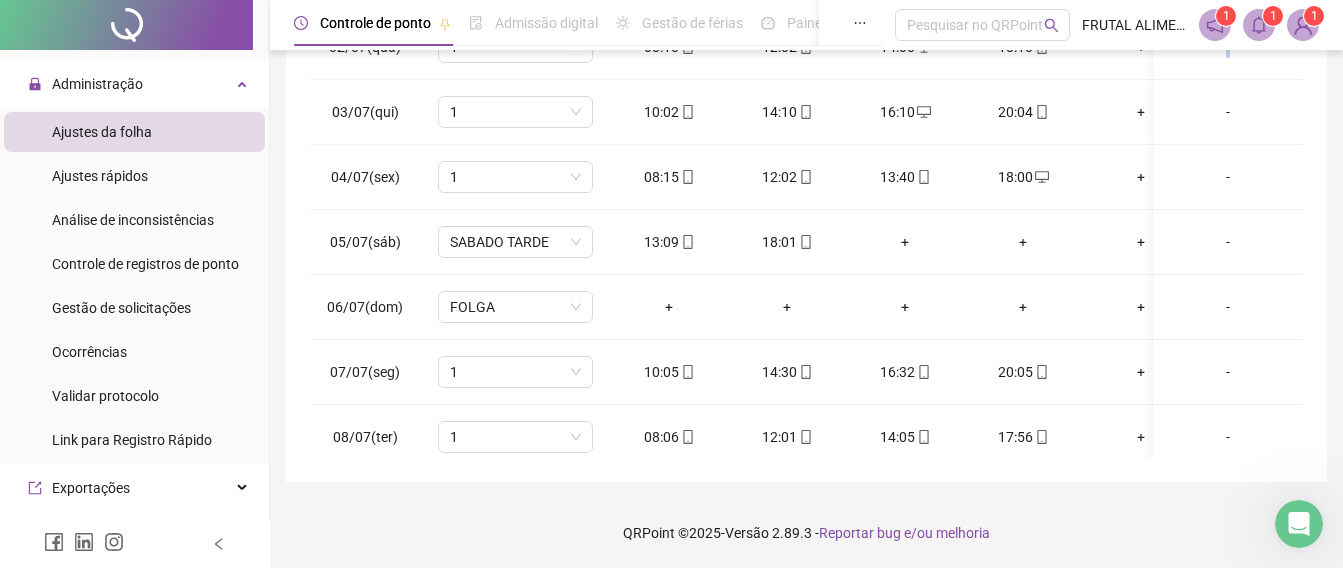 click on "**********" at bounding box center (806, 59) 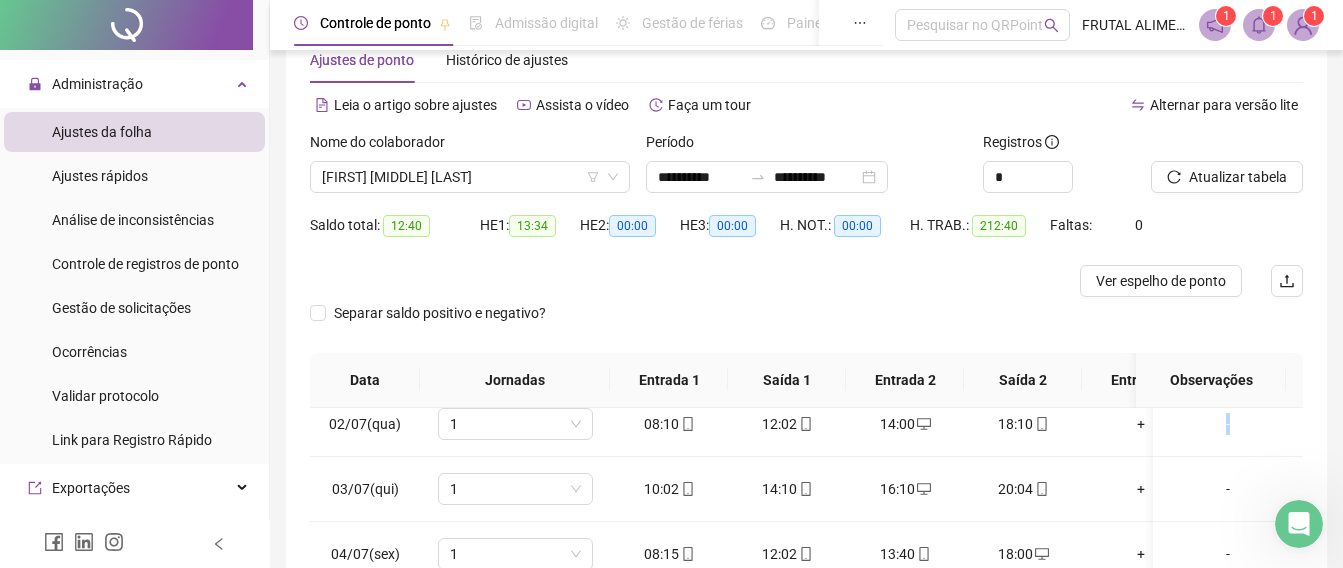 scroll, scrollTop: 0, scrollLeft: 0, axis: both 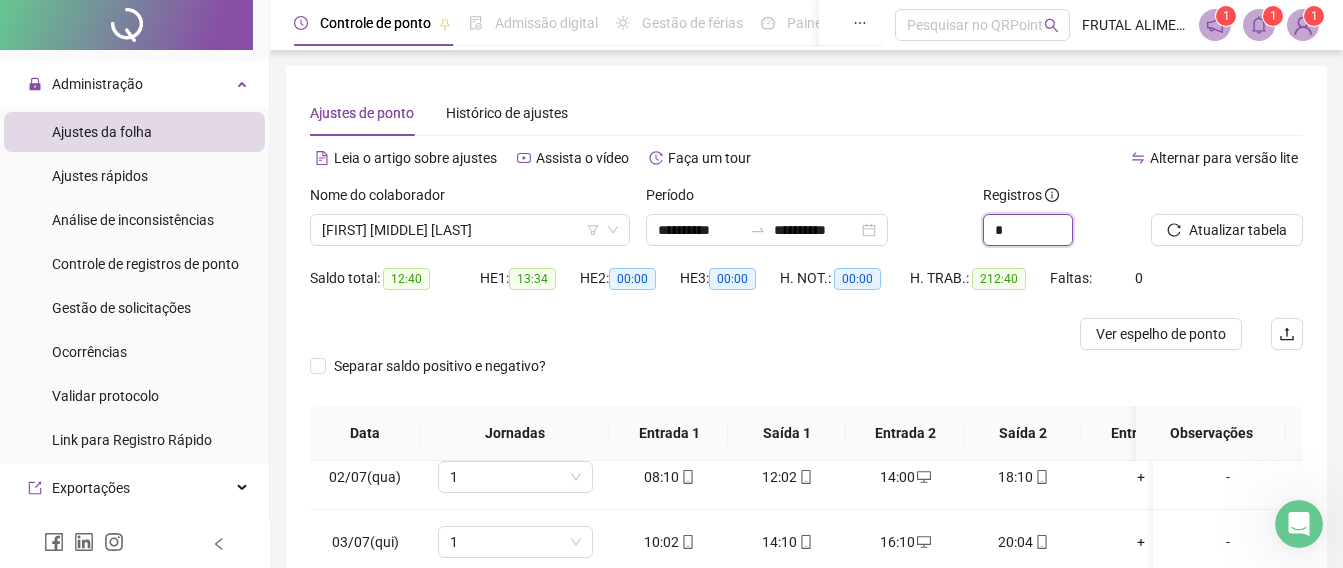 drag, startPoint x: 1016, startPoint y: 232, endPoint x: 955, endPoint y: 218, distance: 62.58594 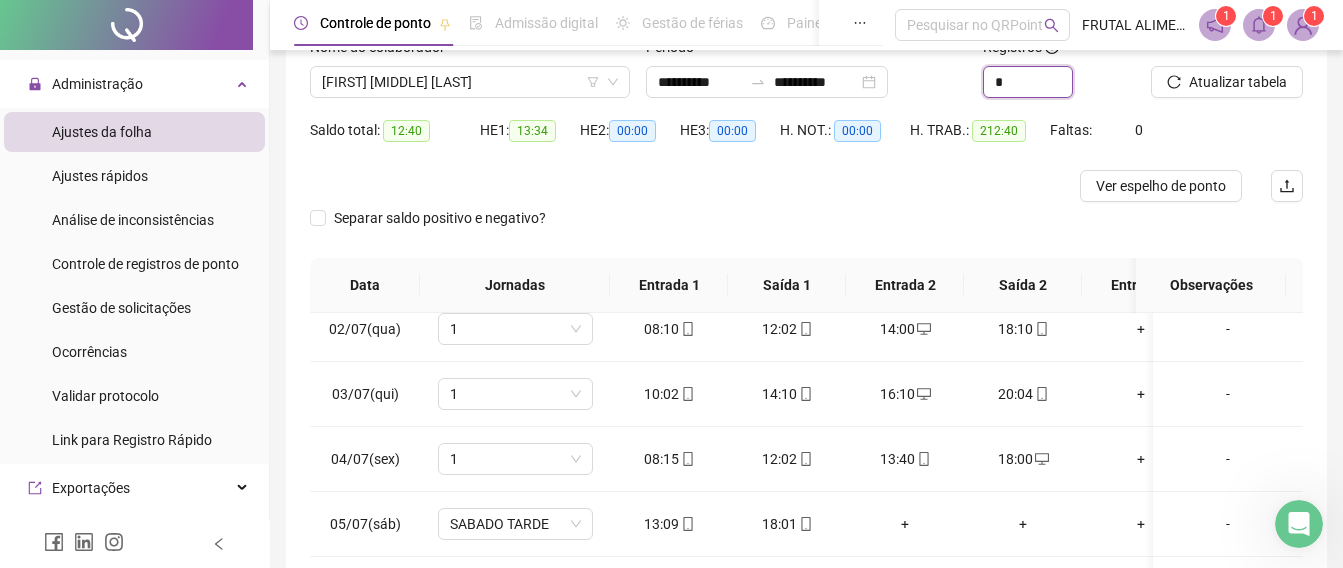 scroll, scrollTop: 153, scrollLeft: 0, axis: vertical 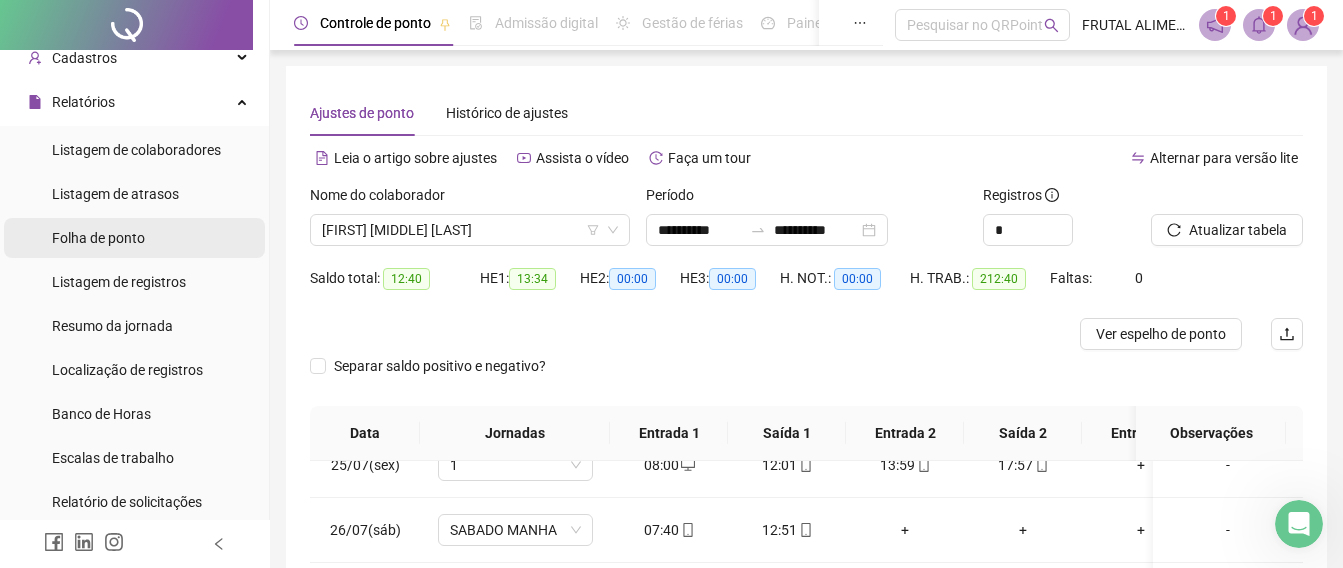 click on "Folha de ponto" at bounding box center [98, 238] 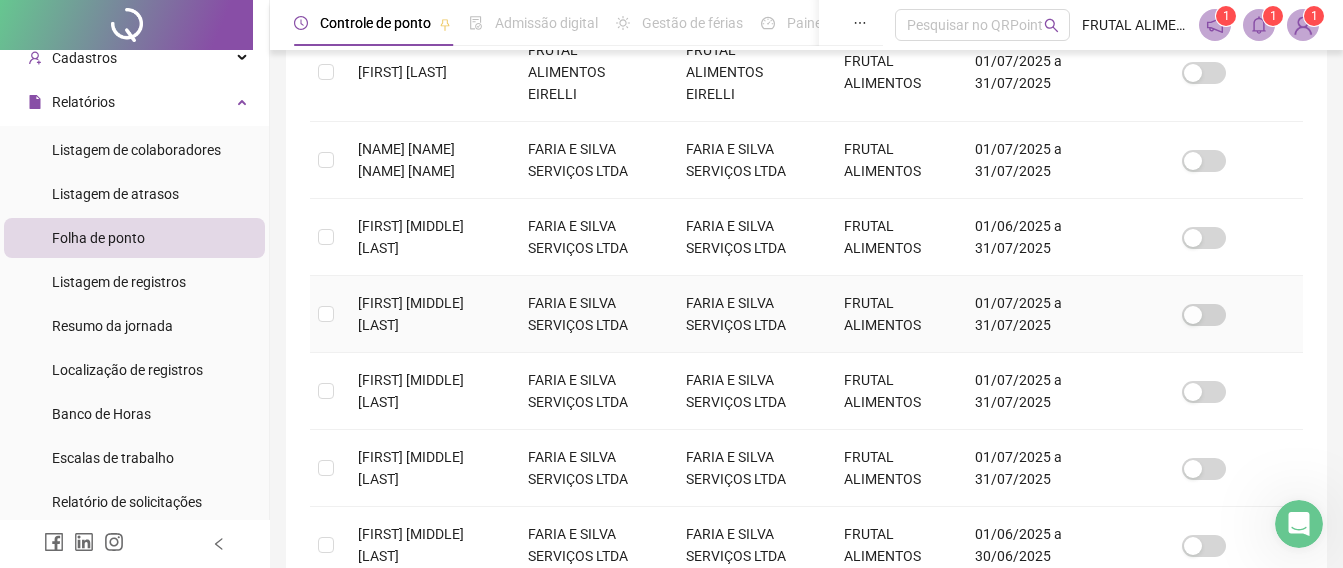 scroll, scrollTop: 615, scrollLeft: 0, axis: vertical 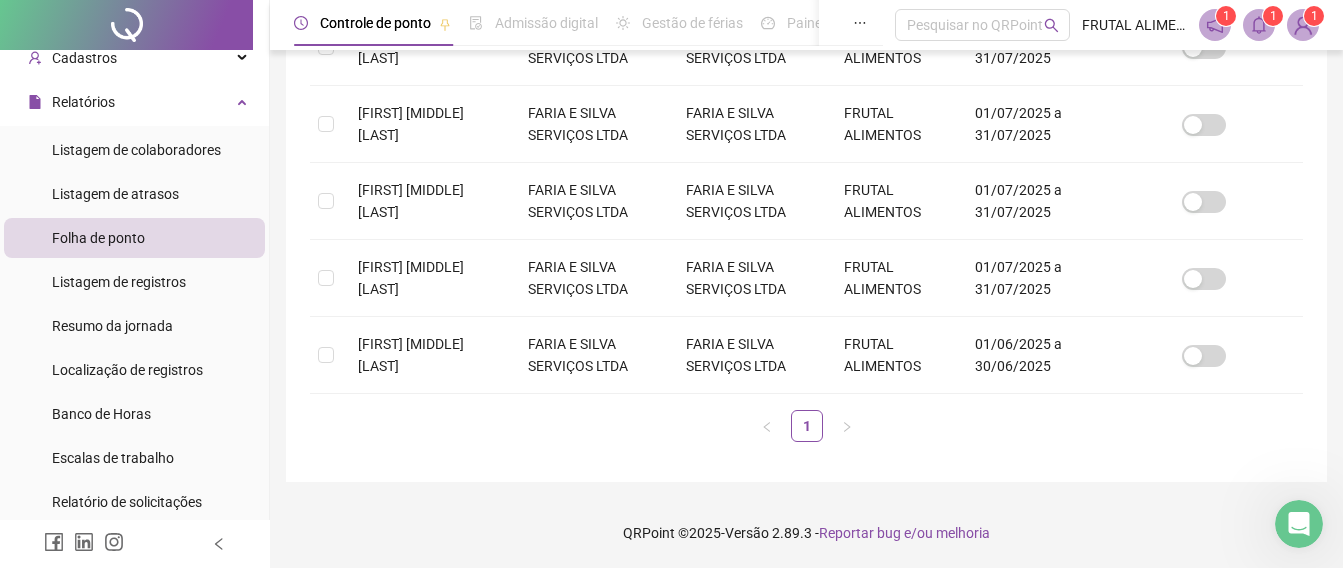 click at bounding box center [326, -118] 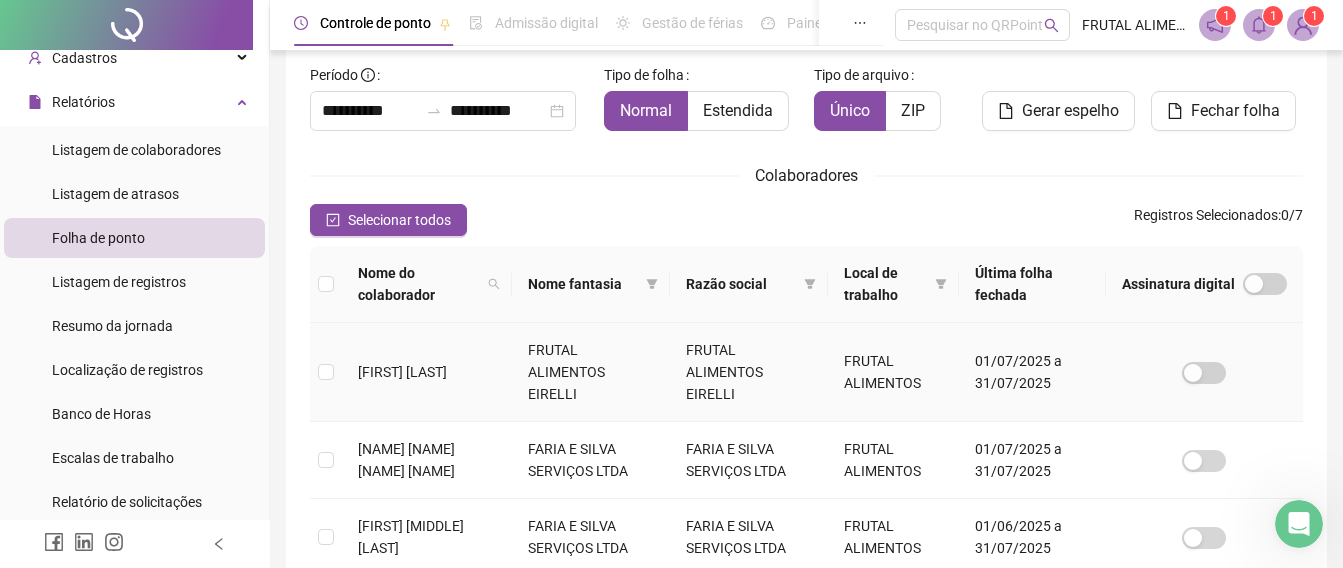 scroll, scrollTop: 615, scrollLeft: 0, axis: vertical 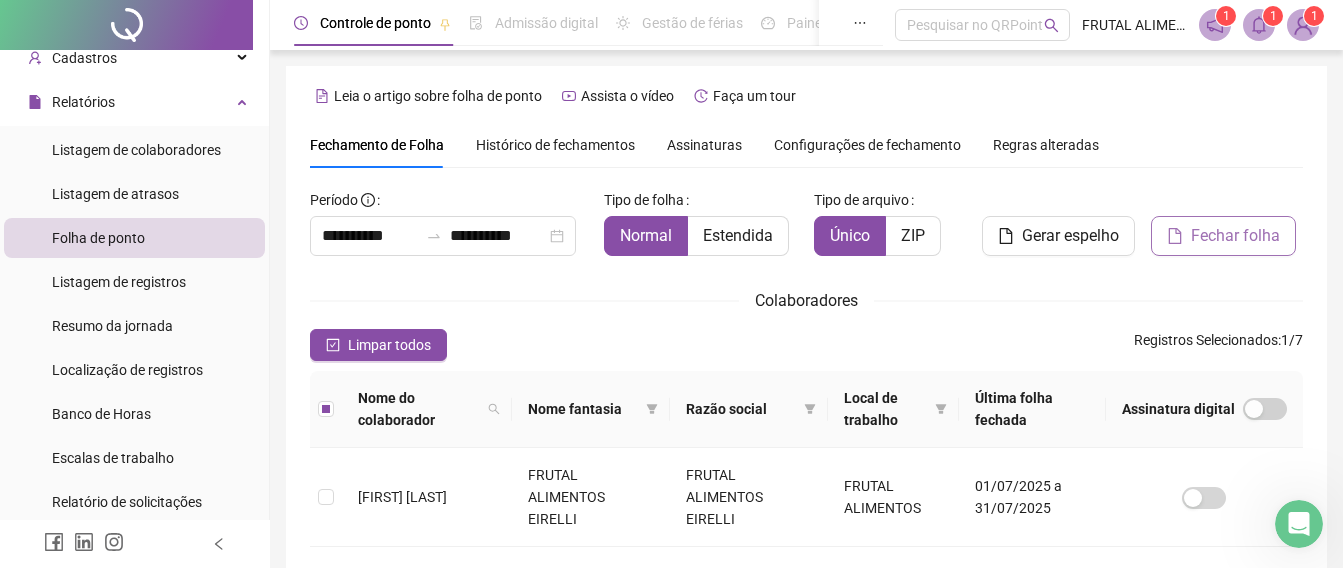 click on "Fechar folha" at bounding box center (1235, 236) 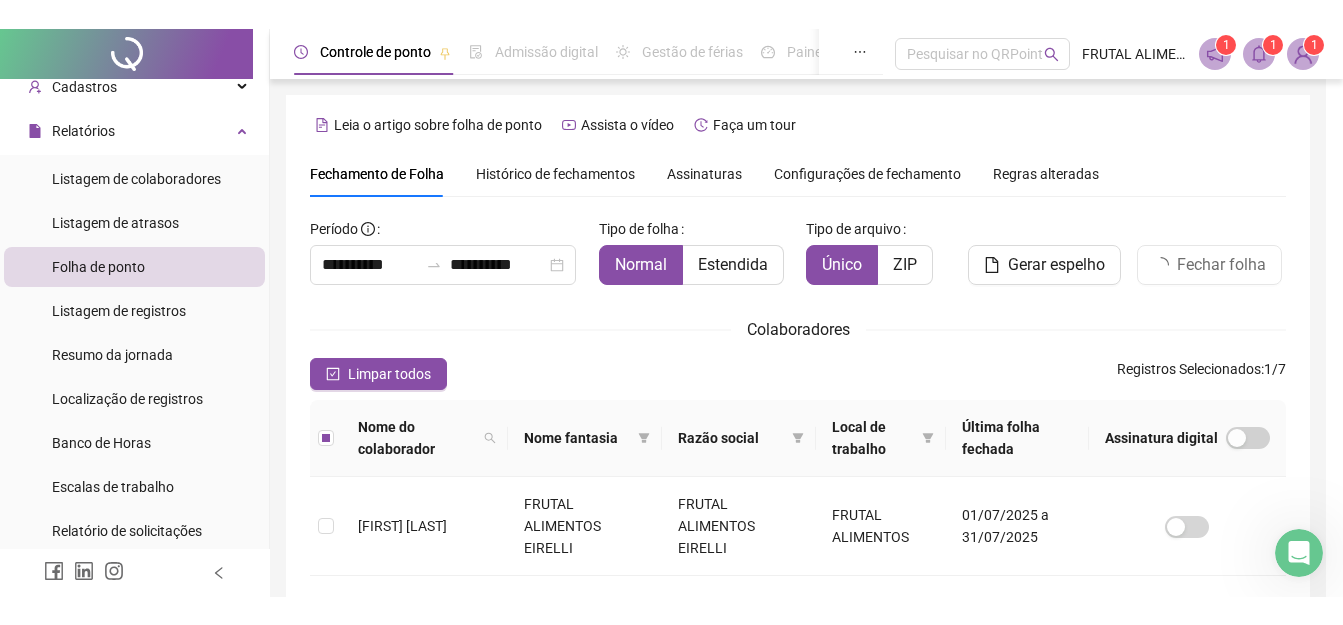 scroll, scrollTop: 125, scrollLeft: 0, axis: vertical 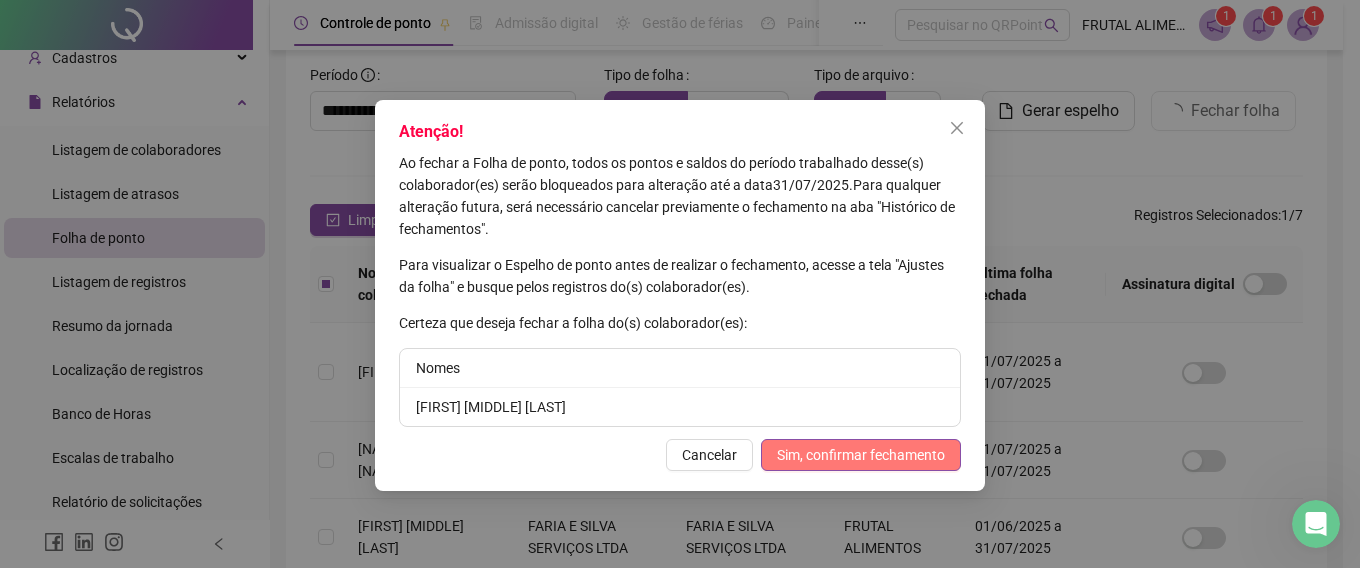 click on "Sim, confirmar fechamento" at bounding box center [861, 455] 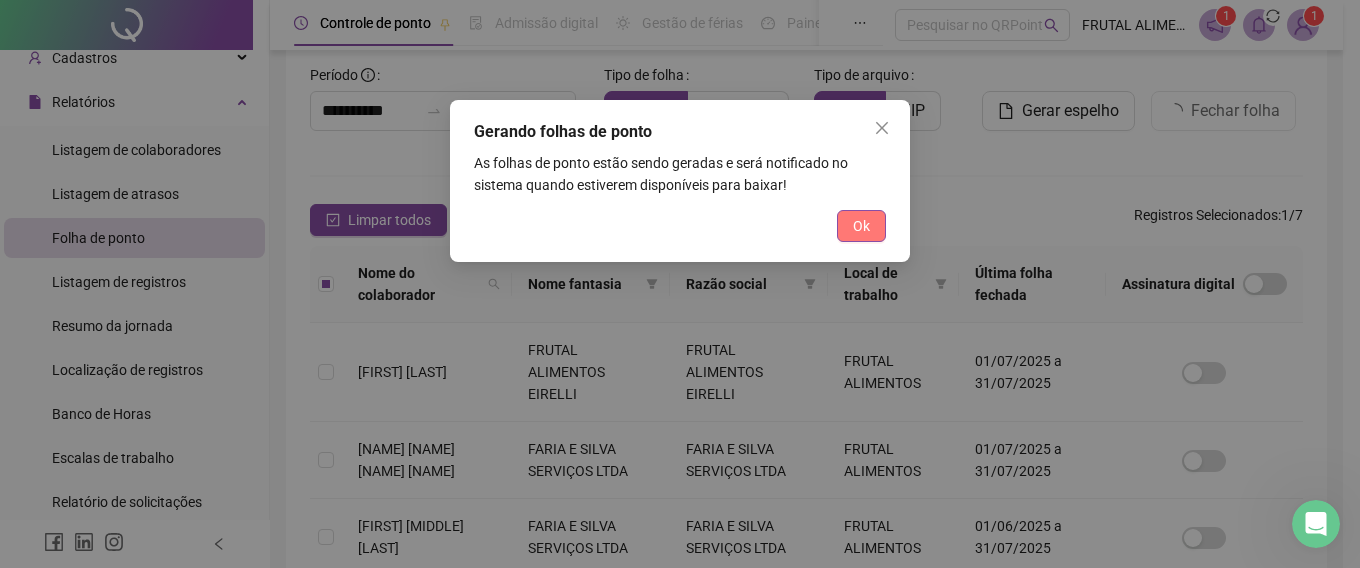 click on "Ok" at bounding box center (861, 226) 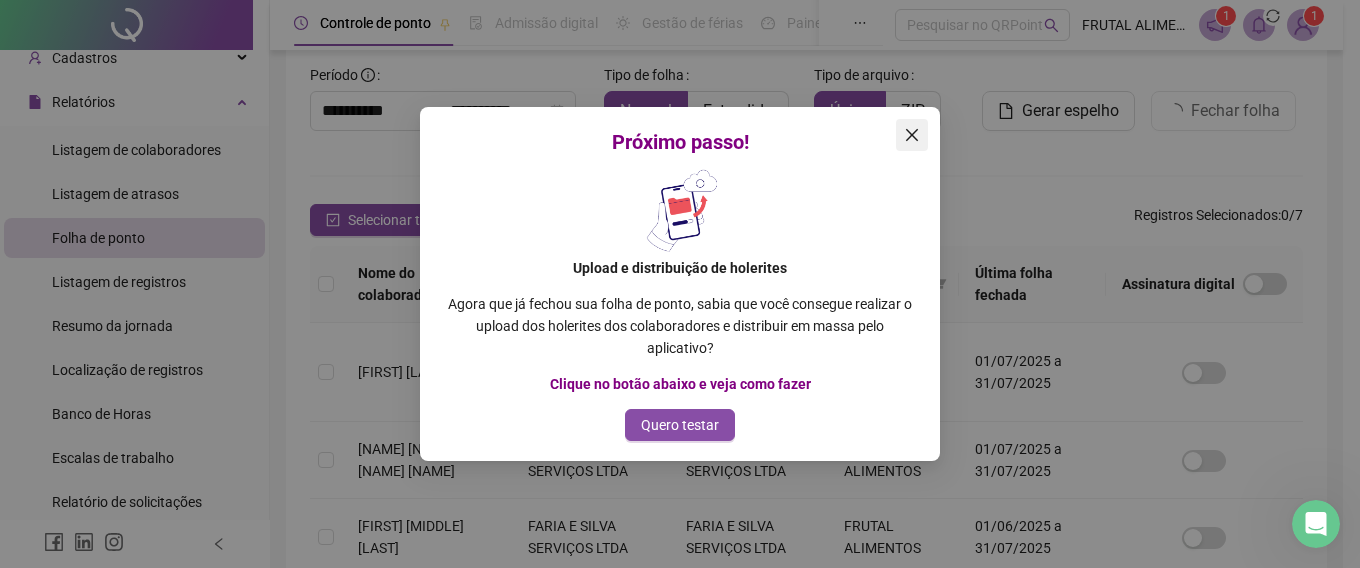 click 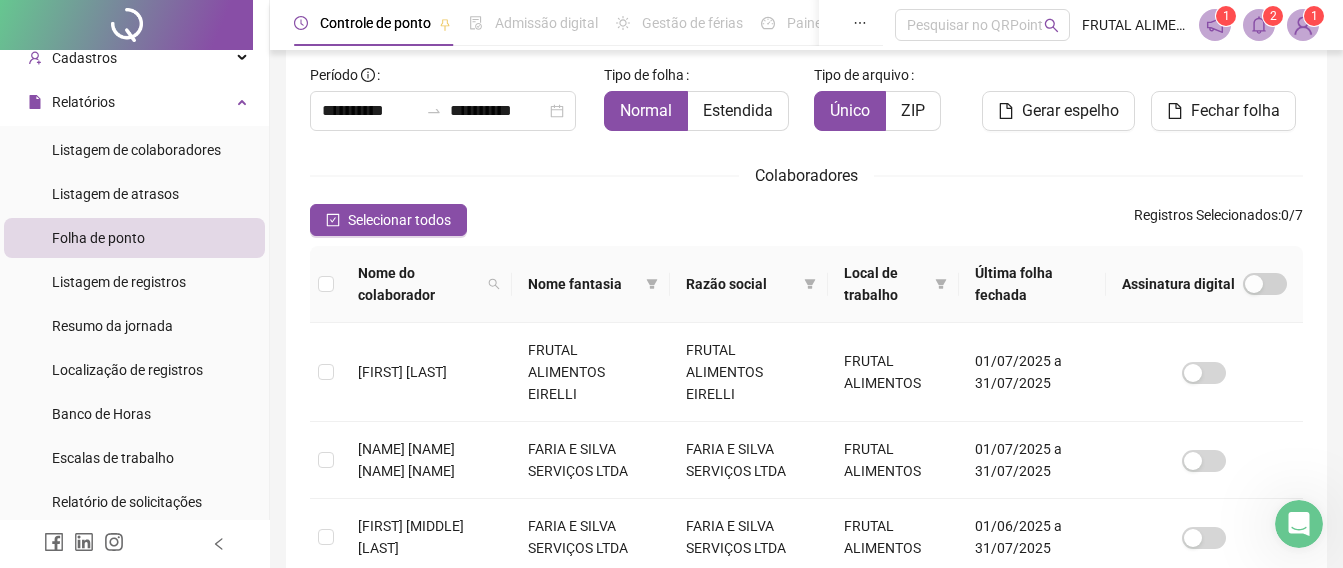 click at bounding box center (1259, 25) 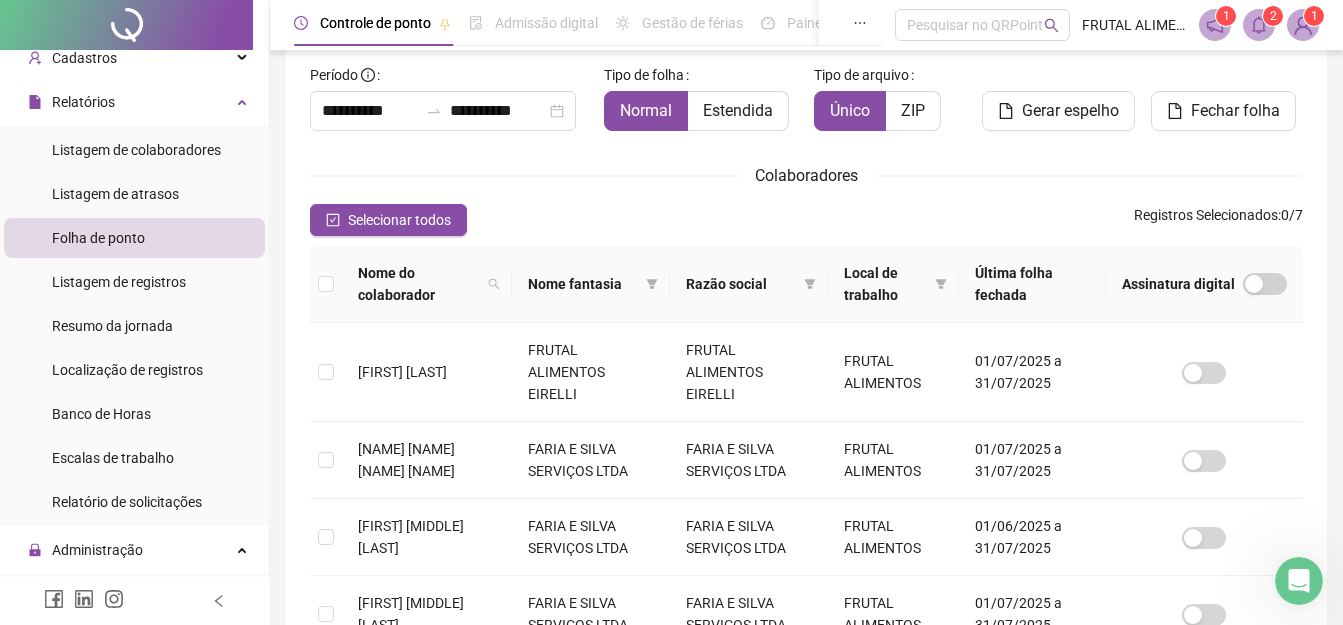 click 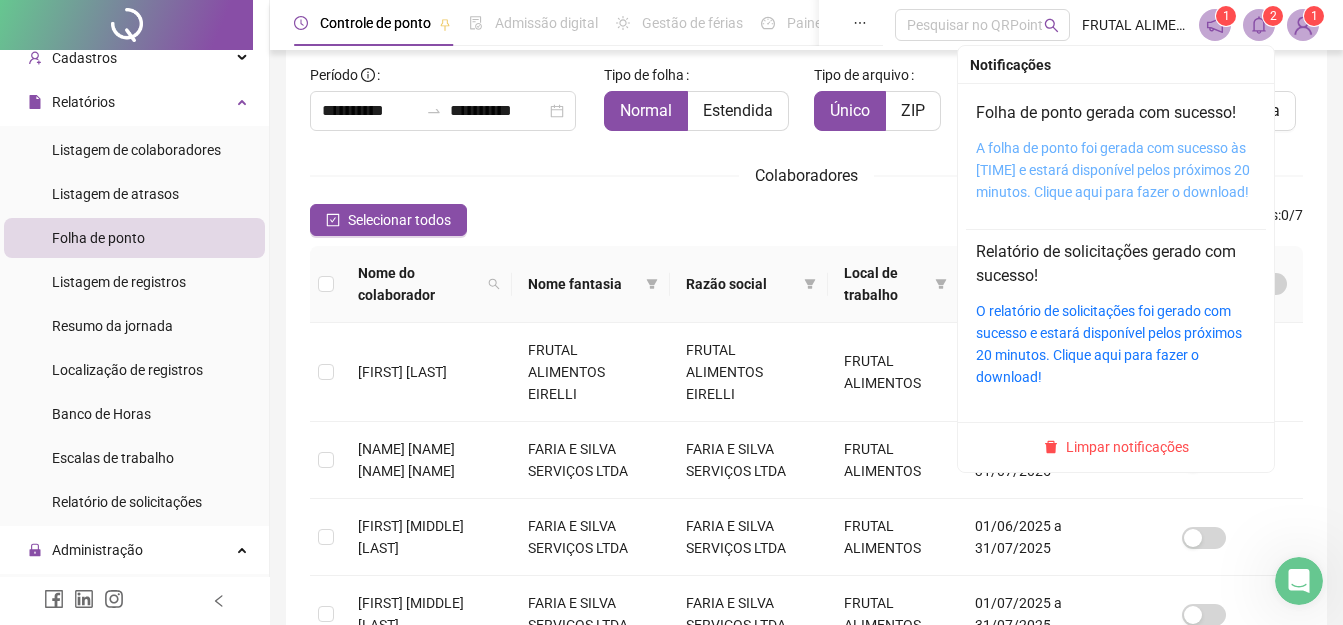 click on "A folha de ponto foi gerada com sucesso às [TIME] e estará disponível pelos próximos 20 minutos.
Clique aqui para fazer o download!" at bounding box center (1113, 170) 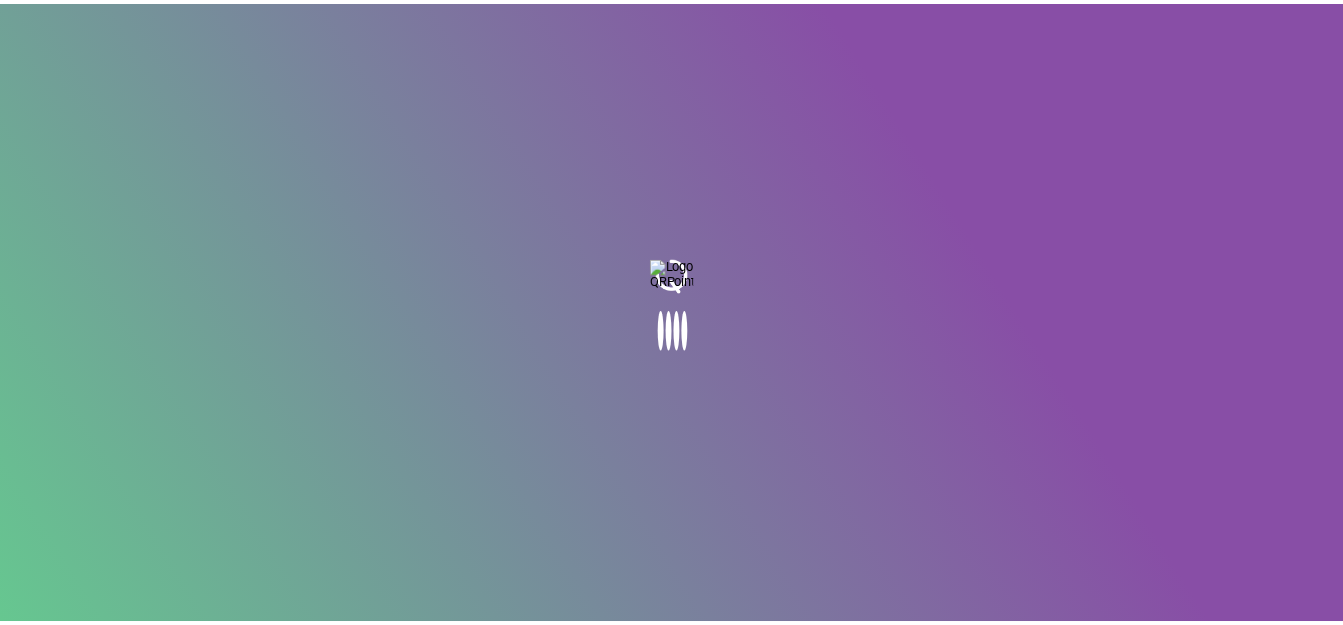 scroll, scrollTop: 0, scrollLeft: 0, axis: both 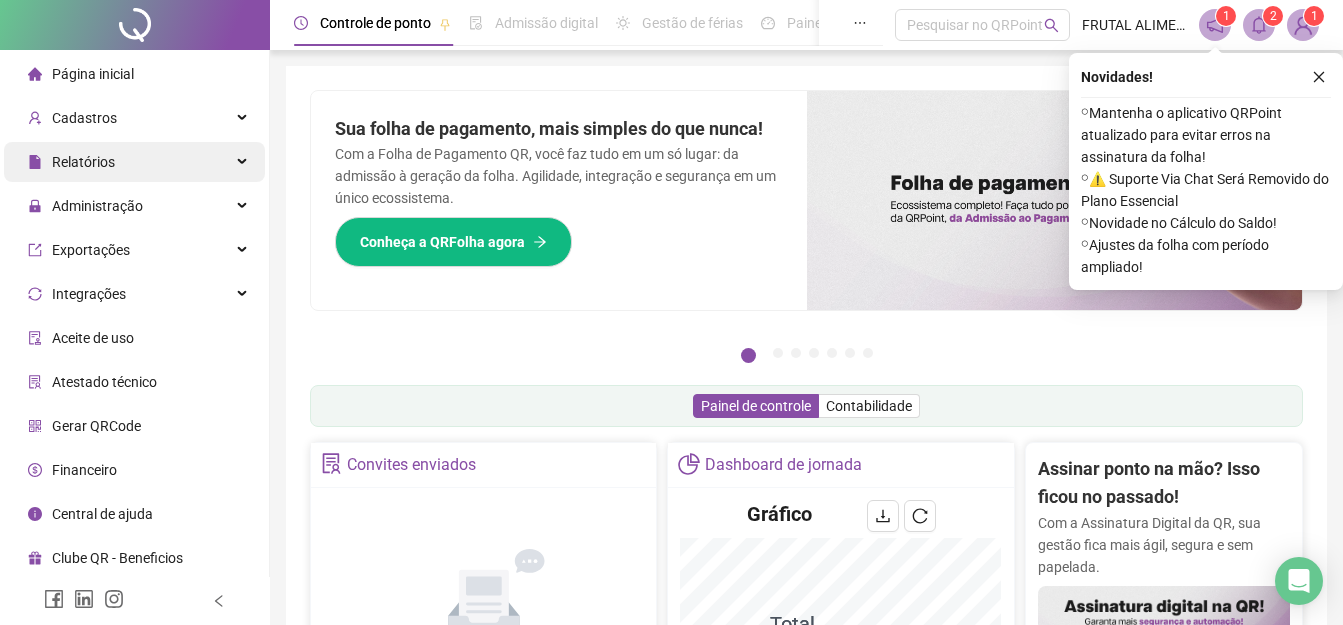 click on "Relatórios" at bounding box center (83, 162) 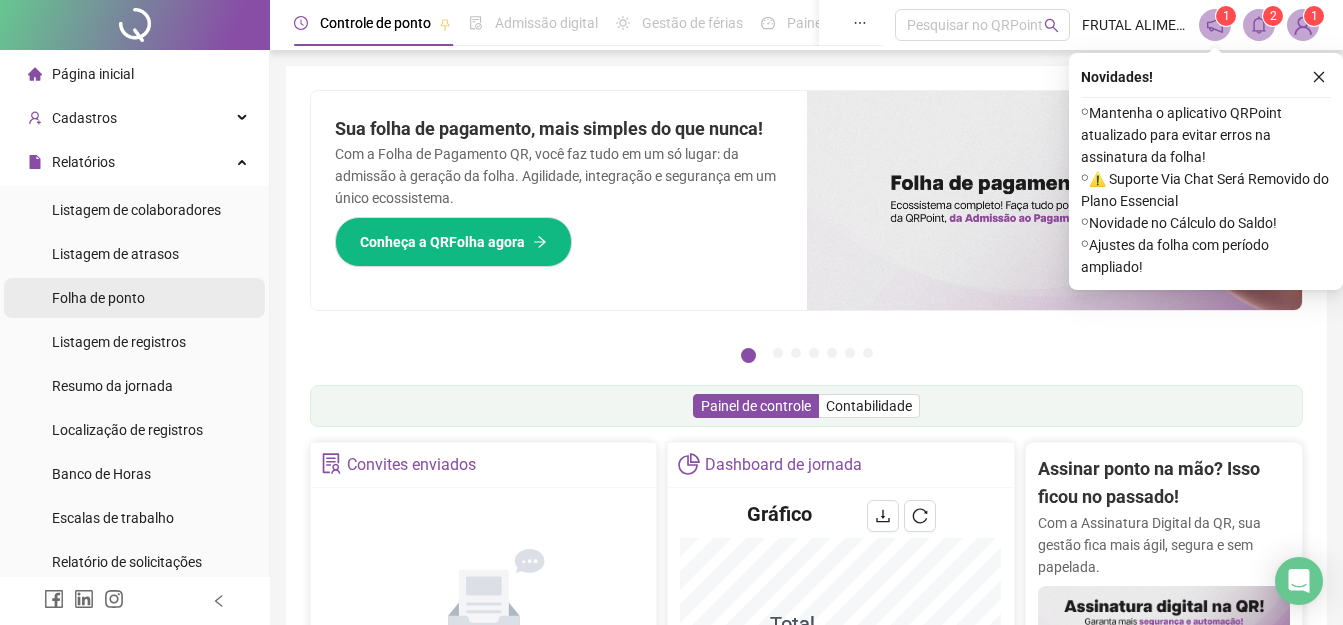 click on "Folha de ponto" at bounding box center [98, 298] 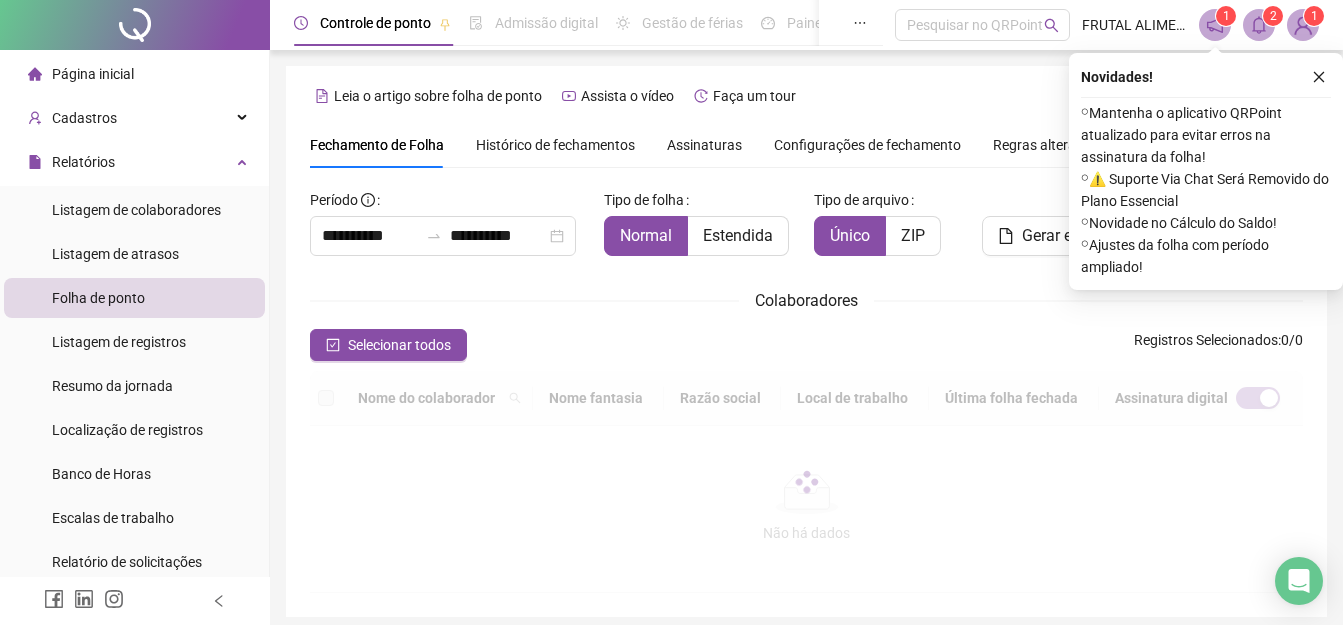 click on "⚬  ⚠️ Suporte Via Chat Será Removido do Plano Essencial" at bounding box center (1206, 190) 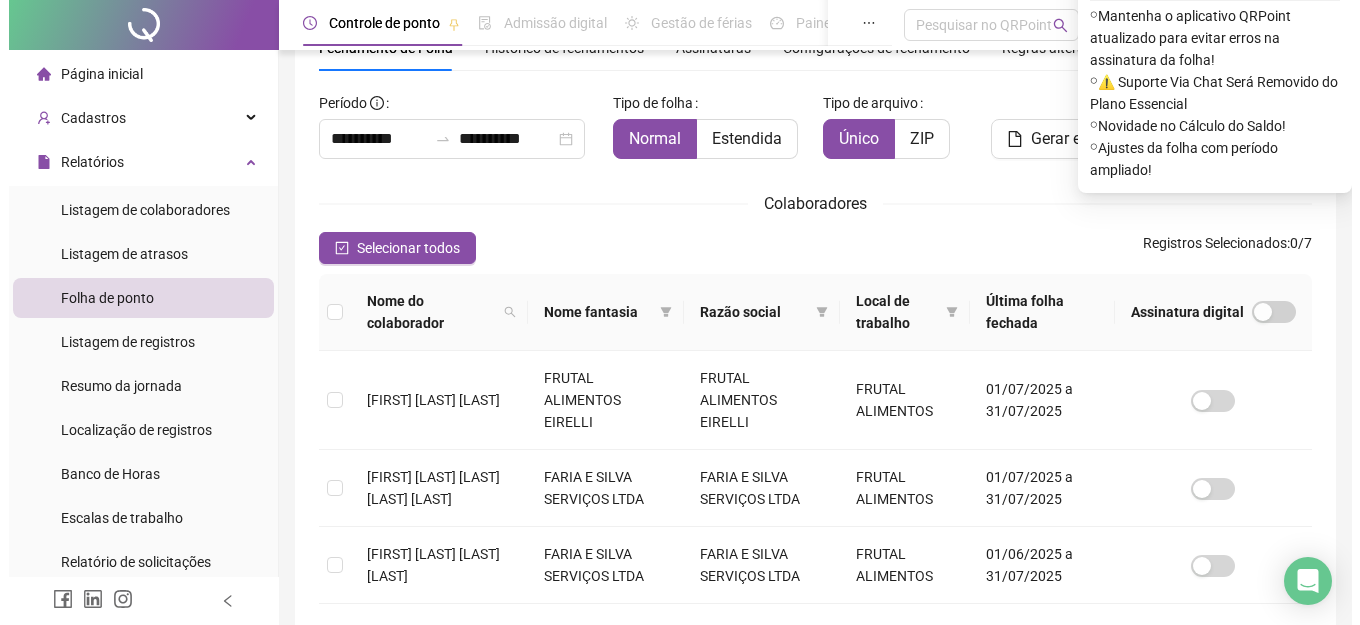 scroll, scrollTop: 0, scrollLeft: 0, axis: both 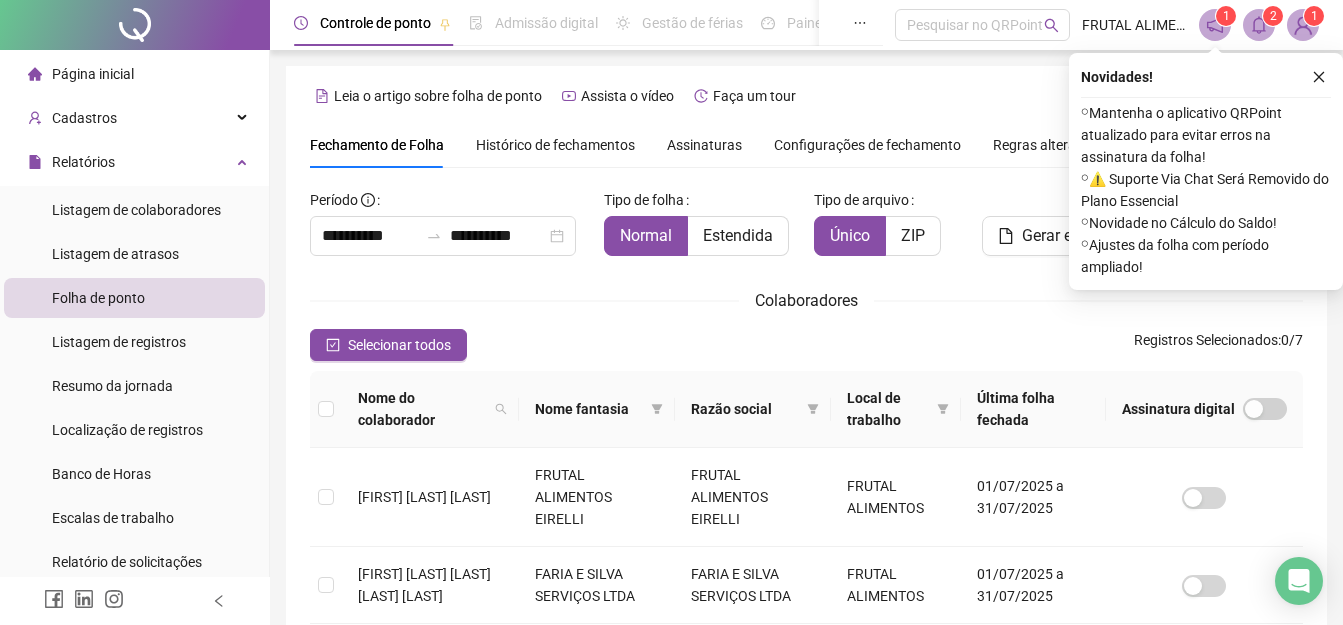 click on "Histórico de fechamentos" at bounding box center [555, 145] 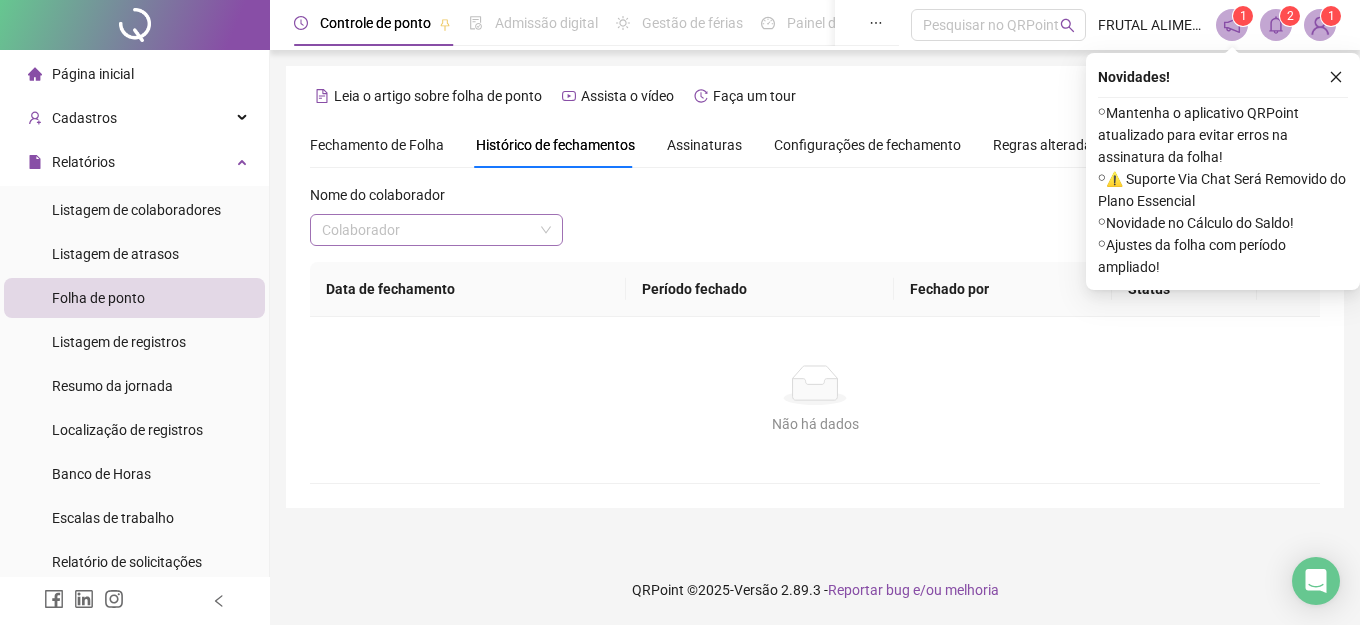 click at bounding box center [427, 230] 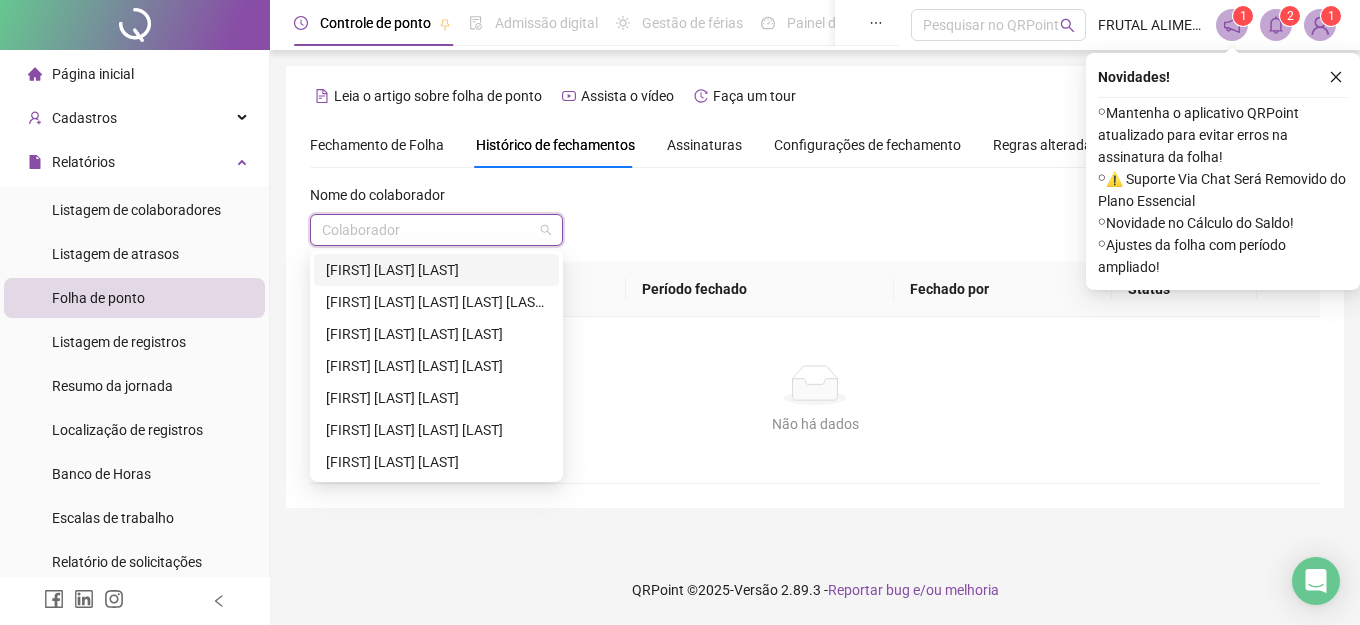 click on "[FIRST] [LAST] [LAST]" at bounding box center [436, 270] 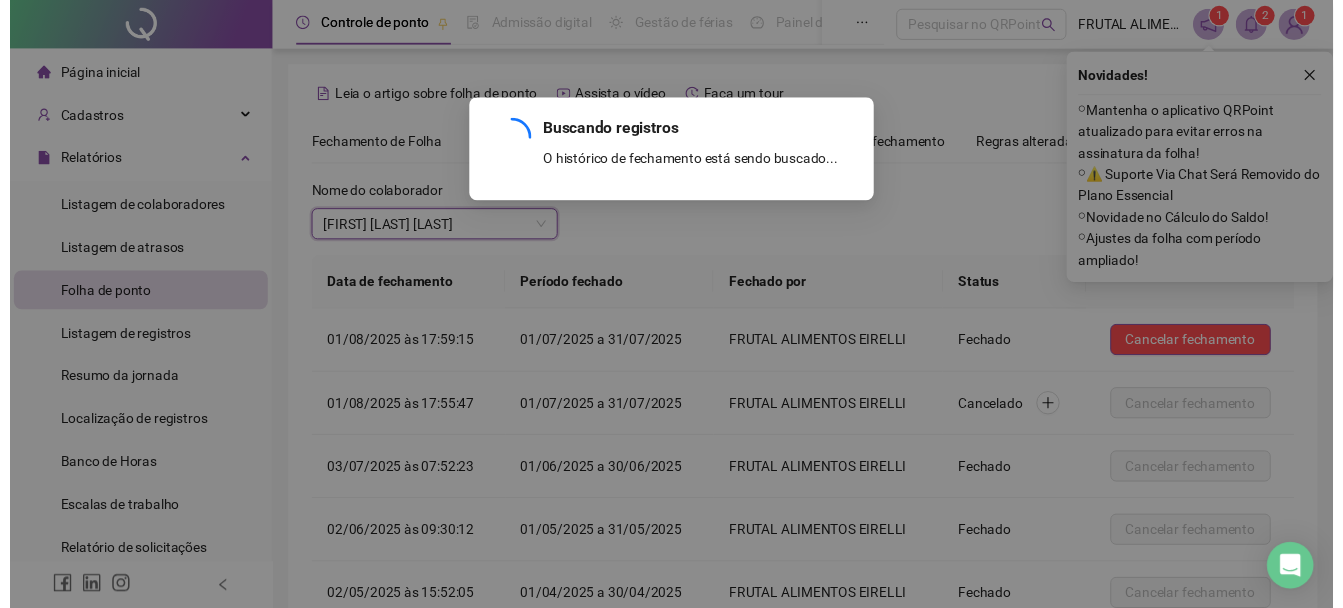 scroll, scrollTop: 256, scrollLeft: 0, axis: vertical 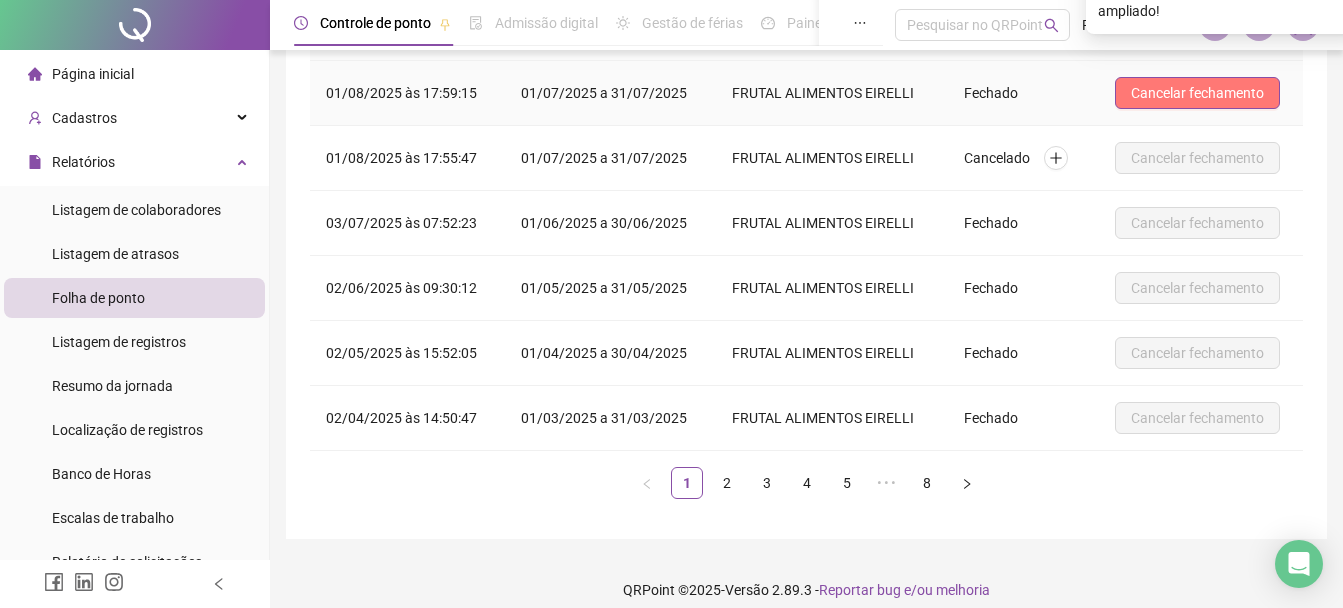 click on "Cancelar fechamento" at bounding box center (1197, 93) 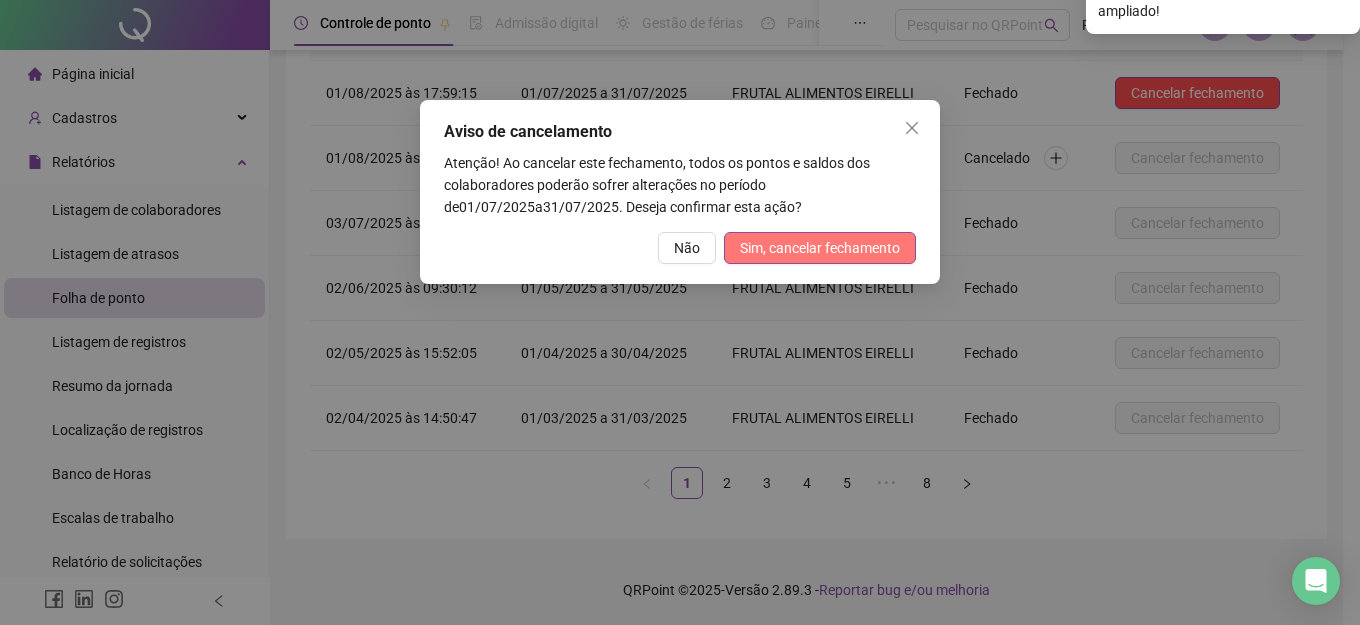 click on "Sim, cancelar fechamento" at bounding box center [820, 248] 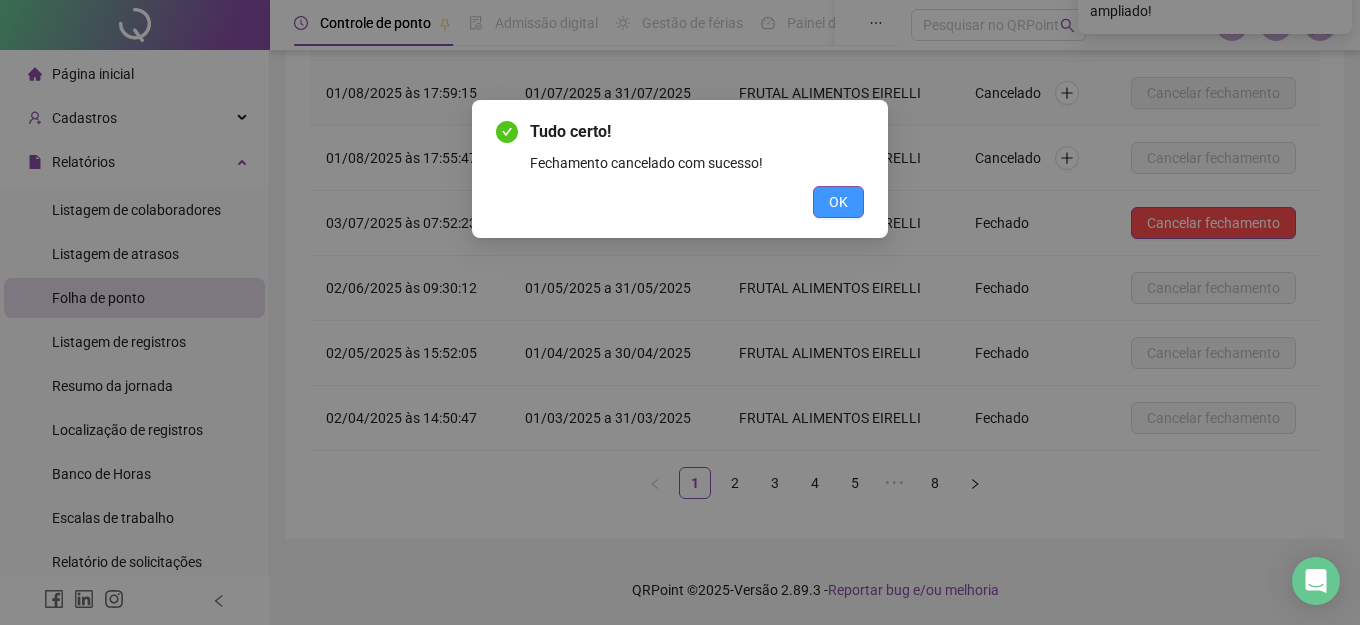 click on "OK" at bounding box center (838, 202) 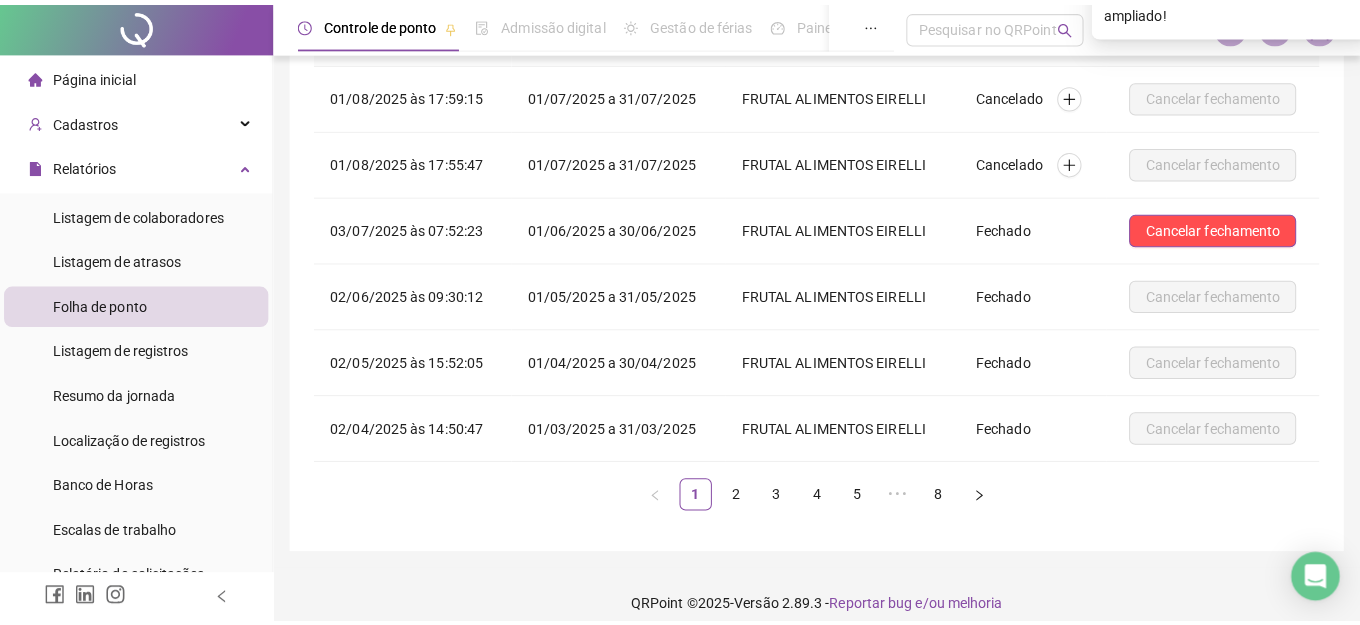 scroll, scrollTop: 0, scrollLeft: 0, axis: both 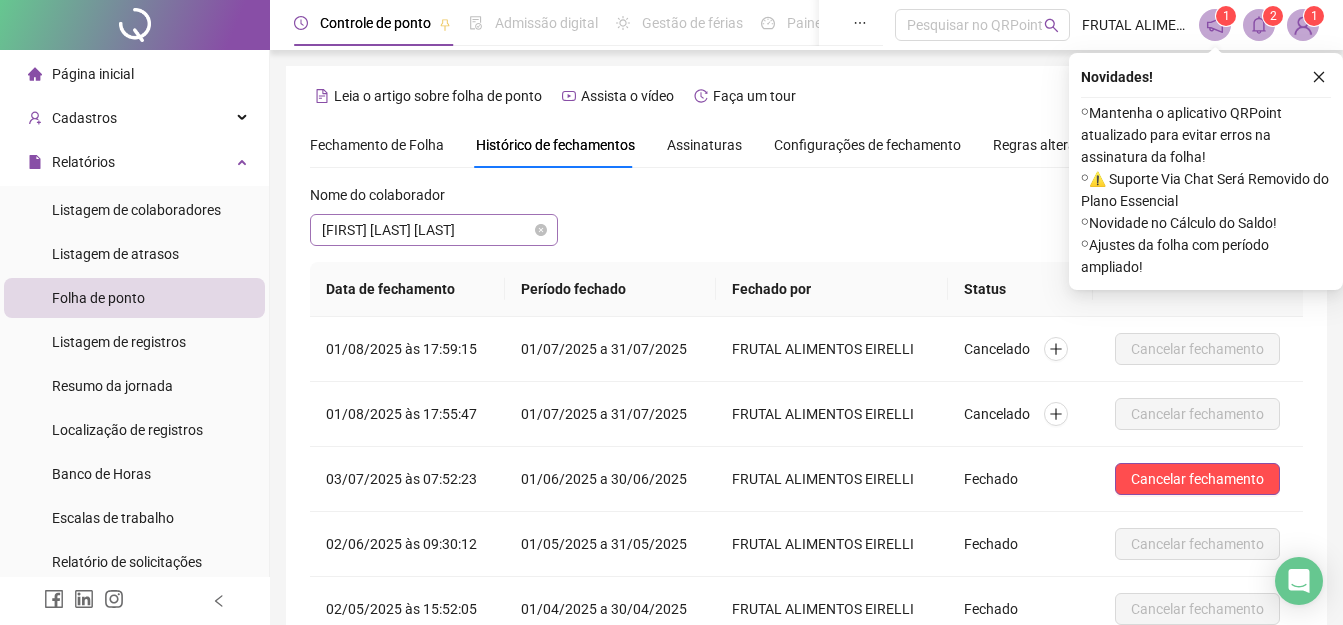 click on "[FIRST] [LAST]" at bounding box center [434, 230] 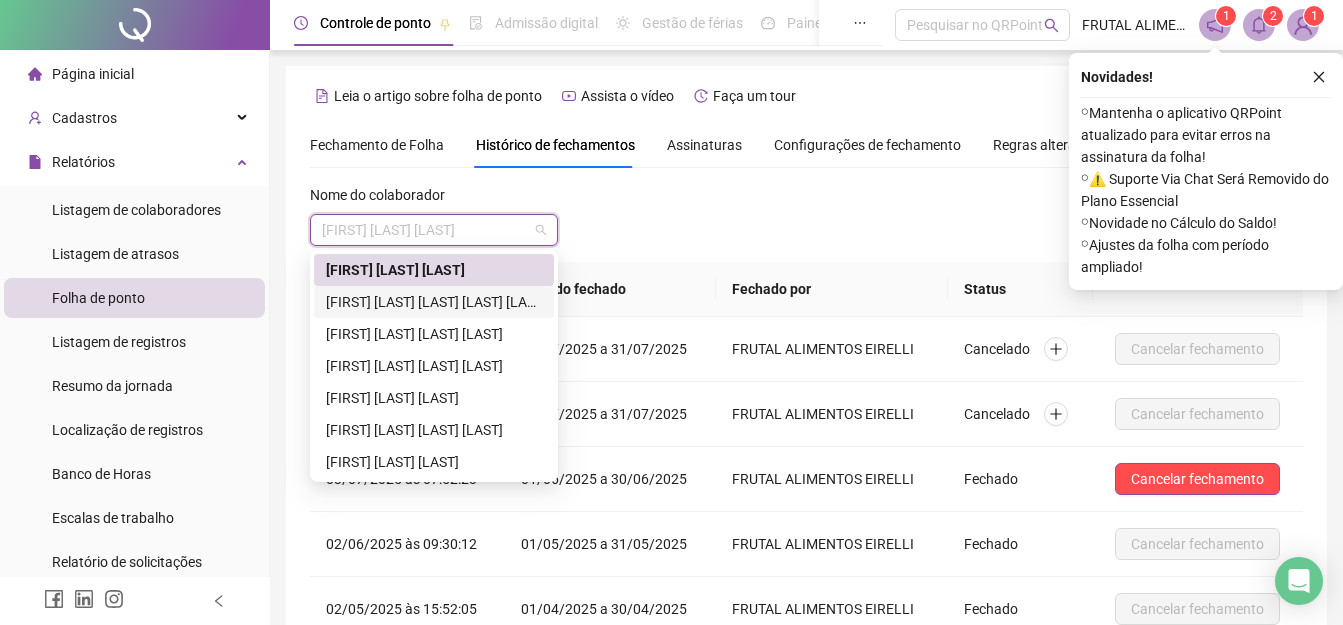 click on "[NAME] [NAME] [NAME] [NAME]" at bounding box center [434, 302] 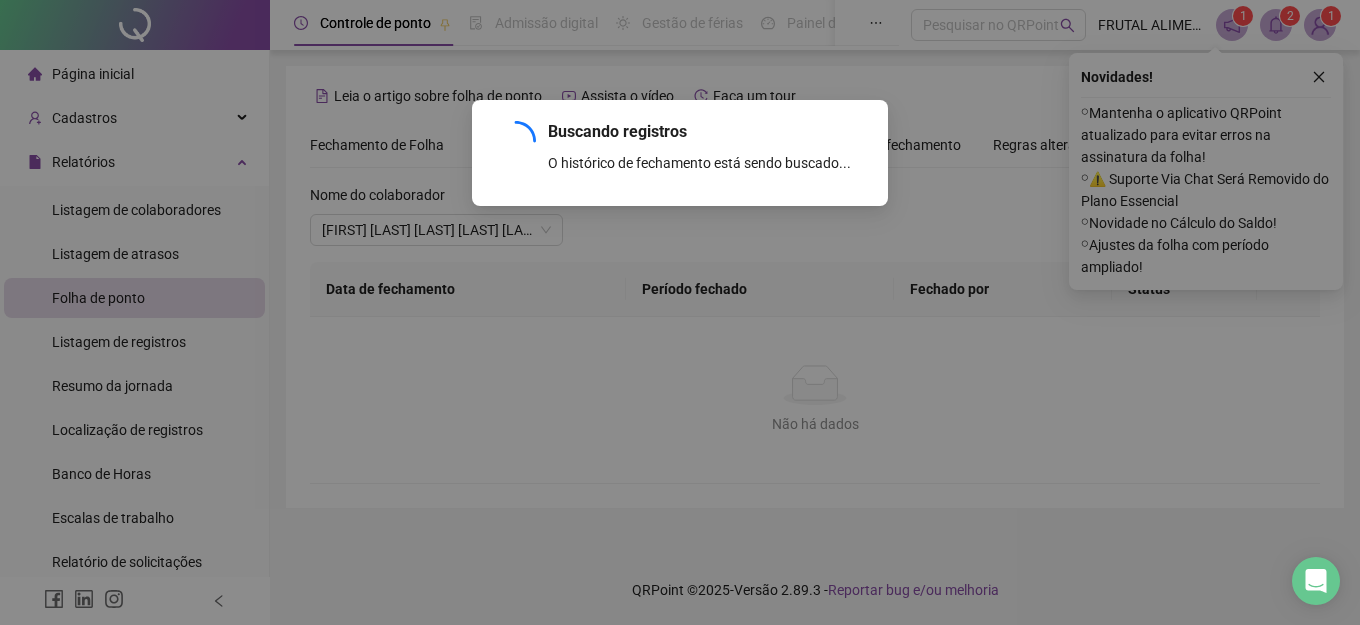 scroll, scrollTop: 256, scrollLeft: 0, axis: vertical 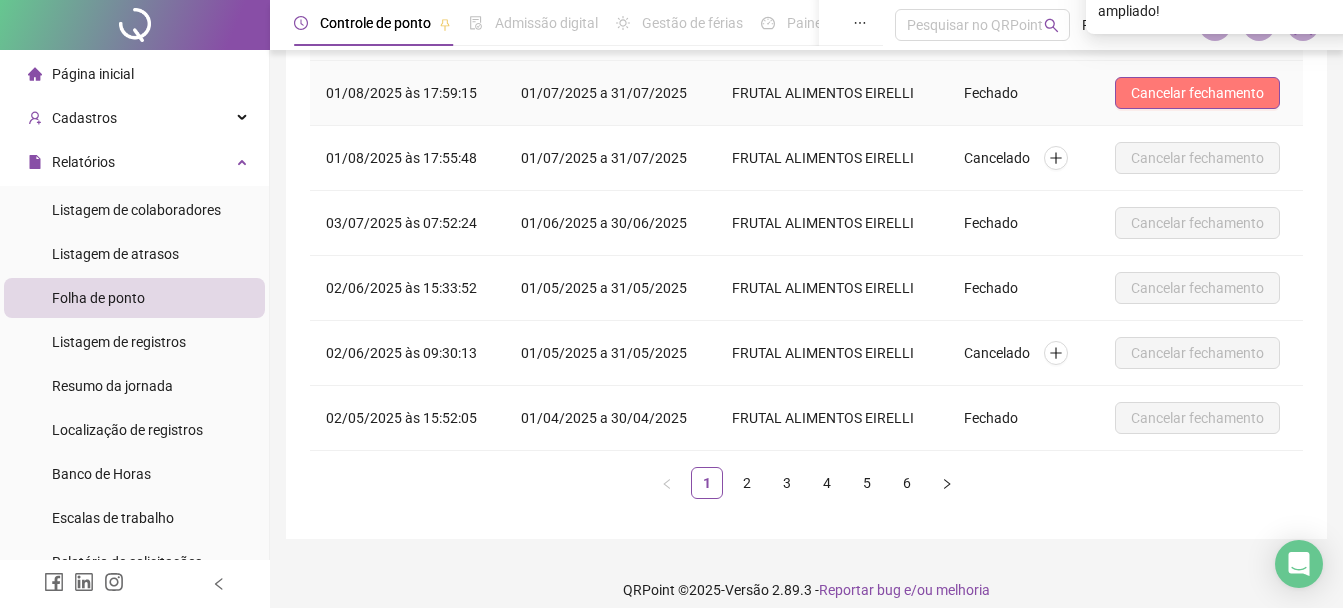 click on "Cancelar fechamento" at bounding box center (1197, 93) 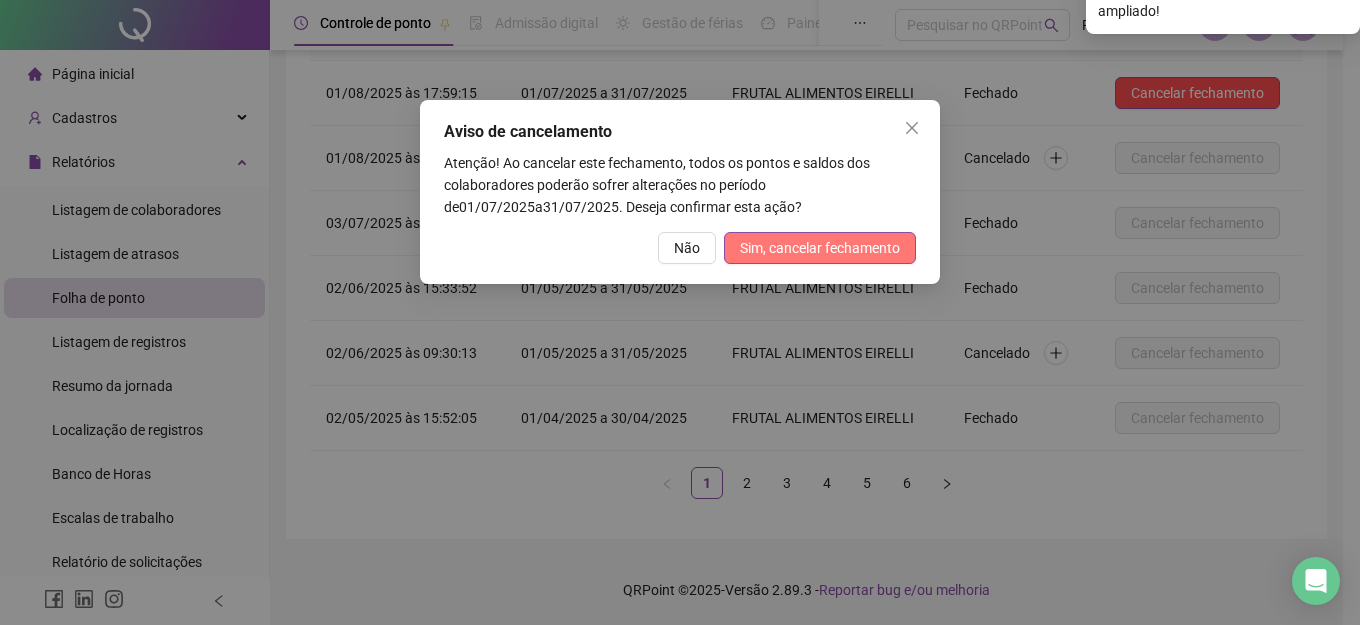 click on "Sim, cancelar fechamento" at bounding box center (820, 248) 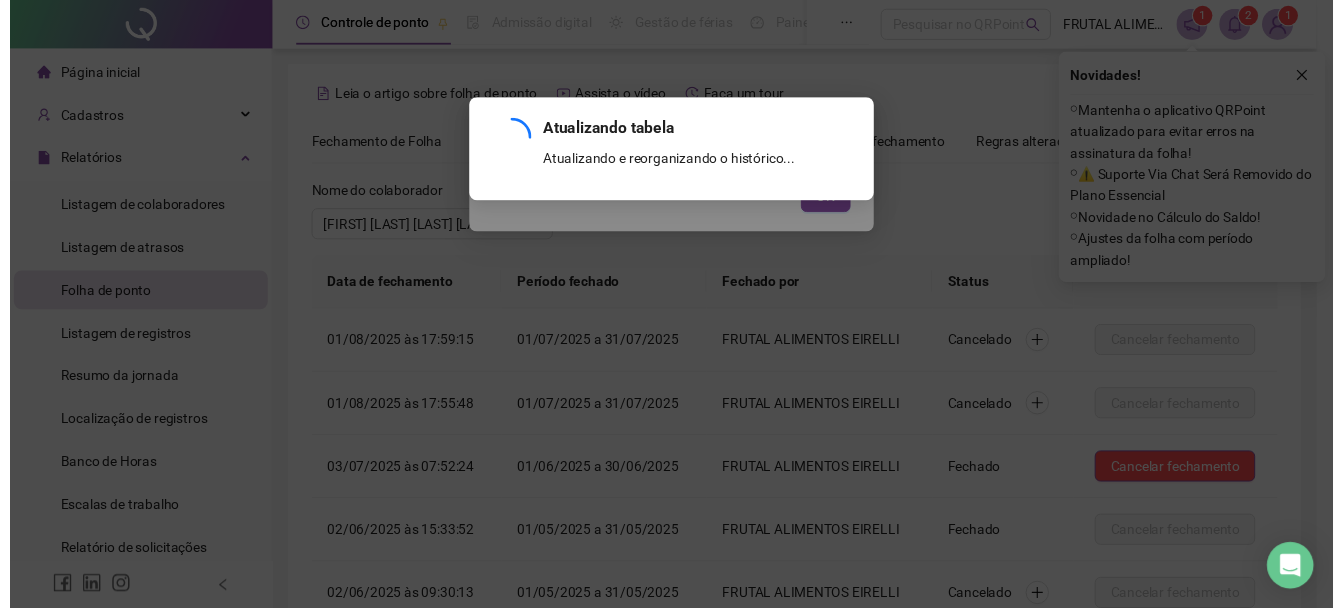 scroll, scrollTop: 256, scrollLeft: 0, axis: vertical 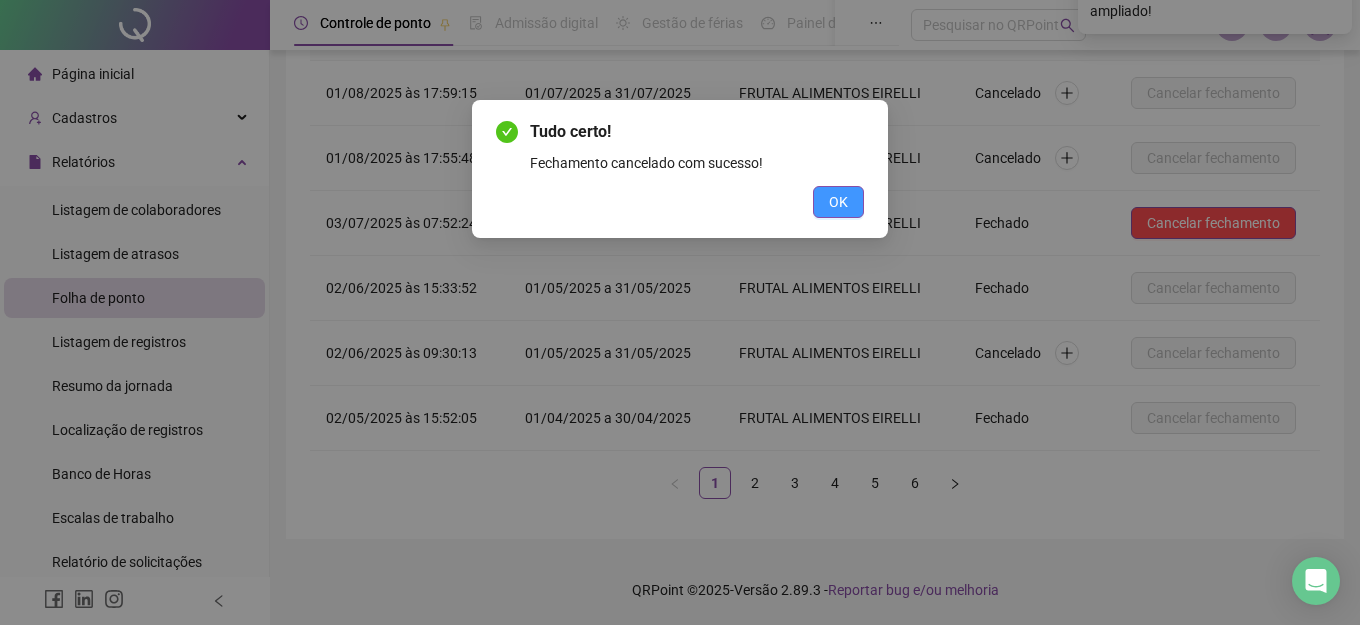 click on "OK" at bounding box center [838, 202] 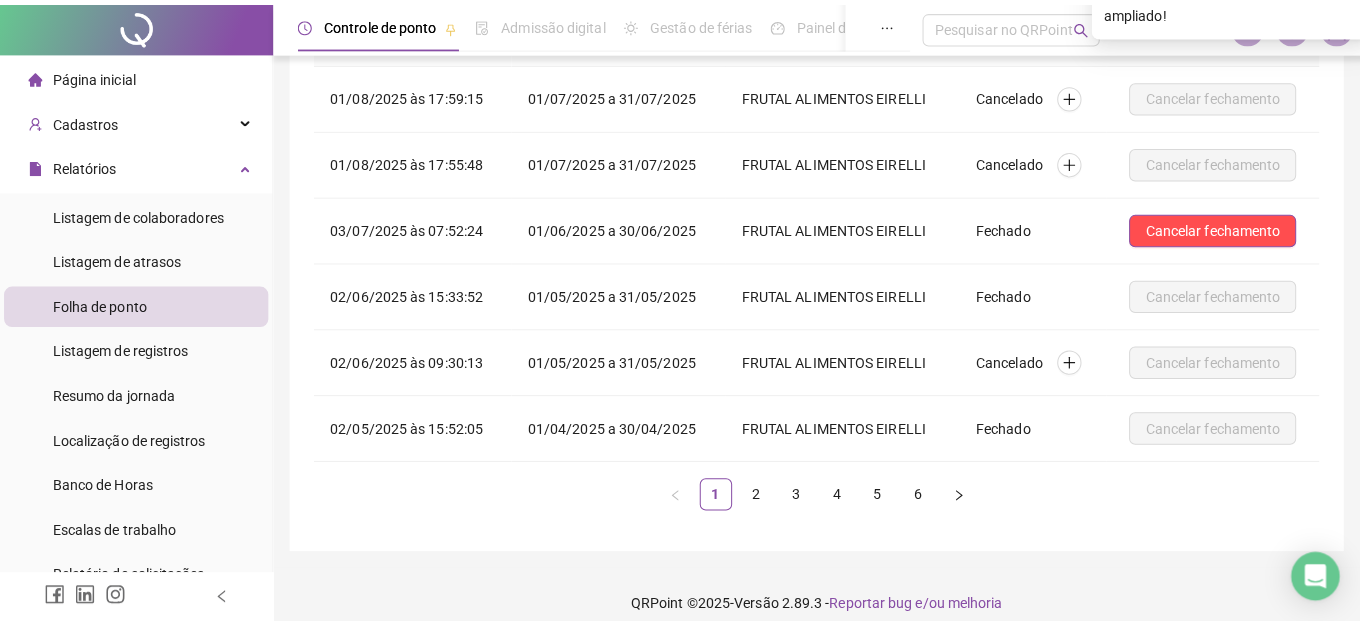 scroll, scrollTop: 0, scrollLeft: 0, axis: both 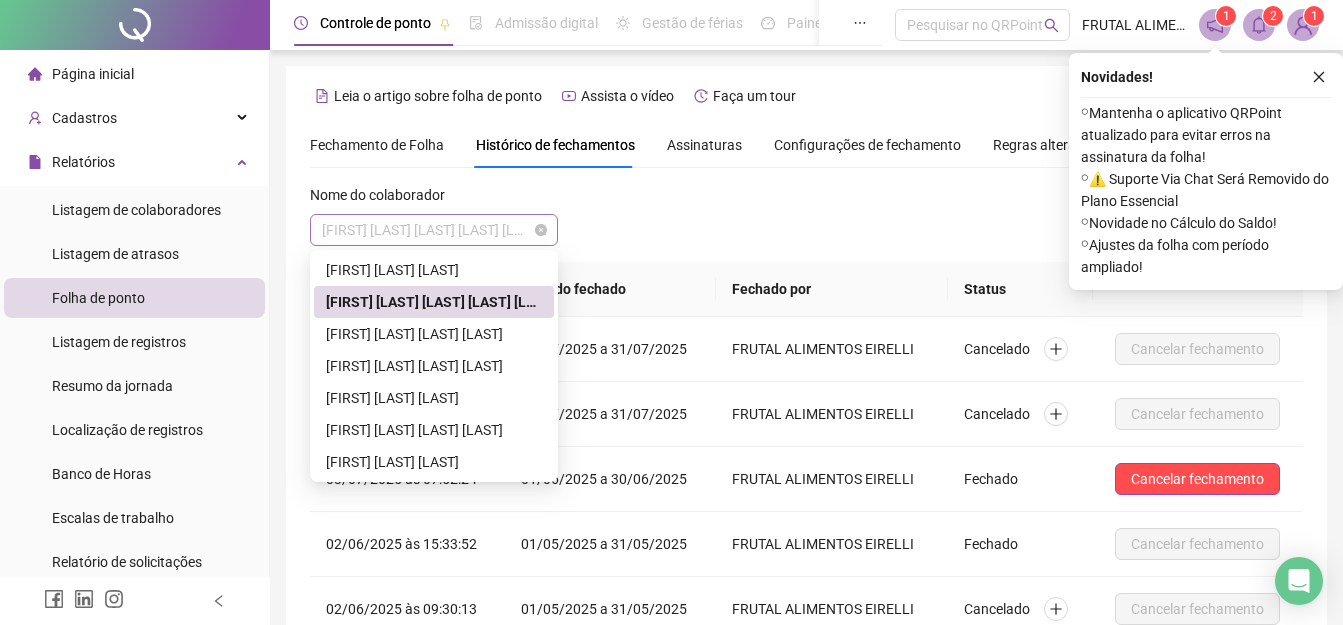 click on "[NAME] [NAME] [NAME] [NAME]" at bounding box center [434, 230] 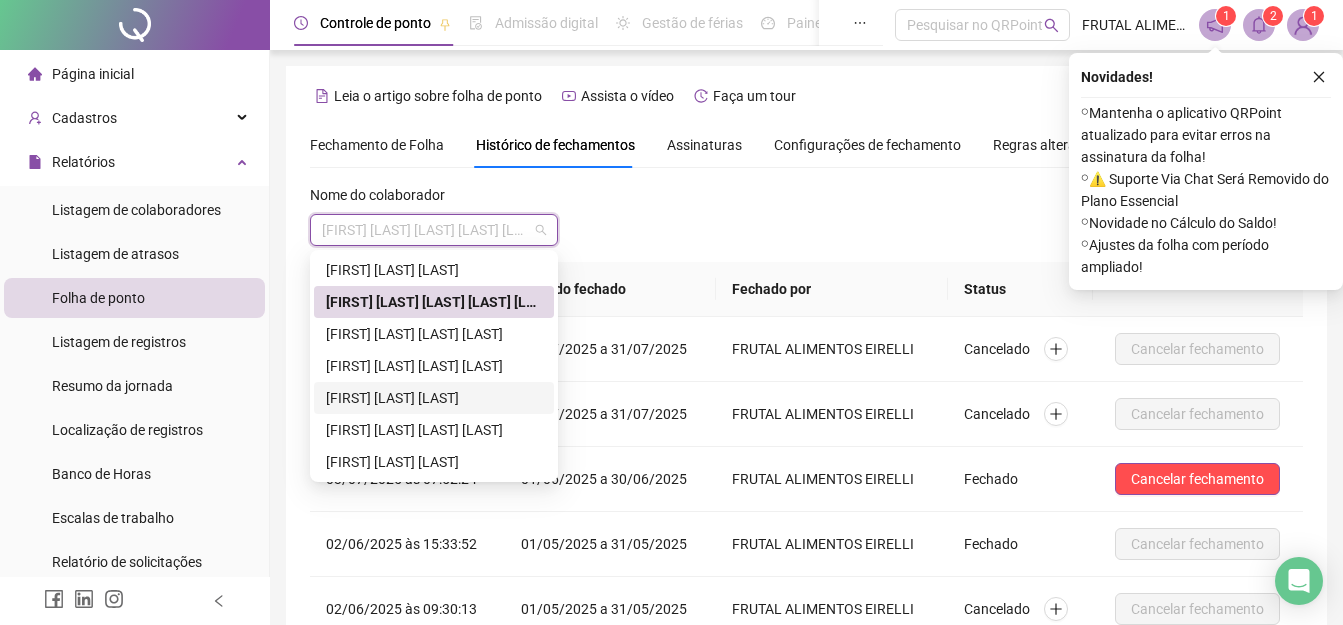 click on "[FIRST] [MIDDLE] [LAST]" at bounding box center (434, 398) 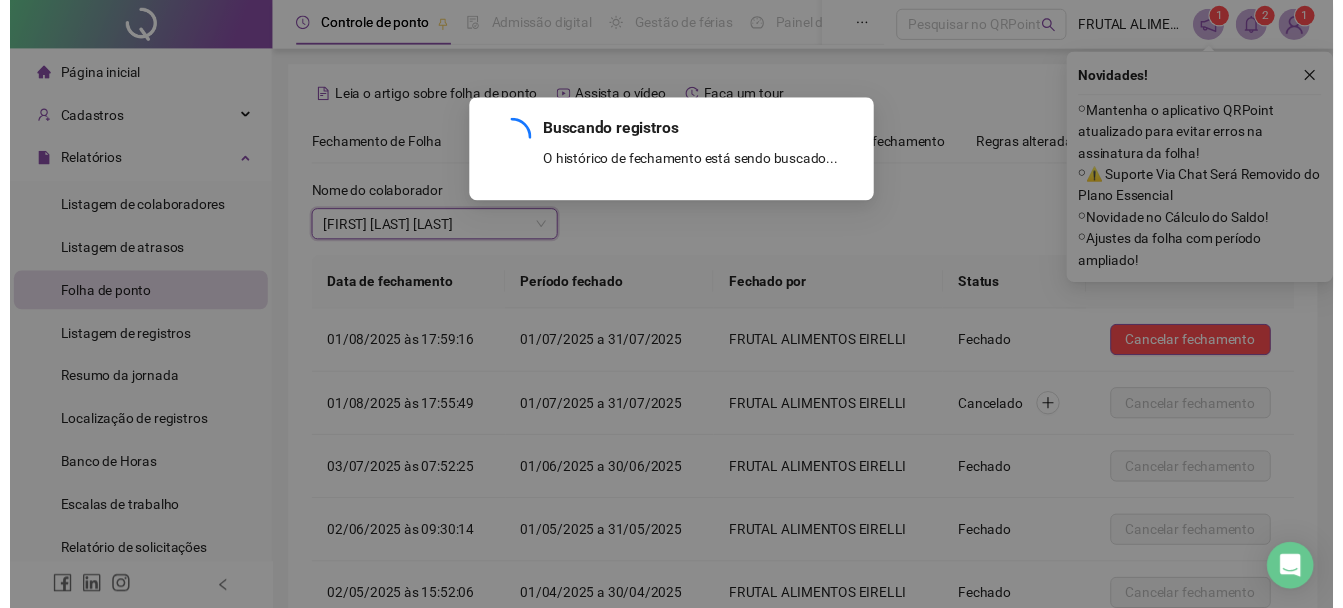 scroll, scrollTop: 256, scrollLeft: 0, axis: vertical 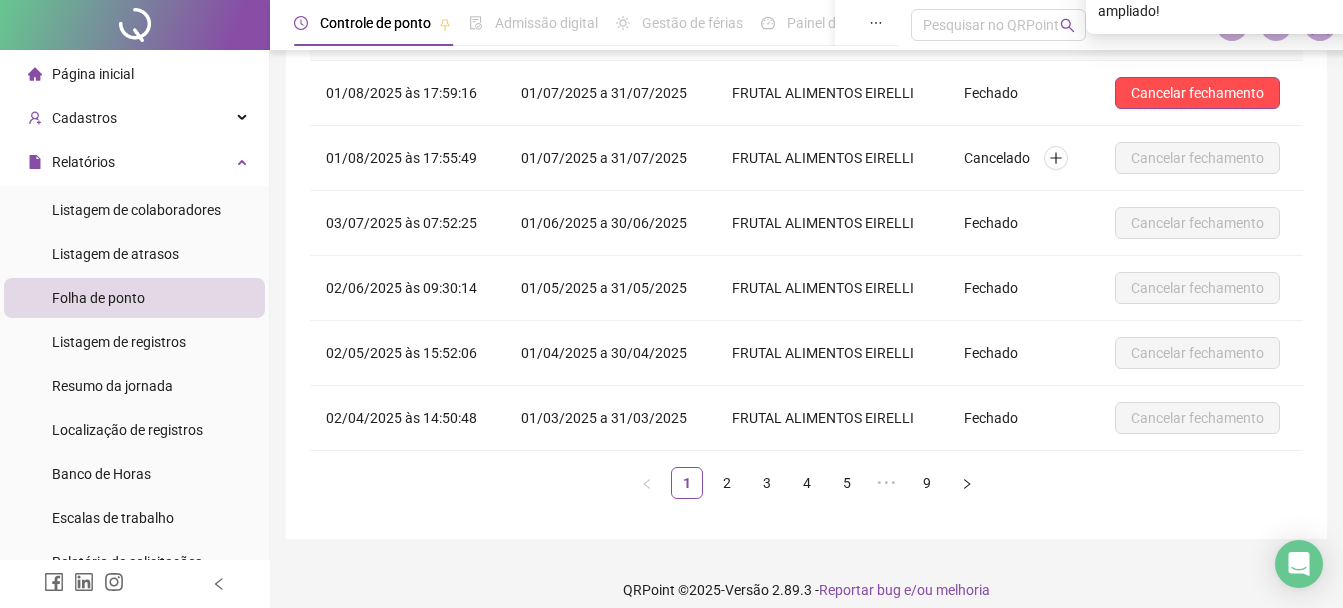 click on "Cancelar fechamento" at bounding box center [1197, 93] 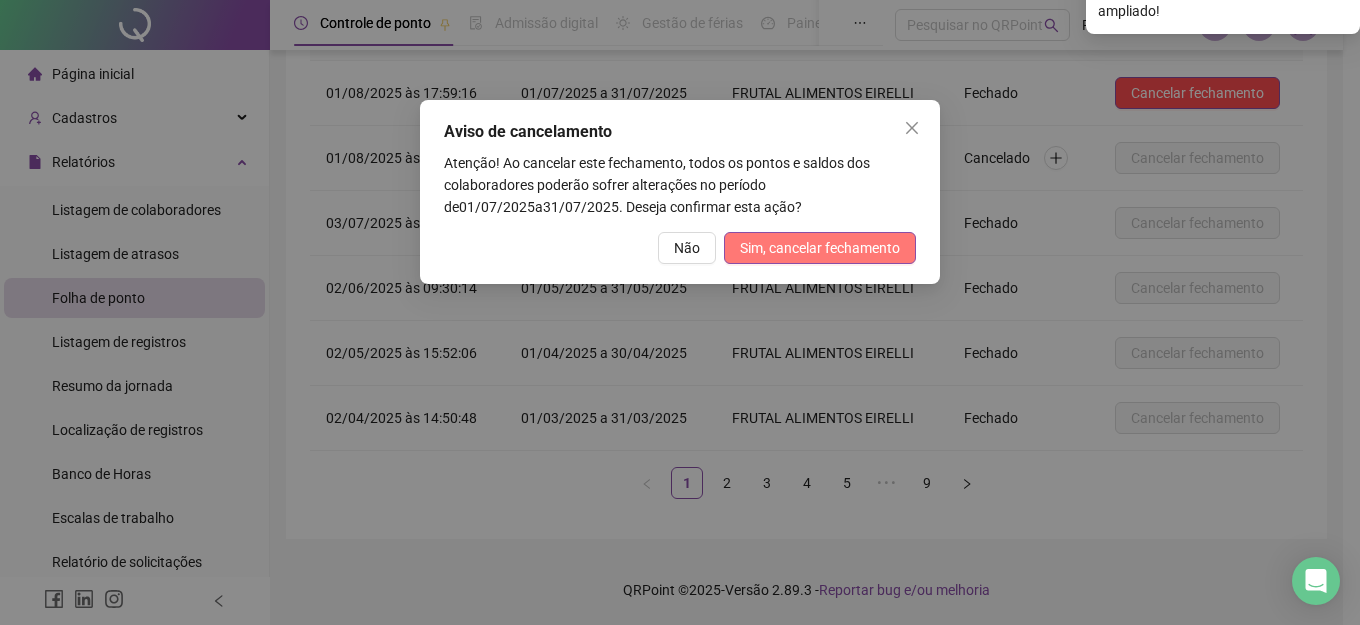 click on "Sim, cancelar fechamento" at bounding box center [820, 248] 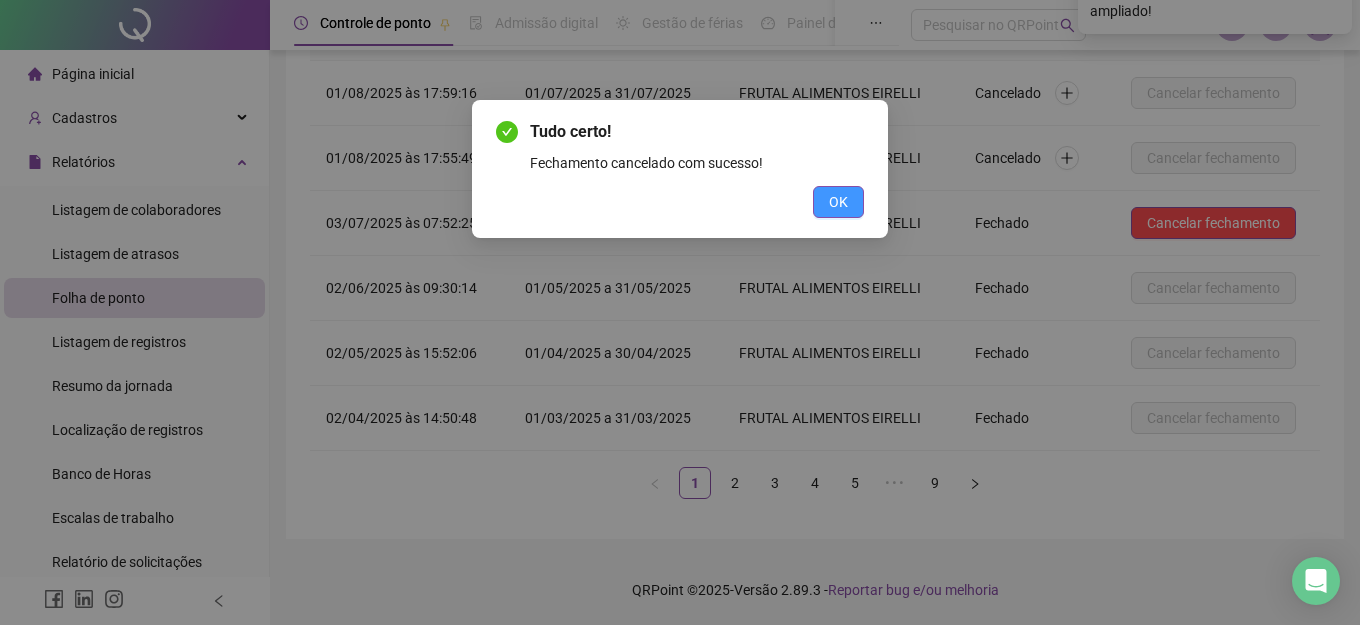 click on "OK" at bounding box center [838, 202] 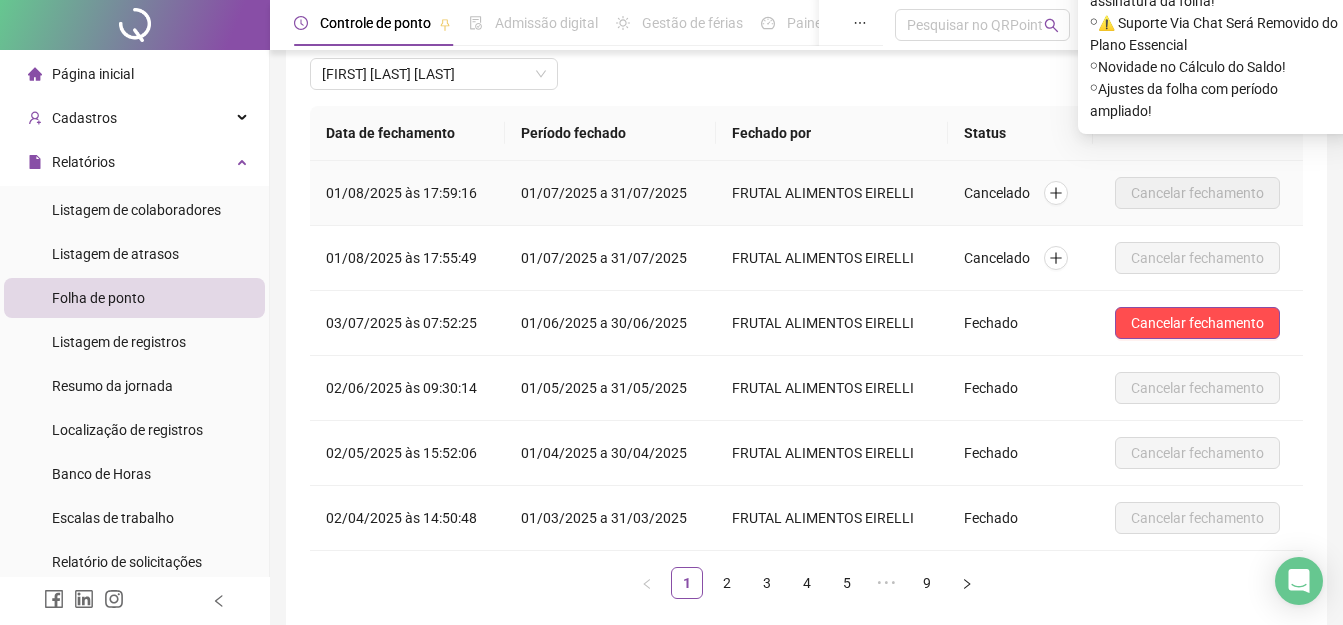 scroll, scrollTop: 0, scrollLeft: 0, axis: both 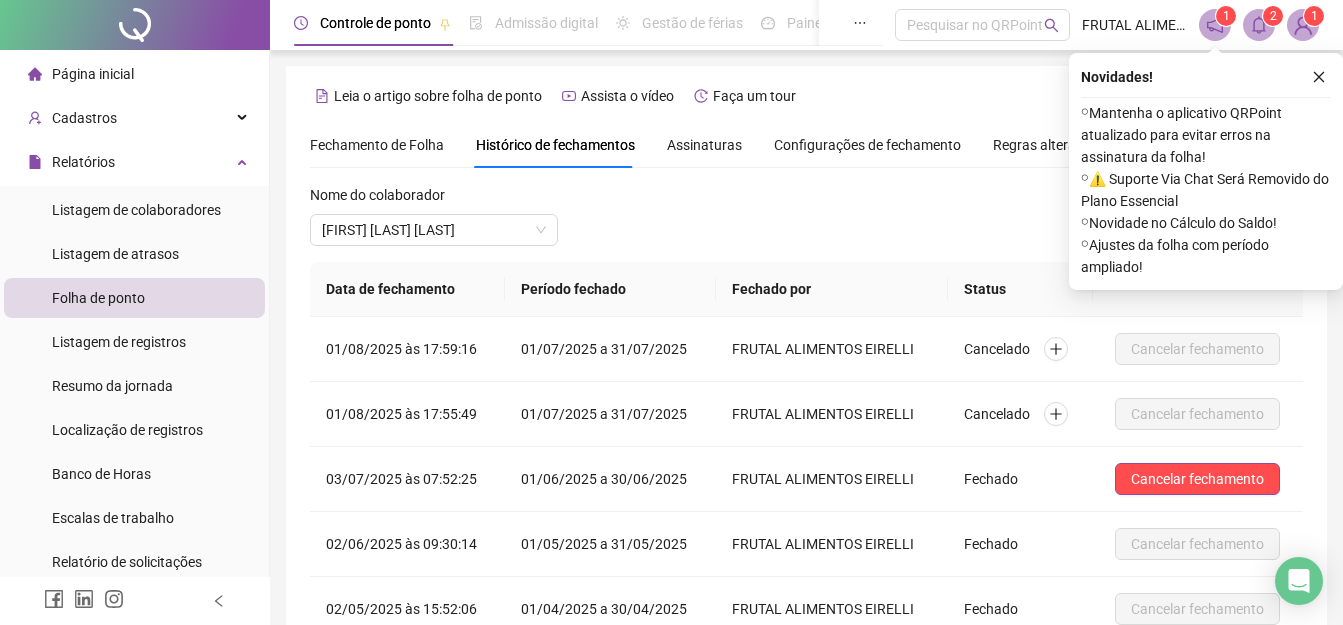 click on "Fechamento de Folha" at bounding box center (377, 145) 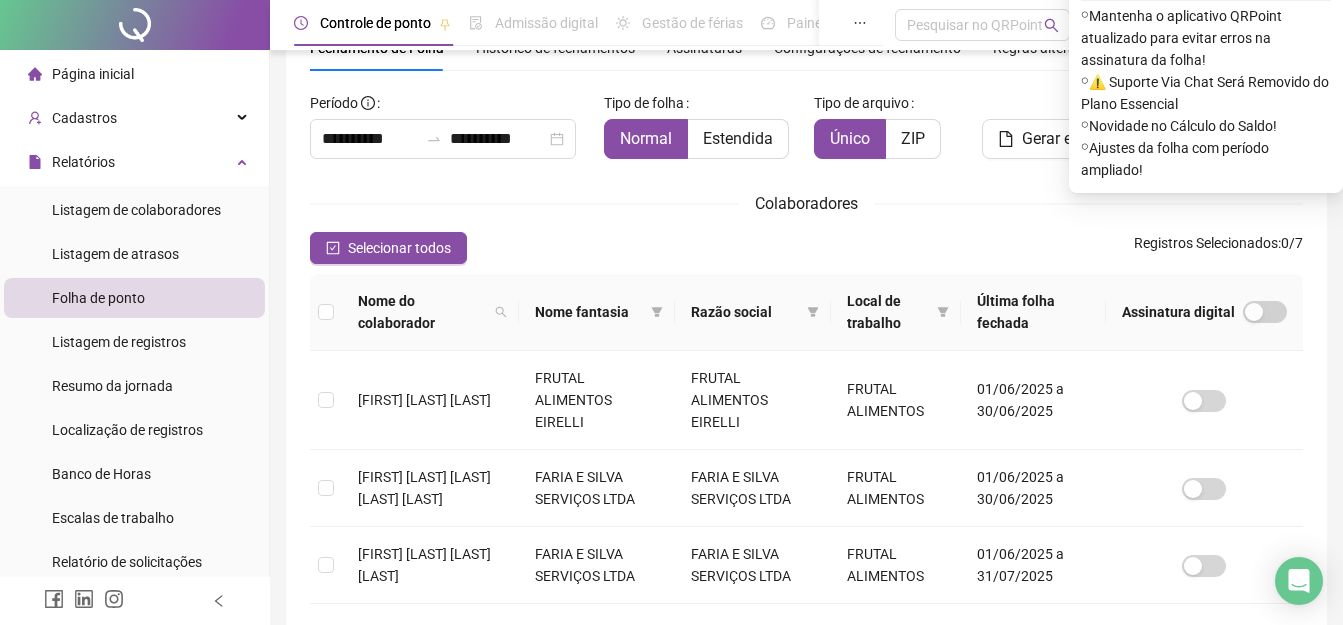 scroll, scrollTop: 0, scrollLeft: 0, axis: both 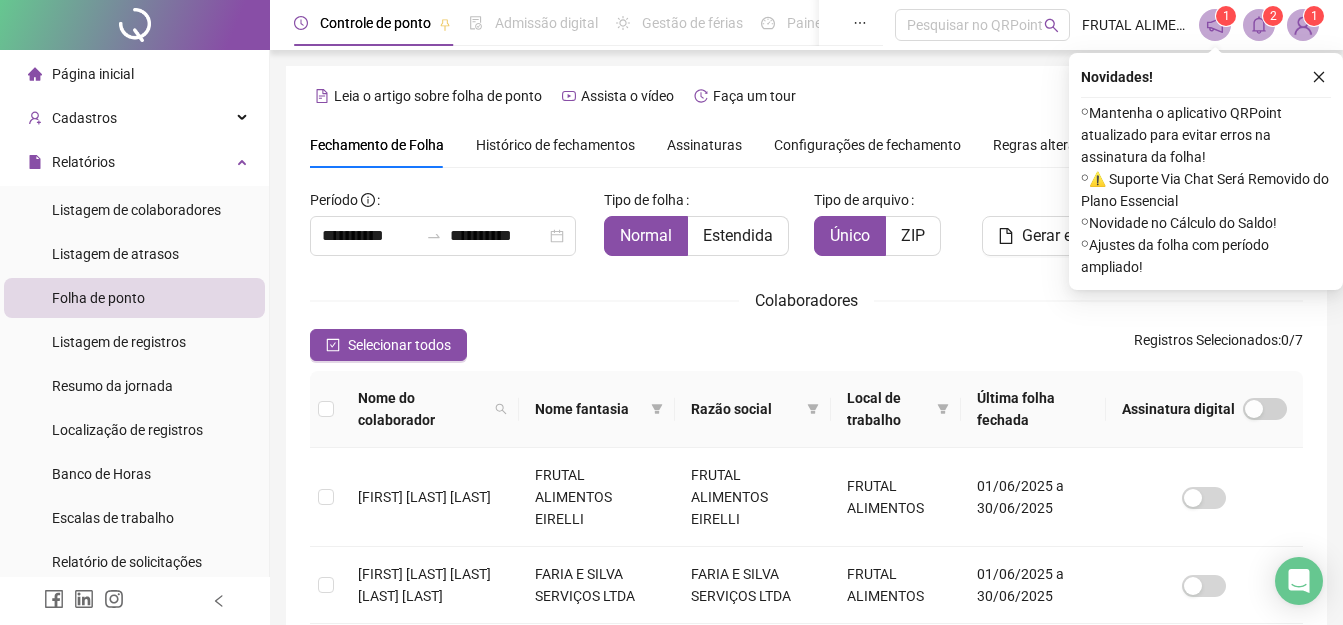 click on "Histórico de fechamentos" at bounding box center [555, 145] 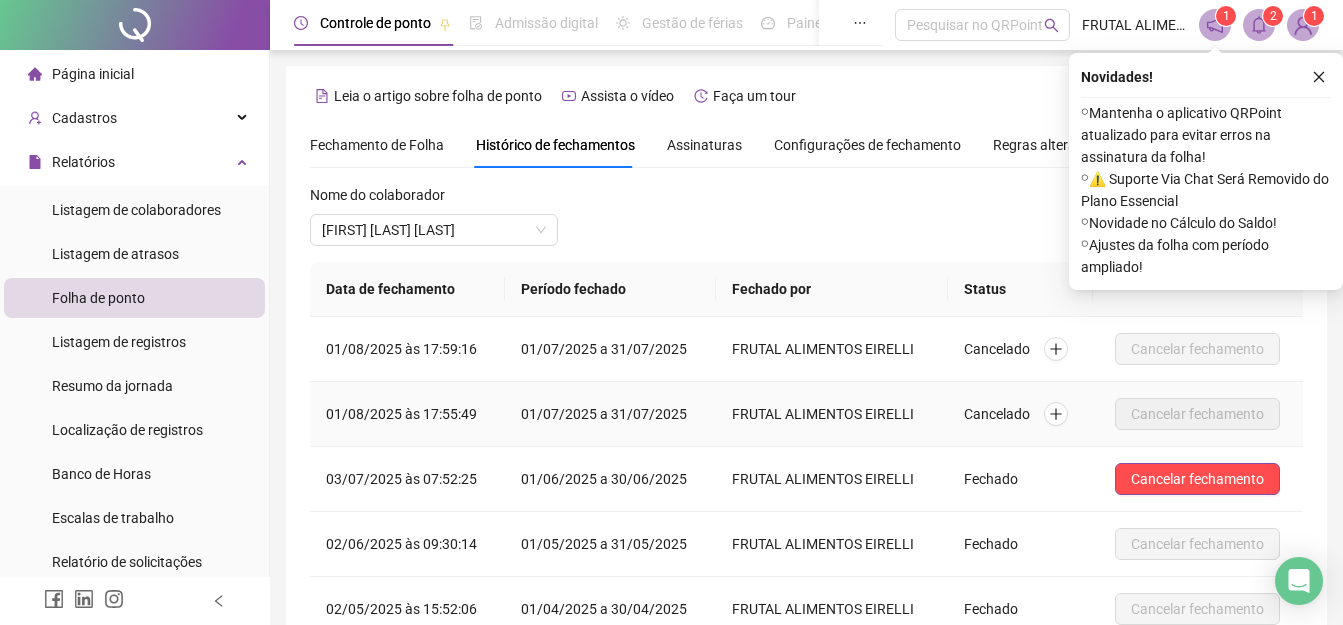 scroll, scrollTop: 97, scrollLeft: 0, axis: vertical 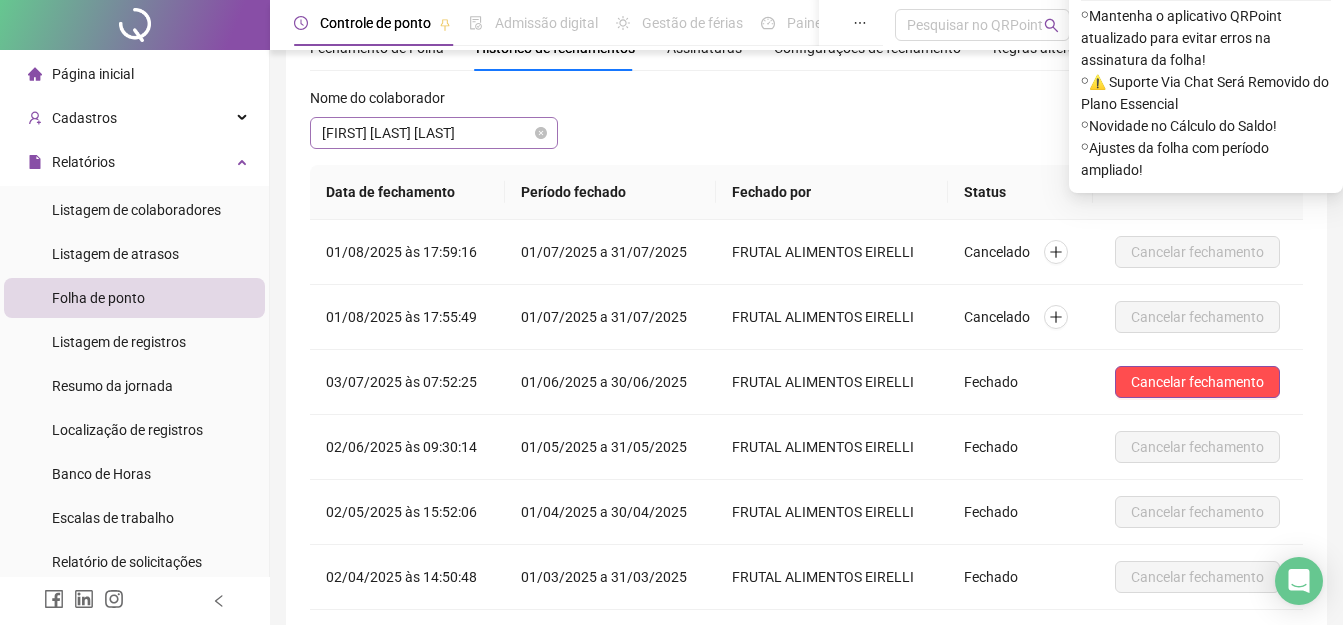 click on "[FIRST] [MIDDLE] [LAST]" at bounding box center [434, 133] 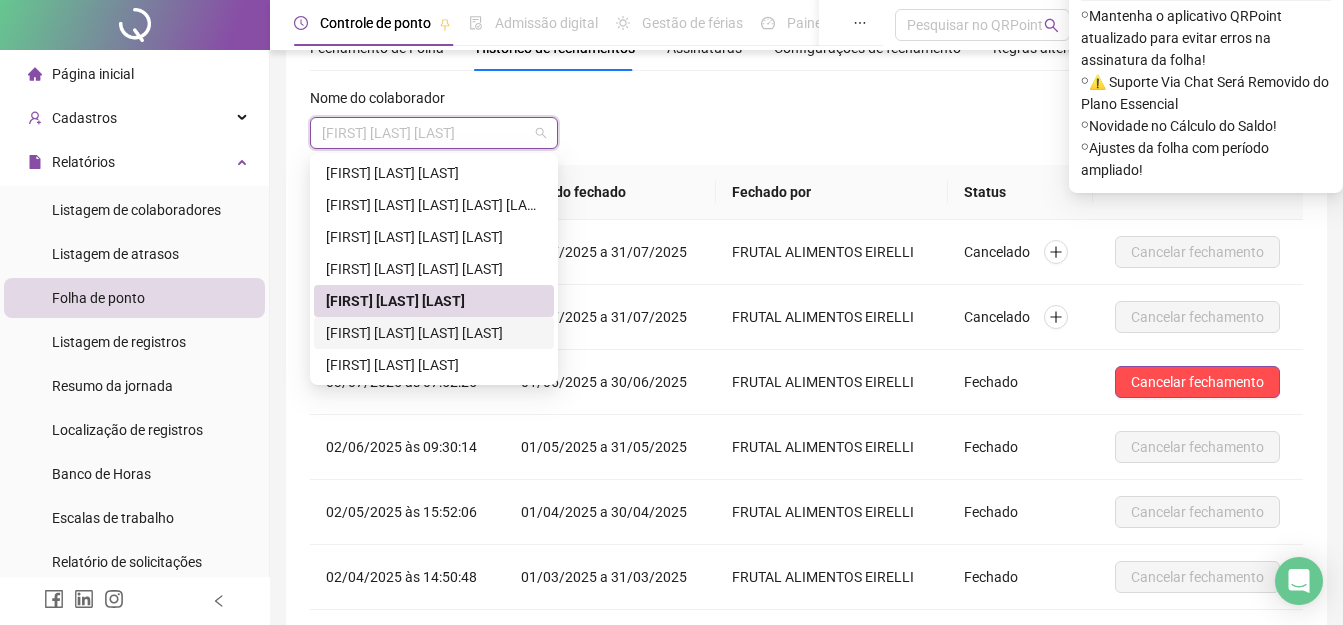 click on "[FIRST] [MIDDLE] [LAST]" at bounding box center (434, 333) 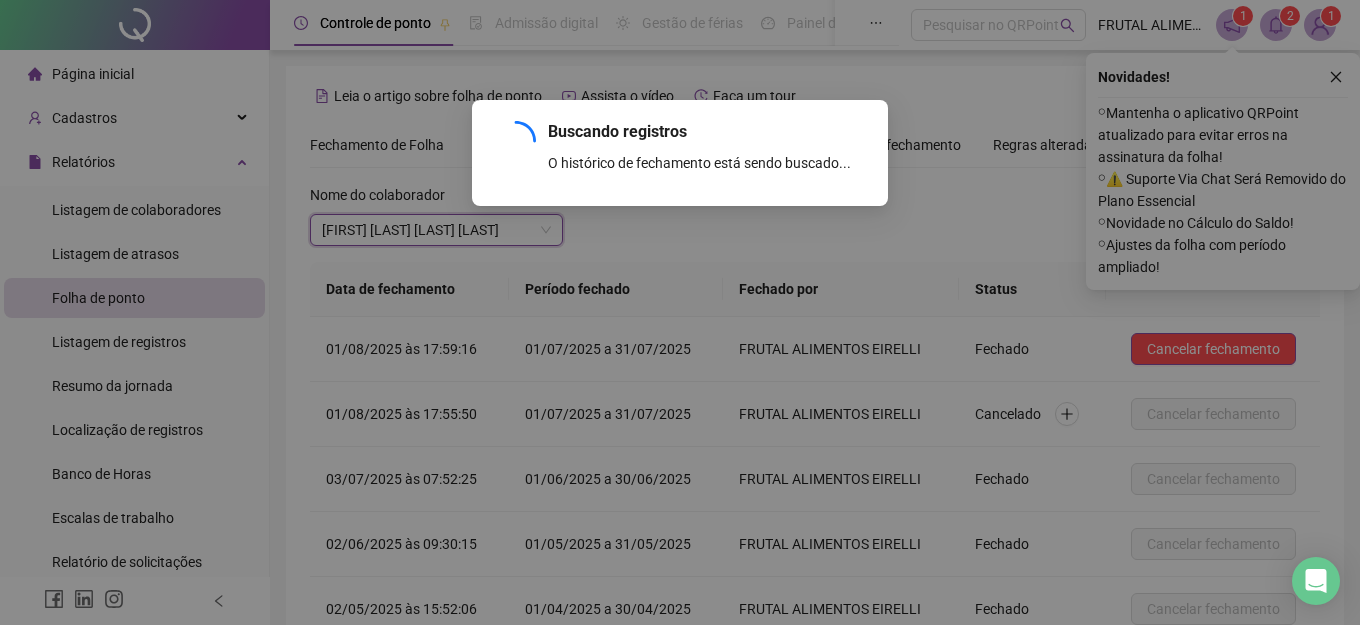 scroll, scrollTop: 256, scrollLeft: 0, axis: vertical 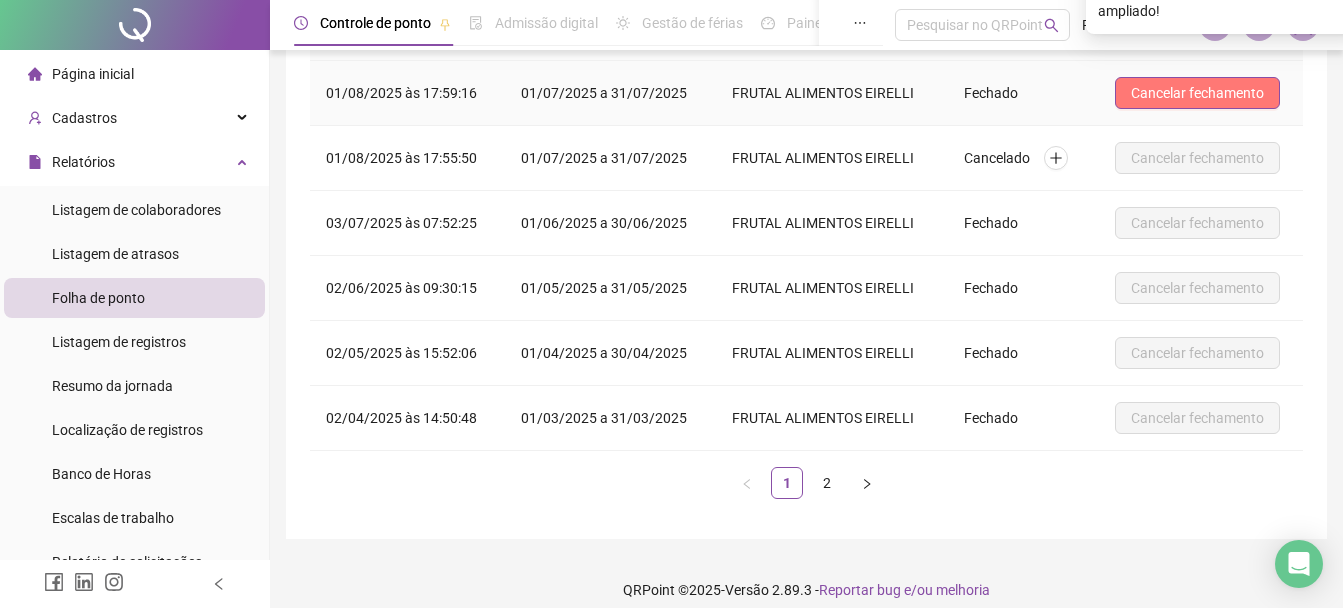 click on "Cancelar fechamento" at bounding box center (1197, 93) 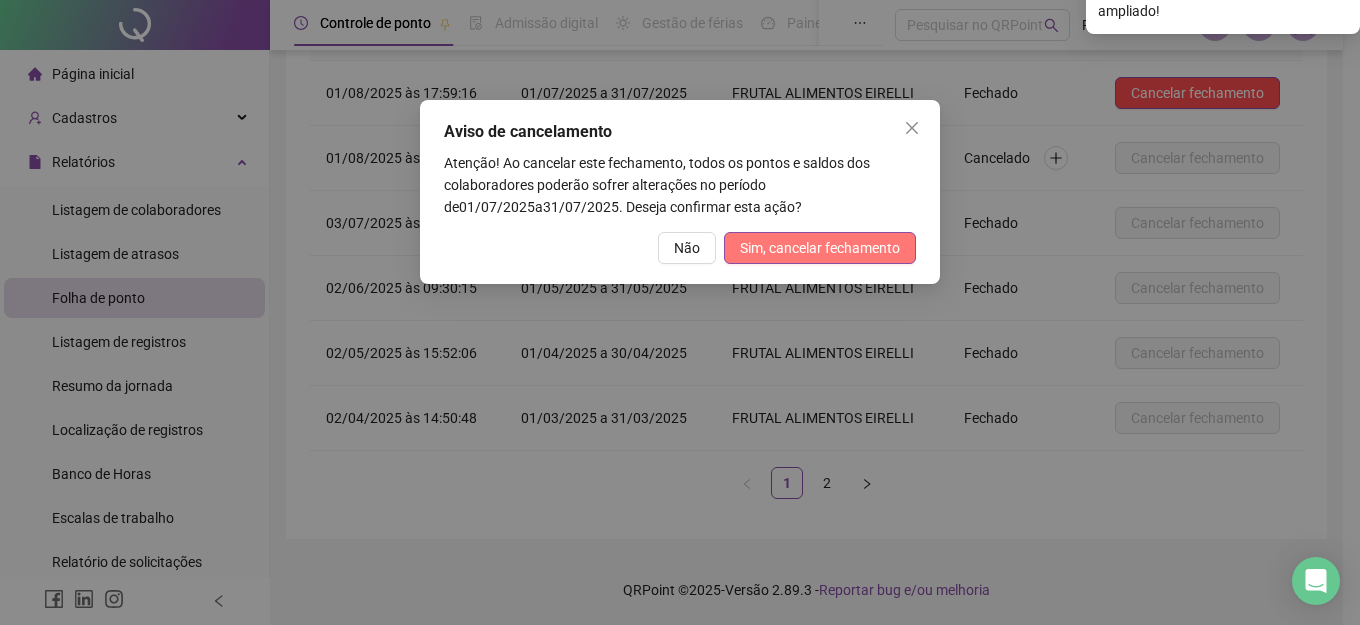 click on "Sim, cancelar fechamento" at bounding box center [820, 248] 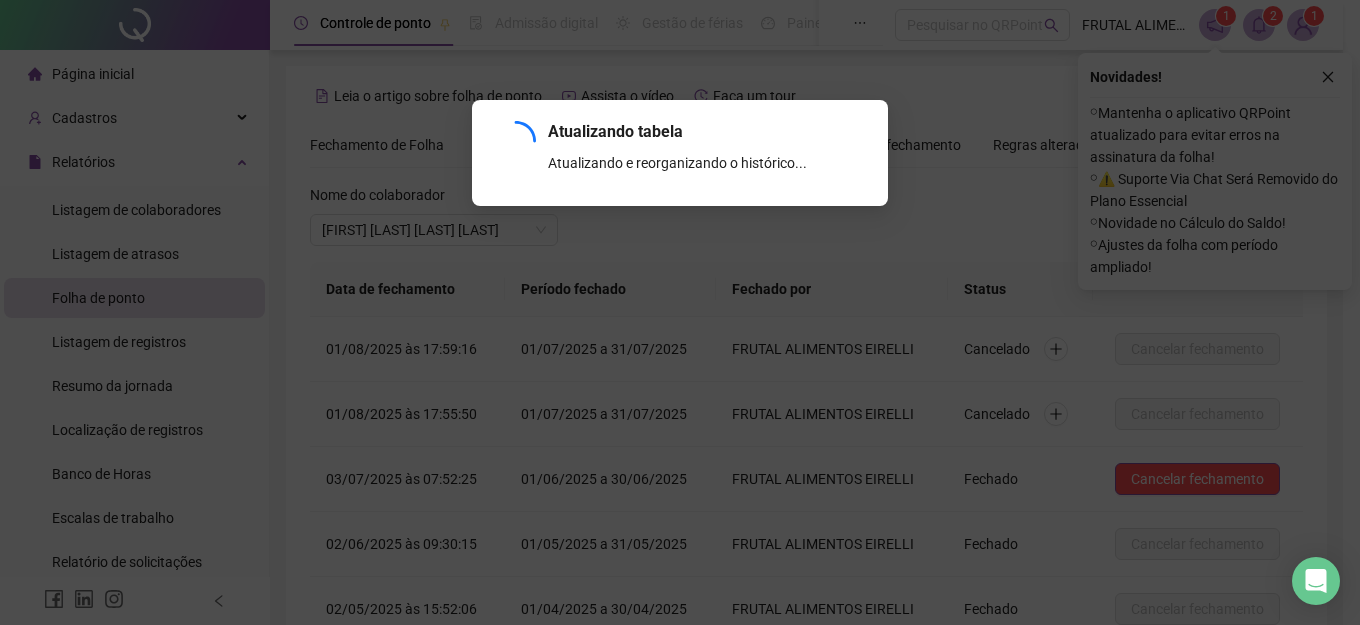 scroll, scrollTop: 256, scrollLeft: 0, axis: vertical 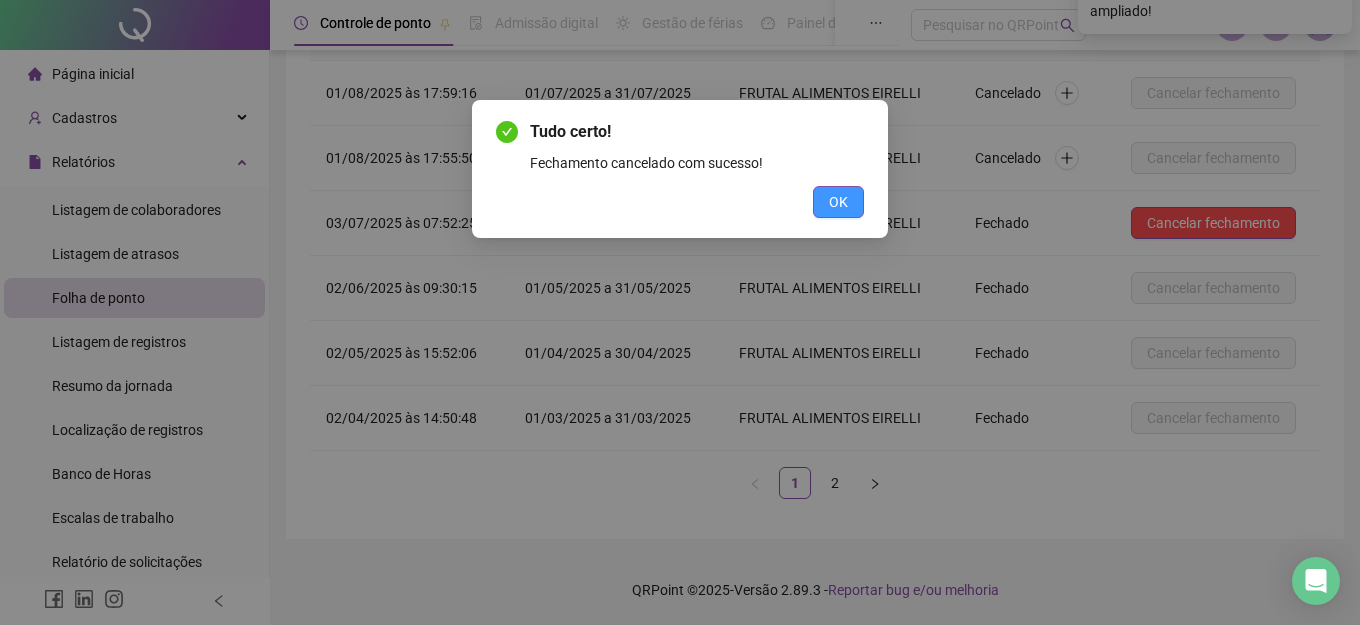 drag, startPoint x: 810, startPoint y: 197, endPoint x: 837, endPoint y: 202, distance: 27.45906 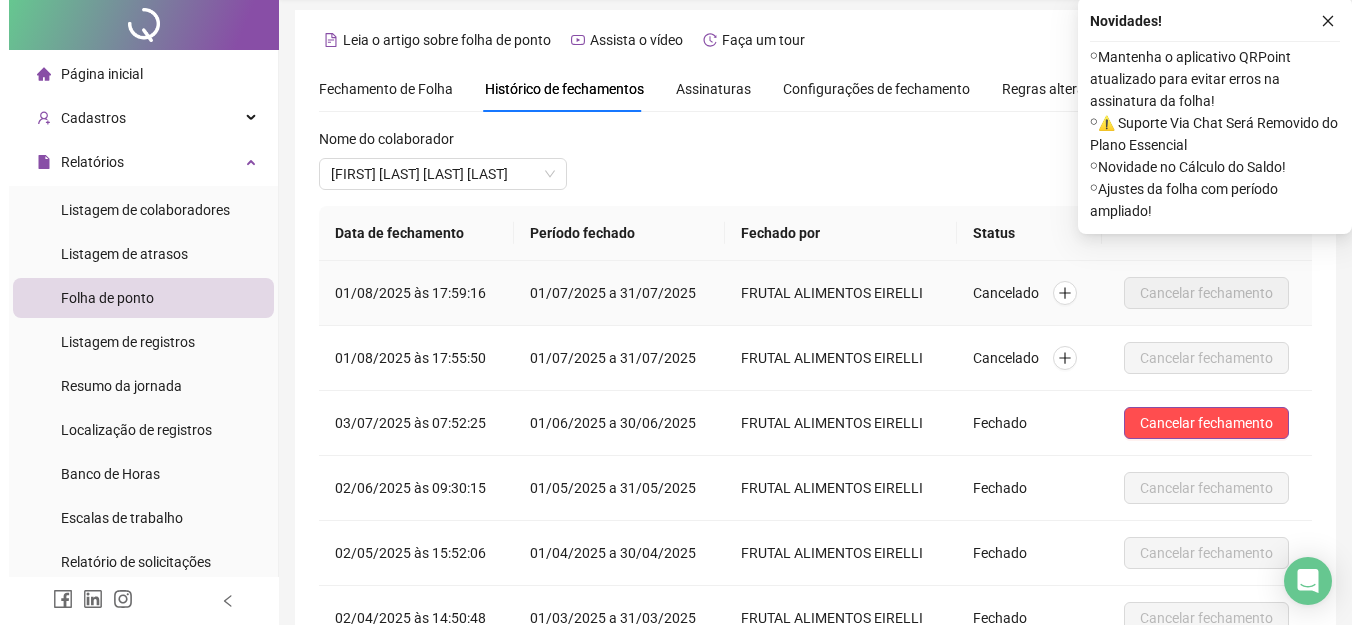 scroll, scrollTop: 0, scrollLeft: 0, axis: both 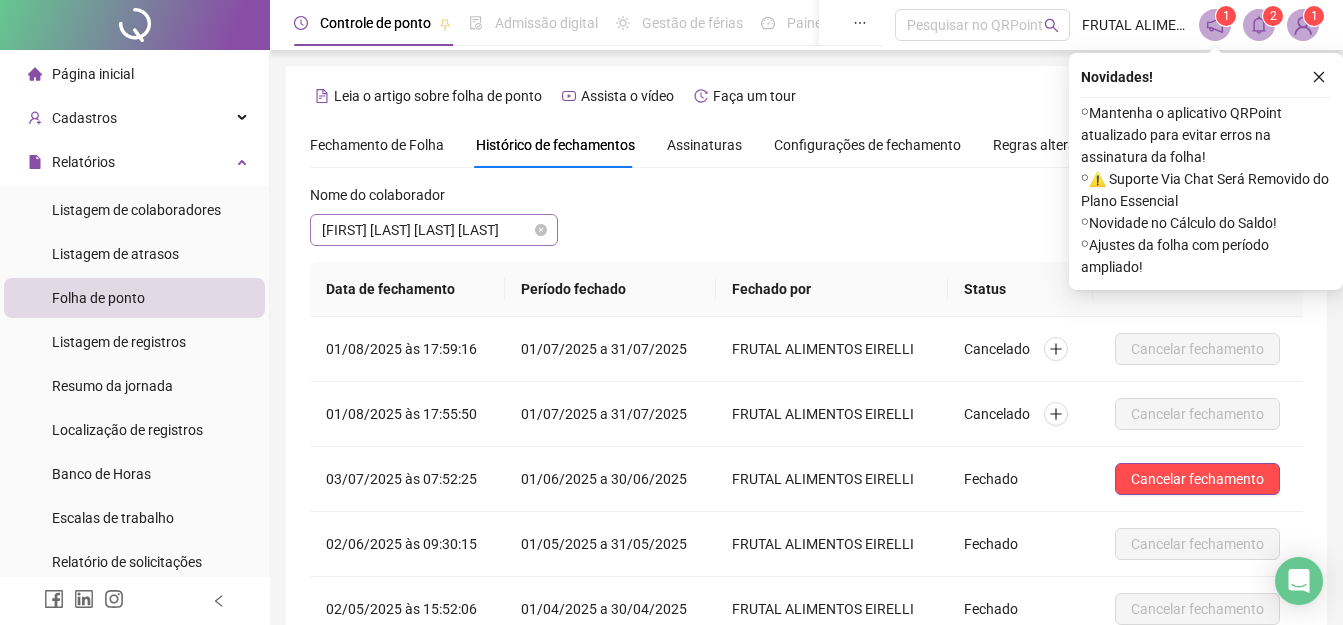 click on "[FIRST] [MIDDLE] [LAST]" at bounding box center (434, 230) 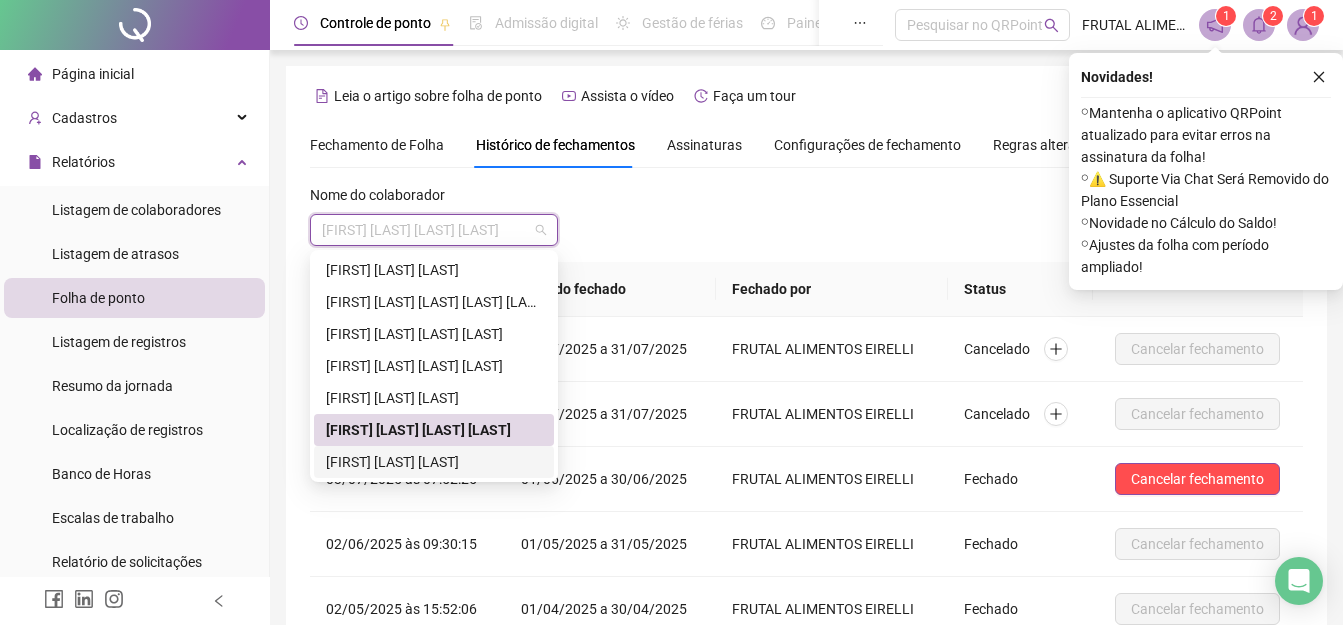 click on "[FIRST] [MIDDLE] [LAST]" at bounding box center (434, 462) 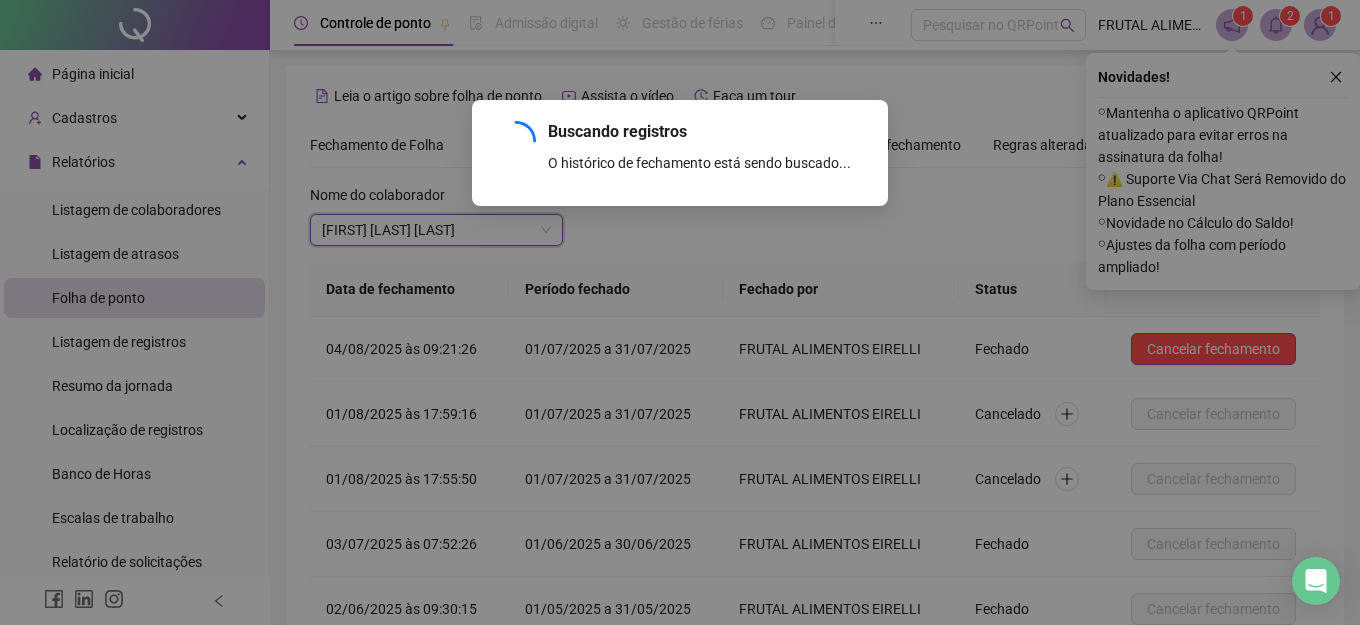 scroll, scrollTop: 256, scrollLeft: 0, axis: vertical 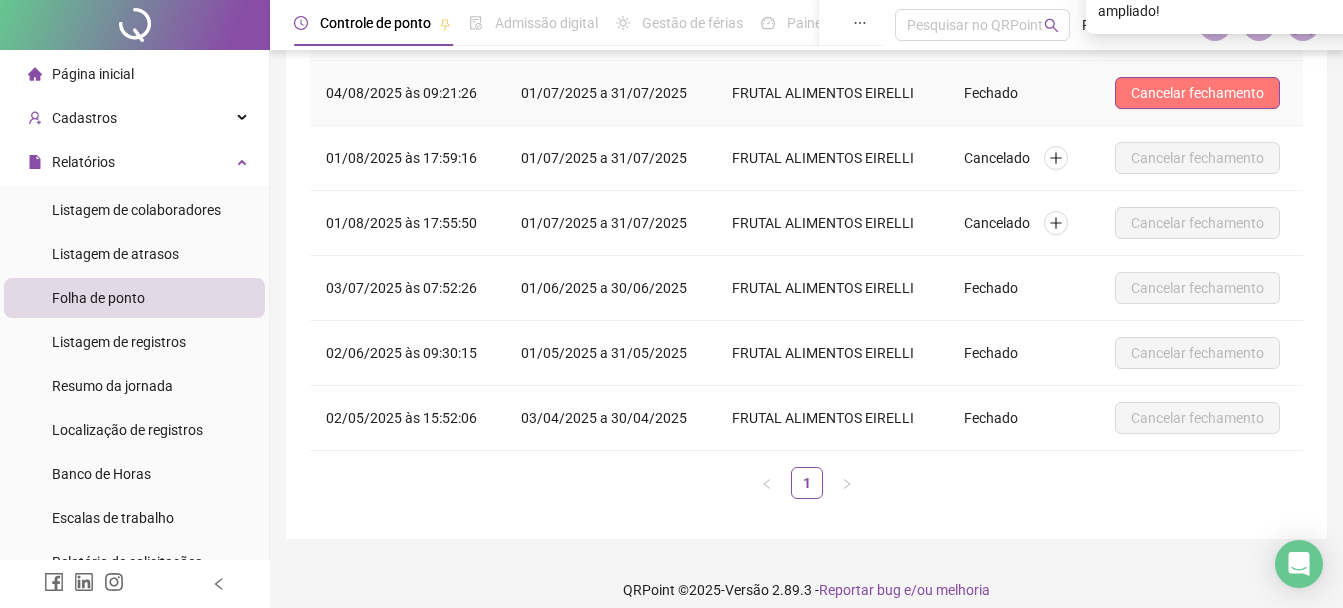click on "Cancelar fechamento" at bounding box center (1197, 93) 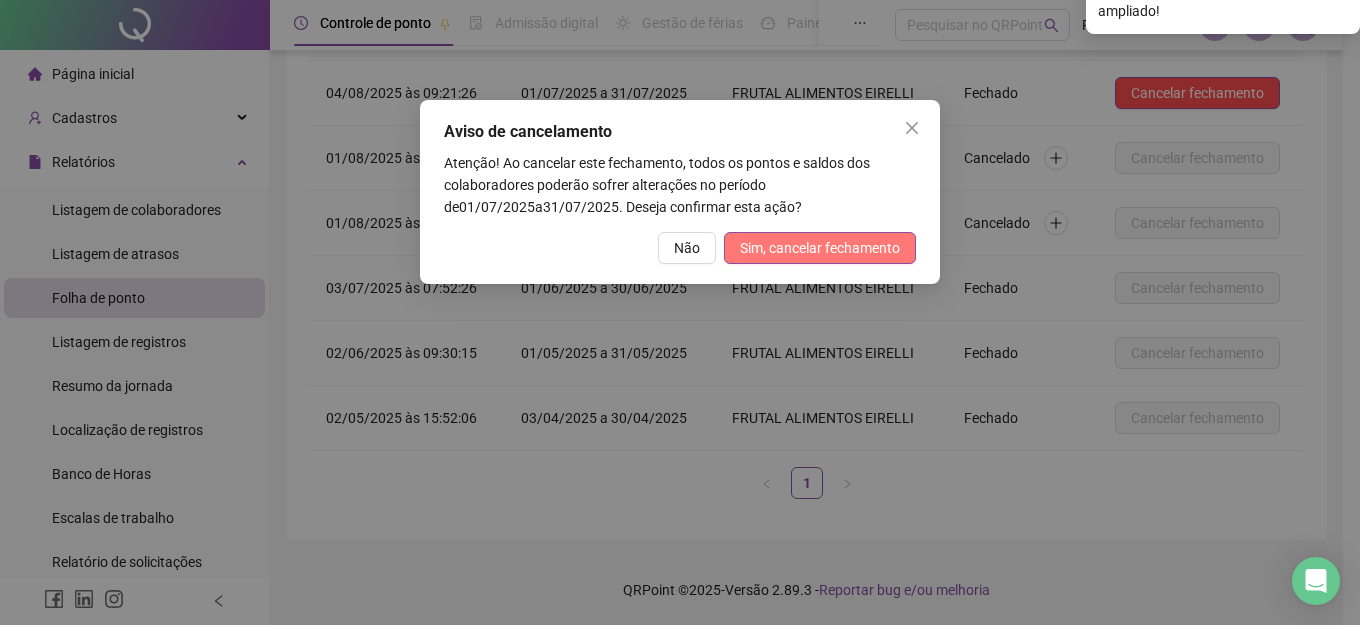 click on "Sim, cancelar fechamento" at bounding box center (820, 248) 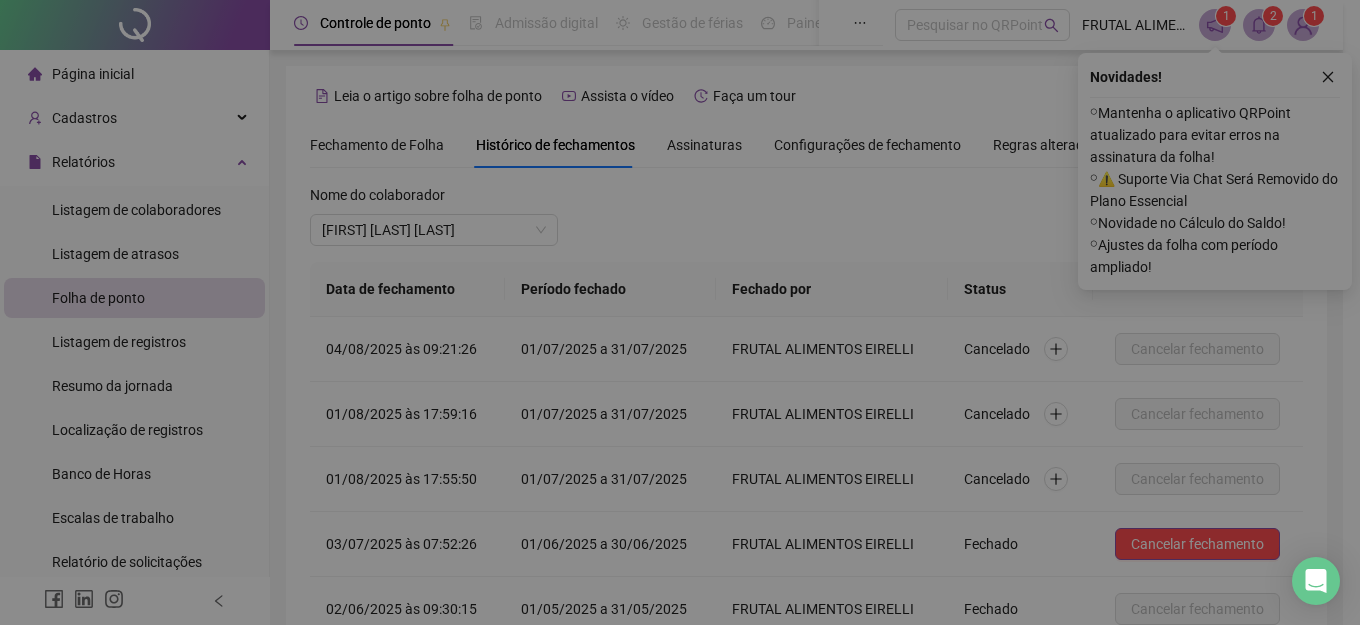 scroll, scrollTop: 256, scrollLeft: 0, axis: vertical 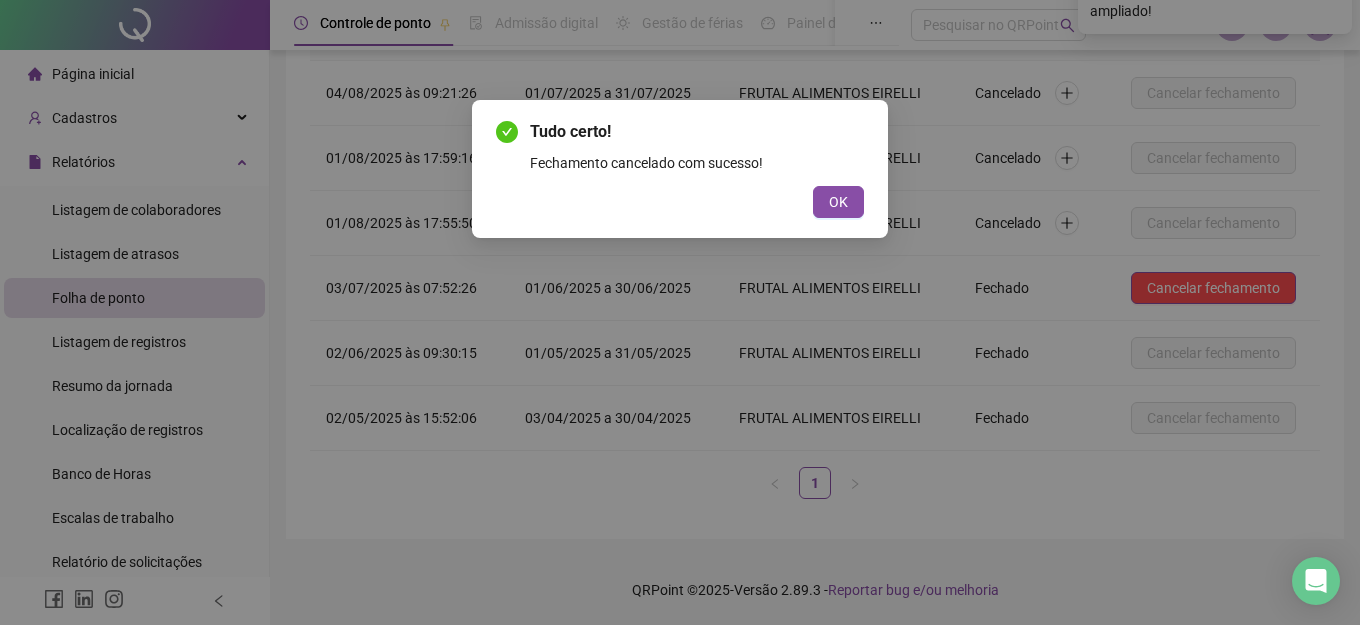 click on "OK" at bounding box center [838, 202] 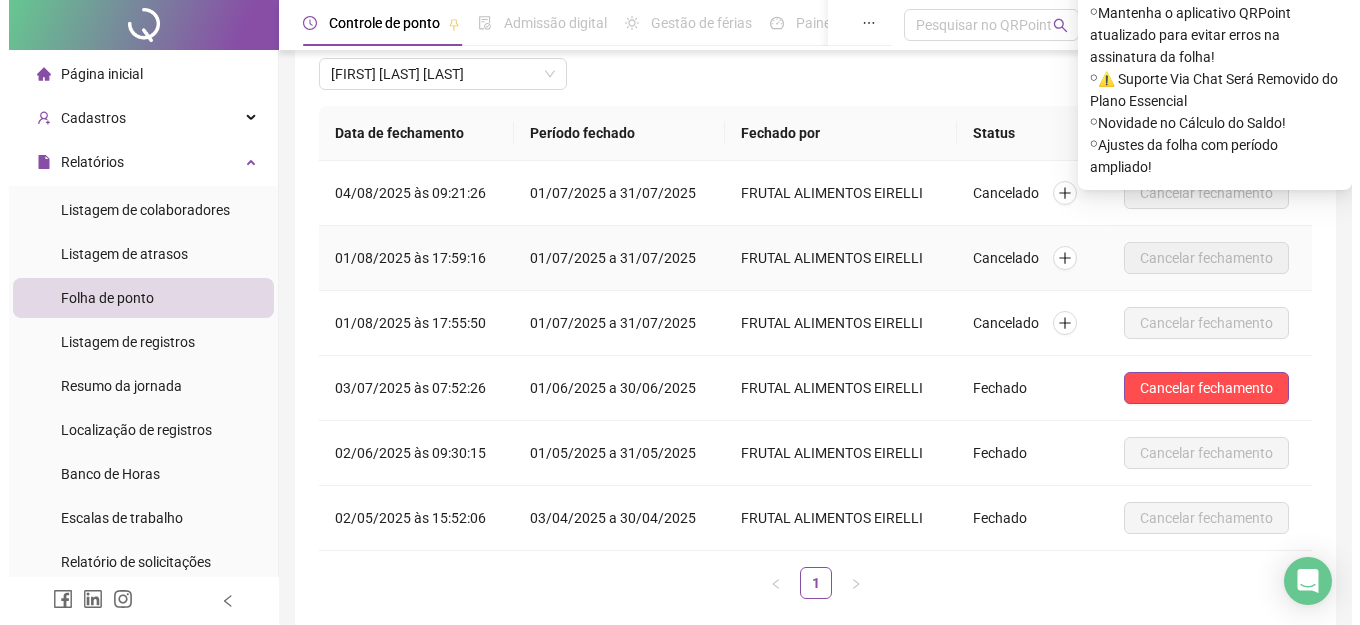 scroll, scrollTop: 0, scrollLeft: 0, axis: both 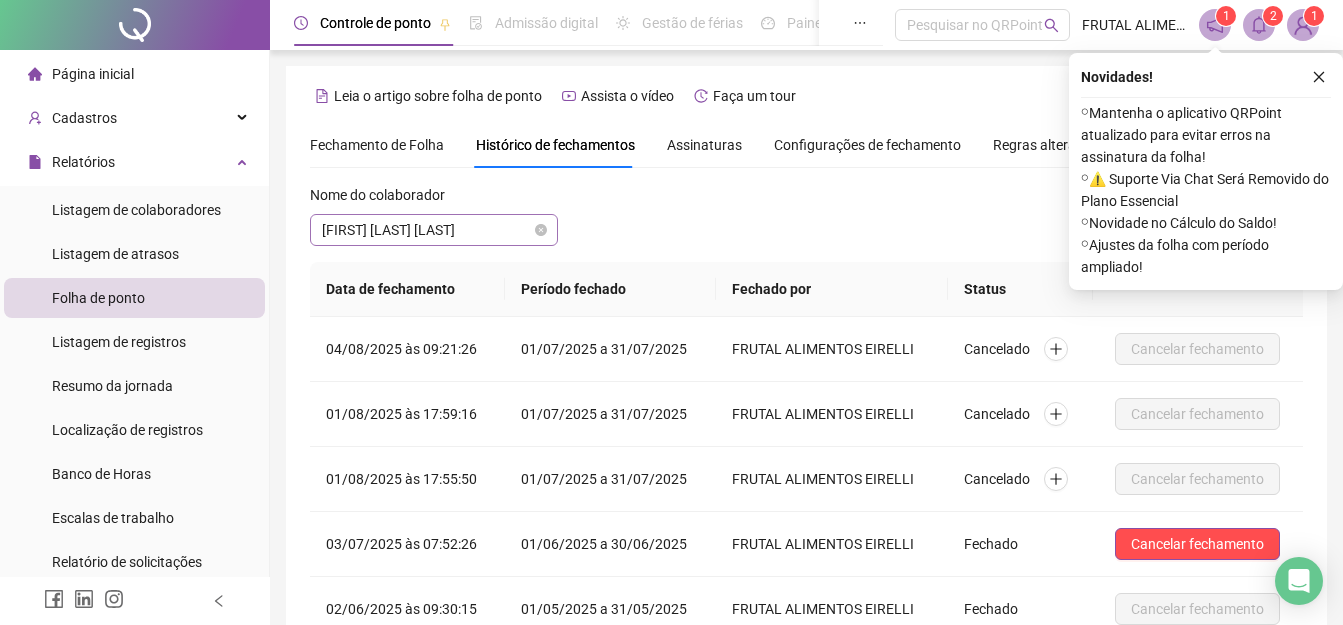 click on "[FIRST] [MIDDLE] [LAST]" at bounding box center [434, 230] 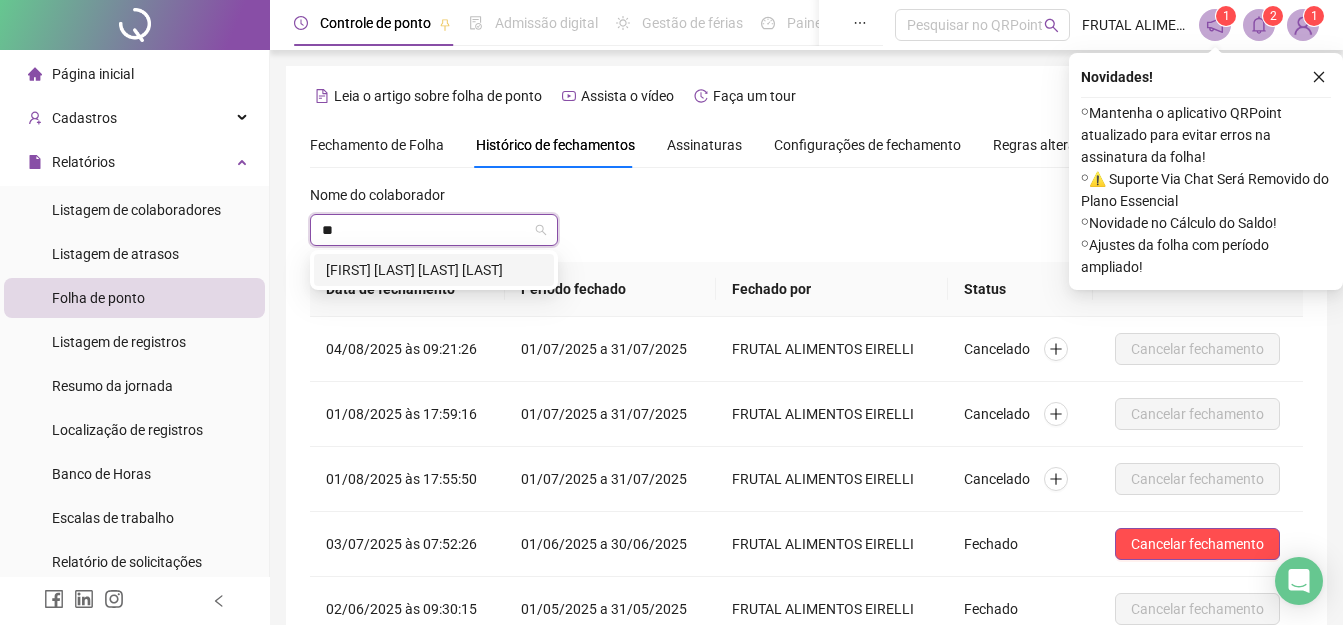 type on "***" 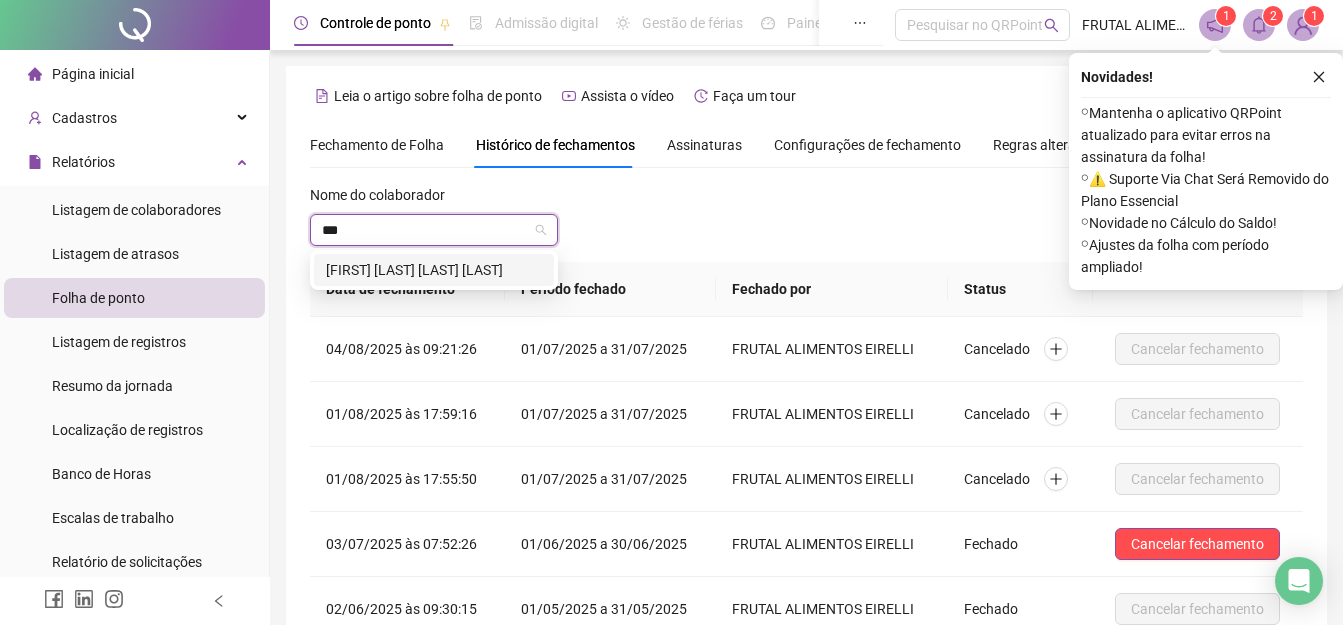 click on "[FIRST] [MIDDLE] [LAST]" at bounding box center [434, 270] 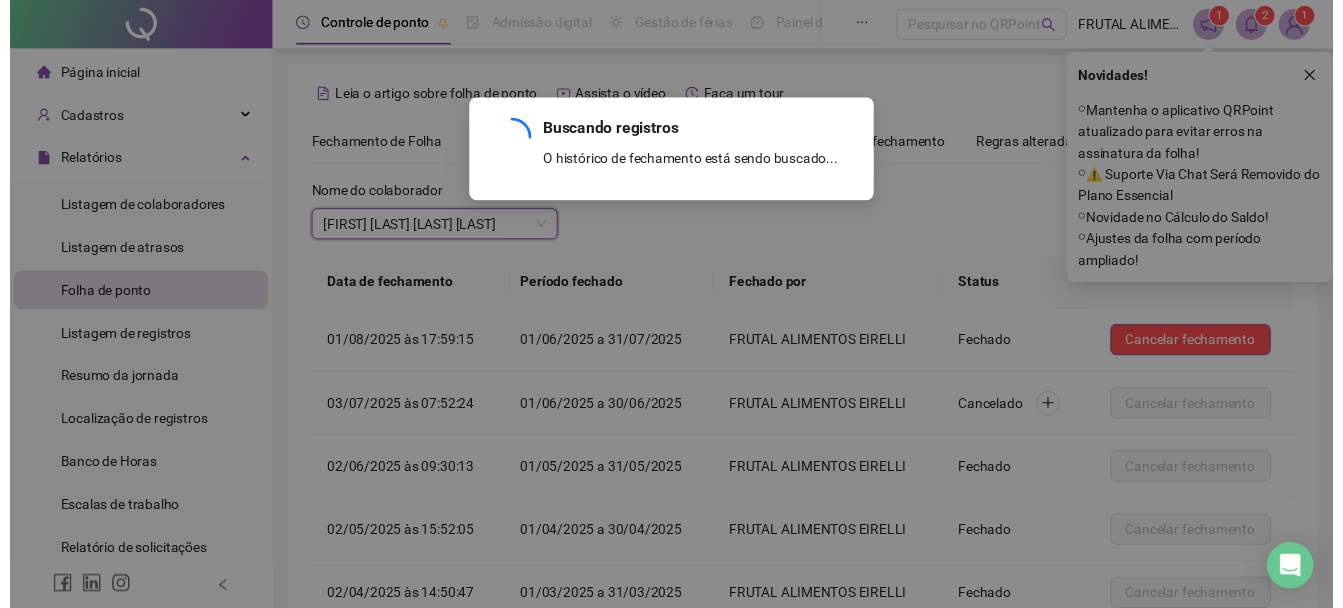 scroll, scrollTop: 256, scrollLeft: 0, axis: vertical 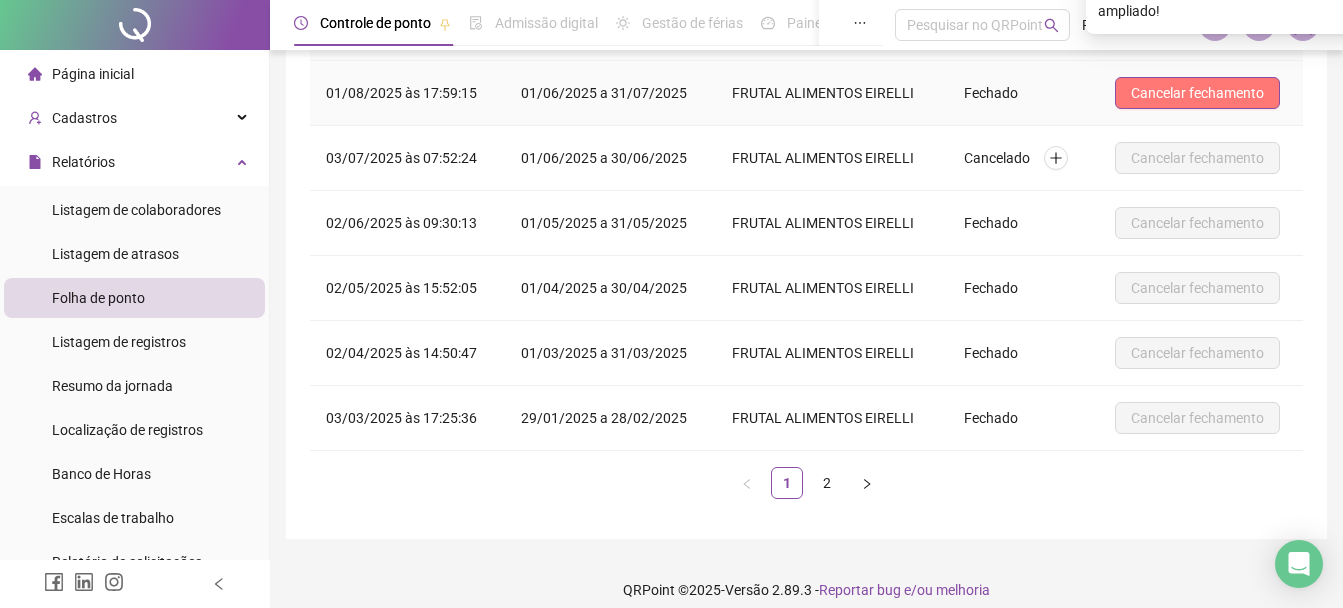 click on "Cancelar fechamento" at bounding box center (1197, 93) 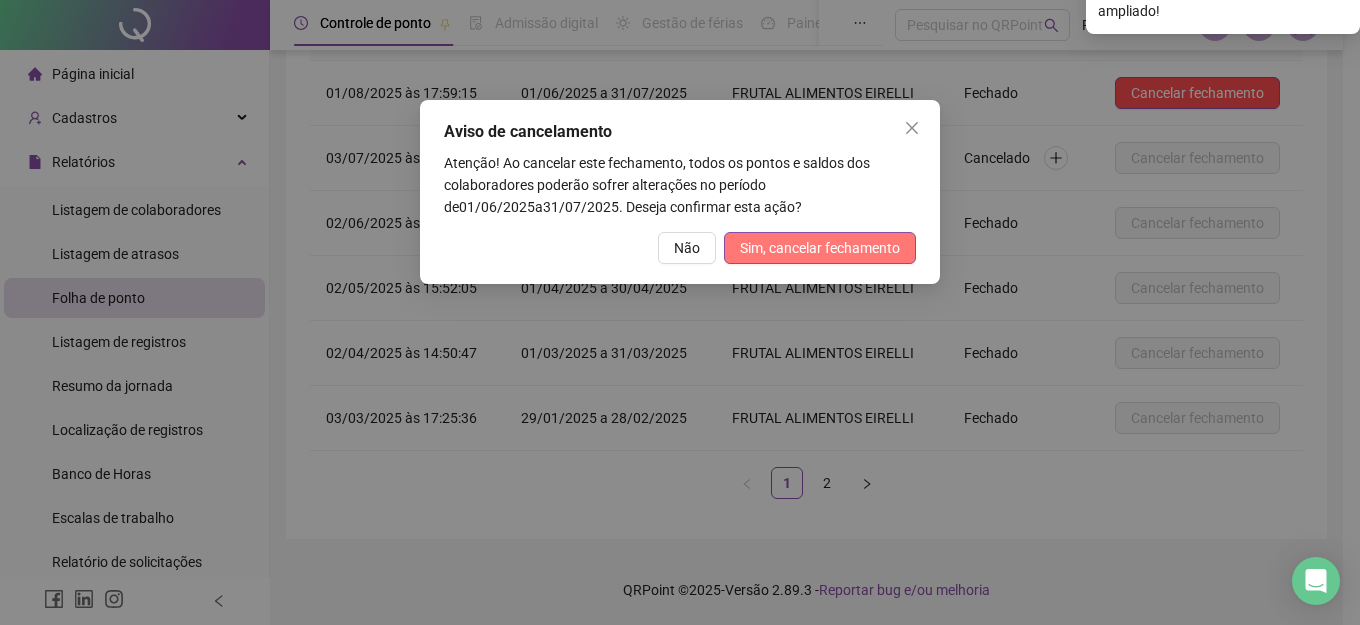 click on "Sim, cancelar fechamento" at bounding box center (820, 248) 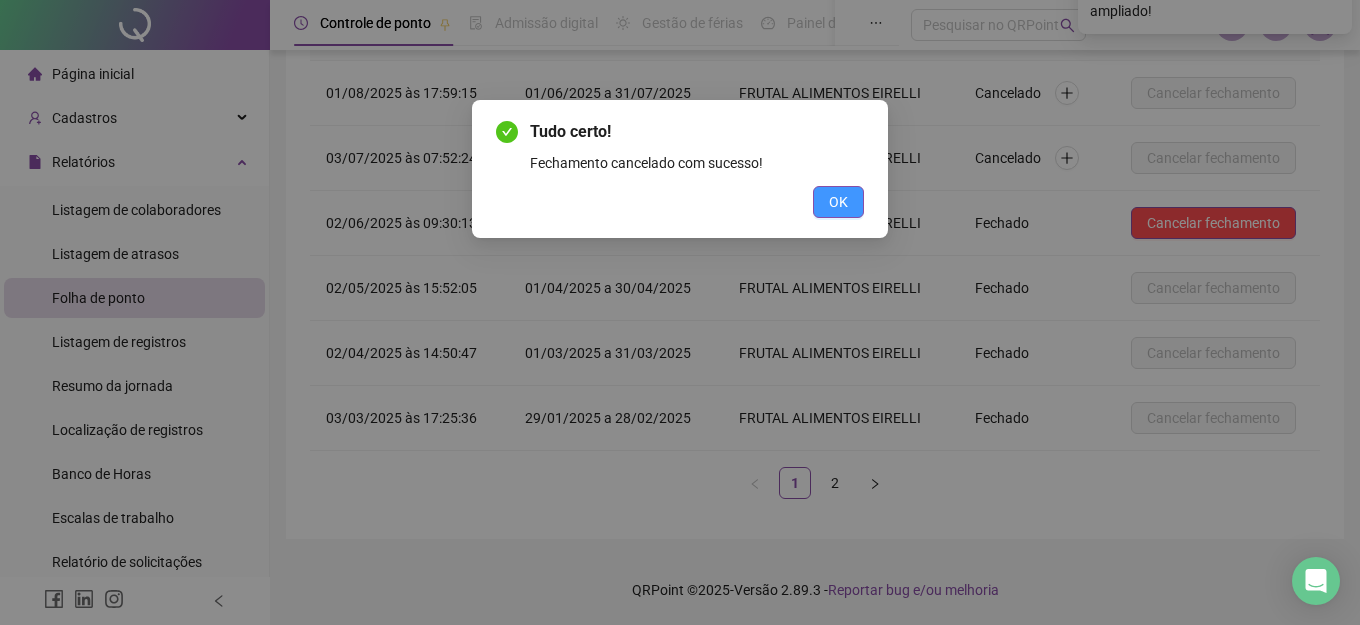 click on "OK" at bounding box center (838, 202) 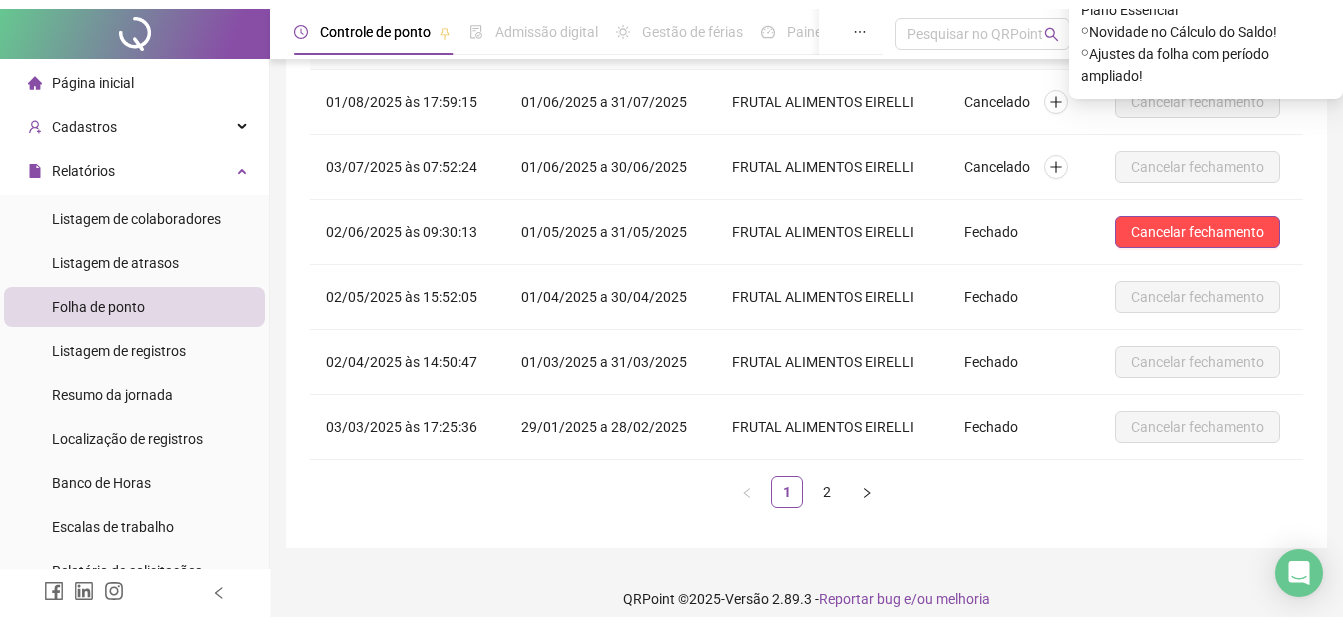 scroll, scrollTop: 0, scrollLeft: 0, axis: both 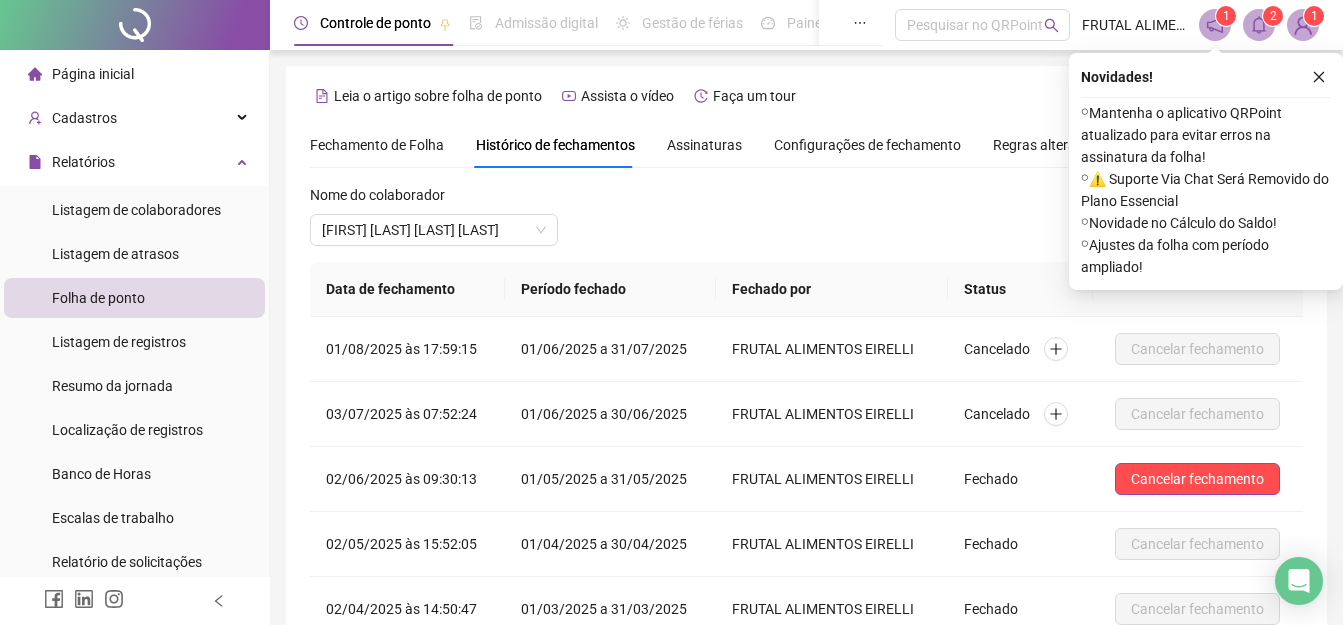 click on "Folha de ponto" at bounding box center [98, 298] 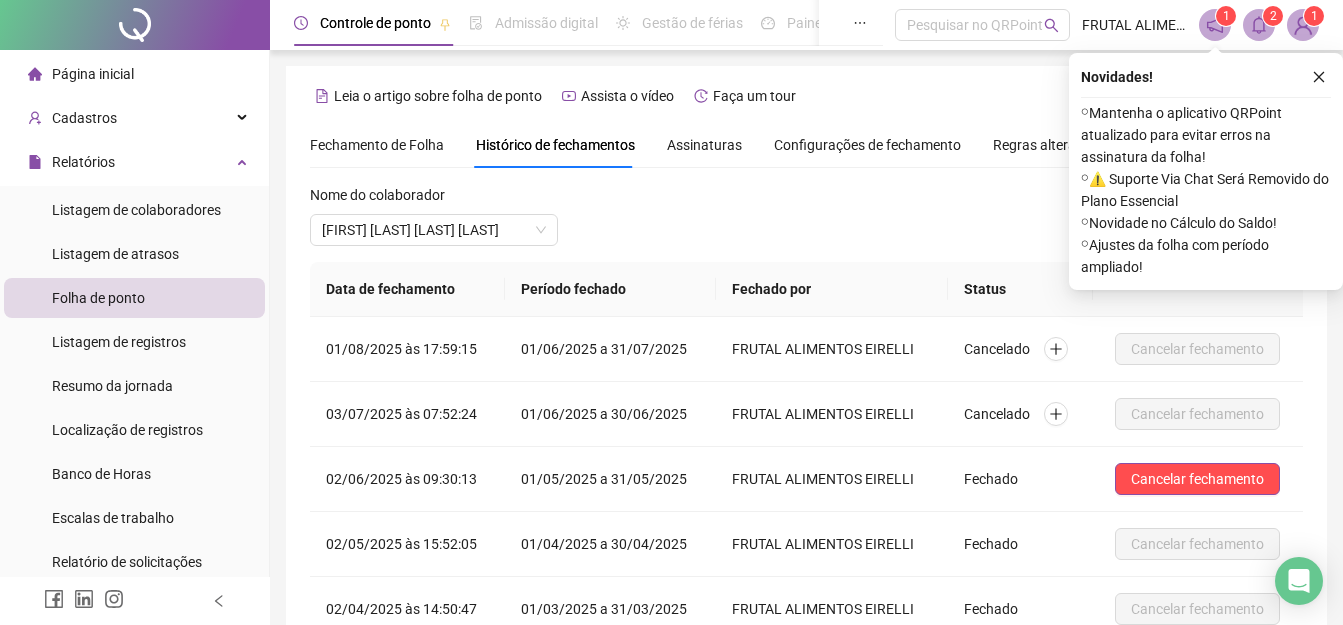 click on "Fechamento de Folha" at bounding box center [377, 145] 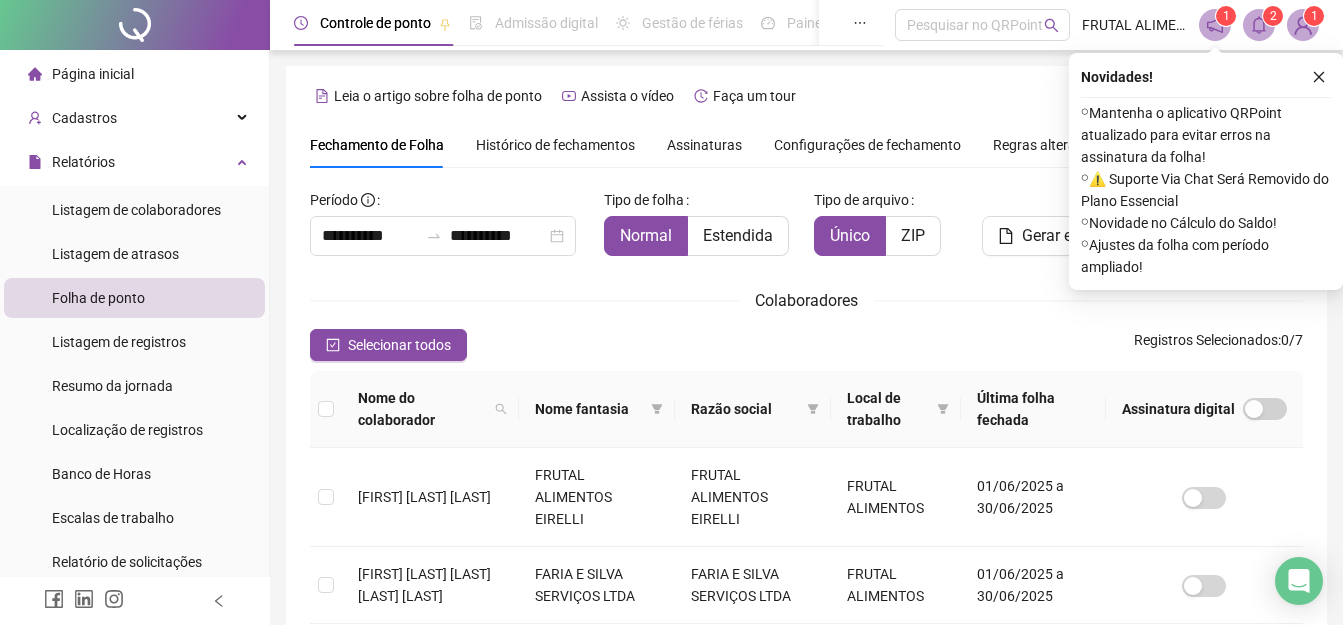 scroll, scrollTop: 97, scrollLeft: 0, axis: vertical 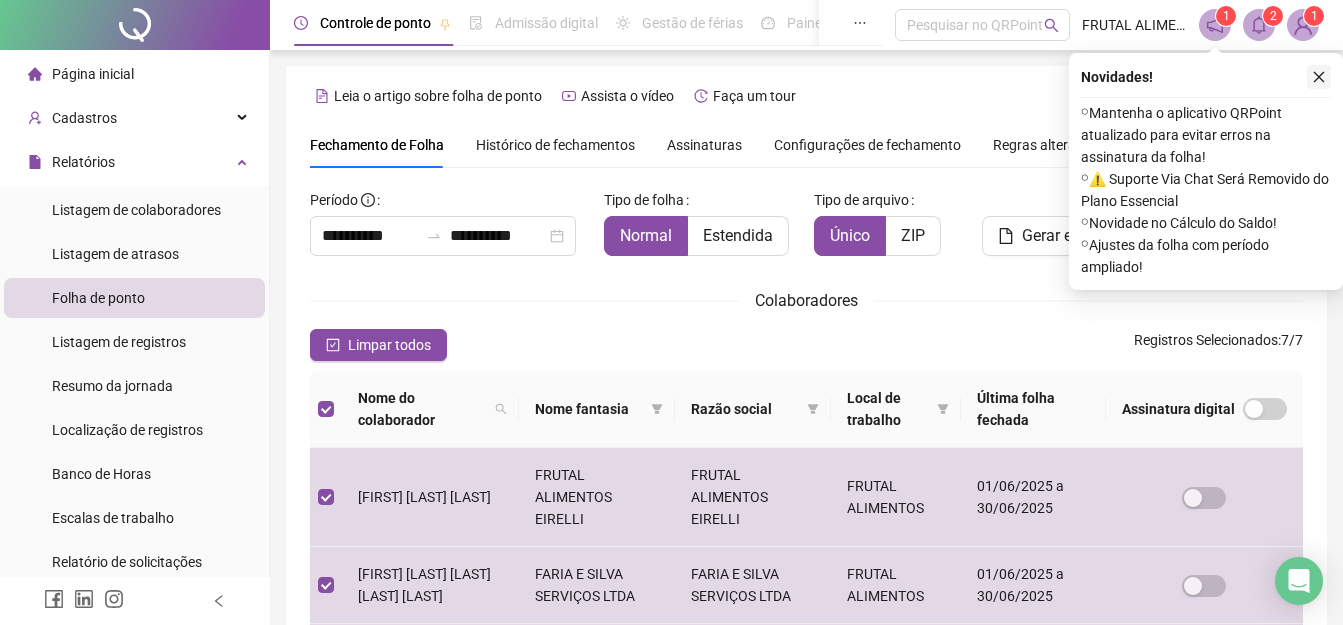 click 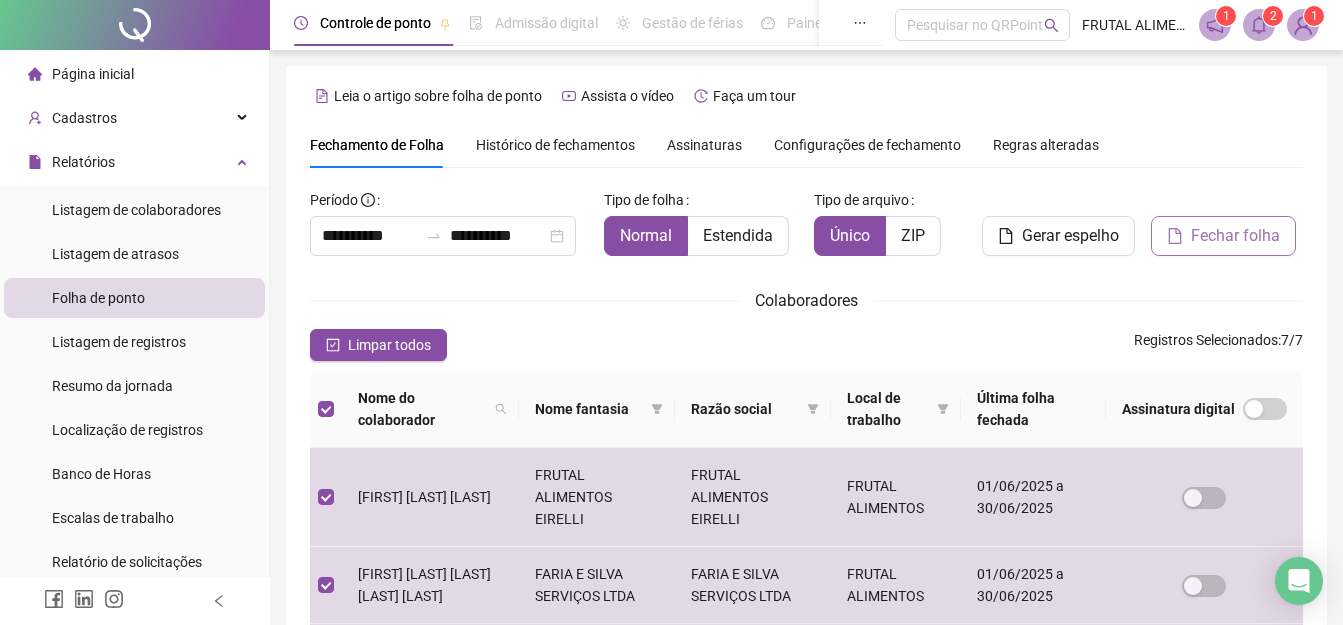 click on "Fechar folha" at bounding box center (1235, 236) 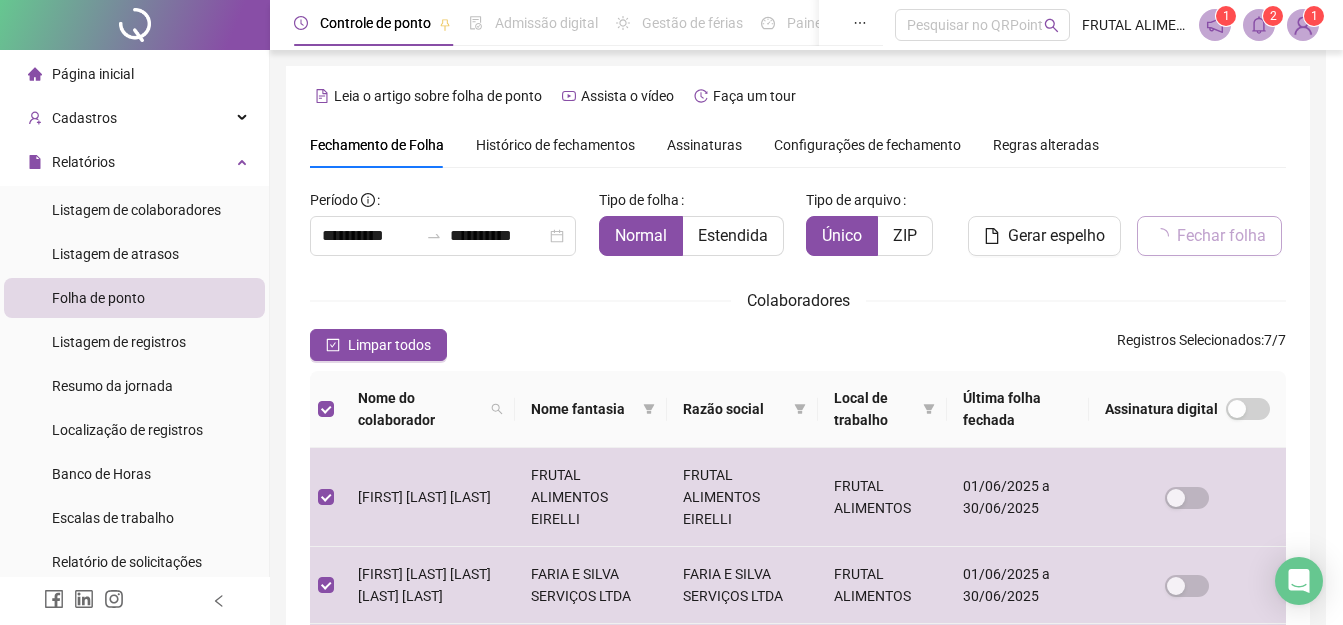 scroll, scrollTop: 97, scrollLeft: 0, axis: vertical 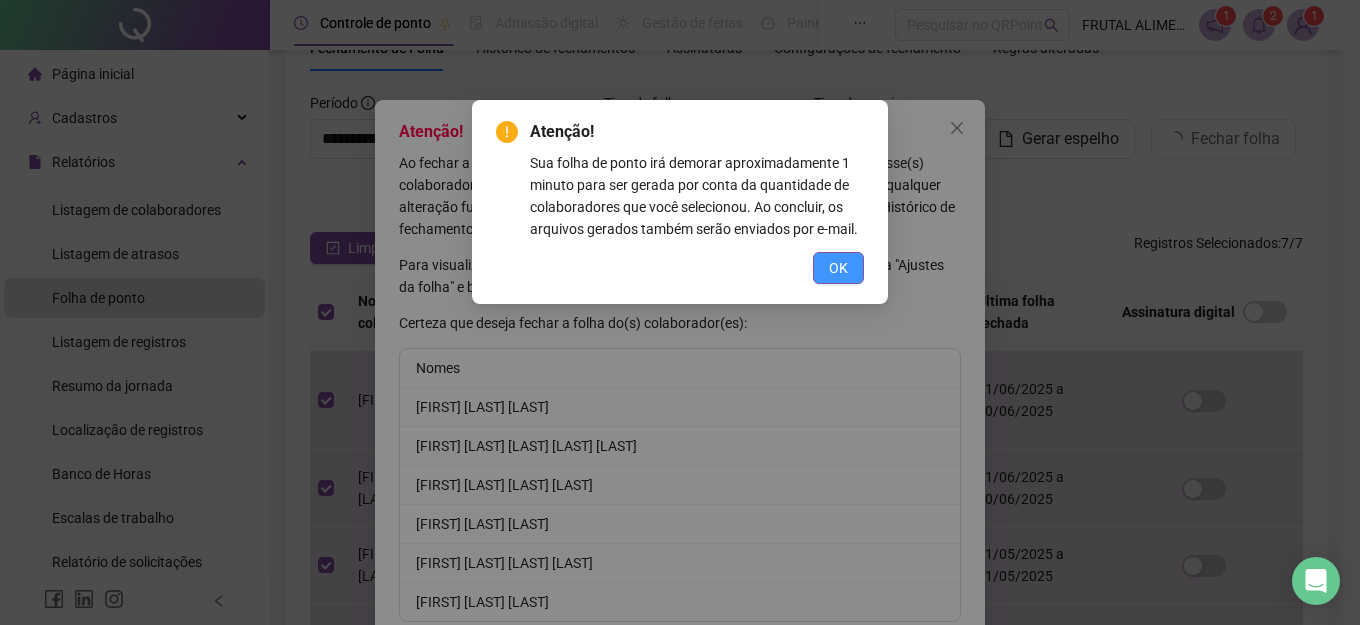 click on "OK" at bounding box center [838, 268] 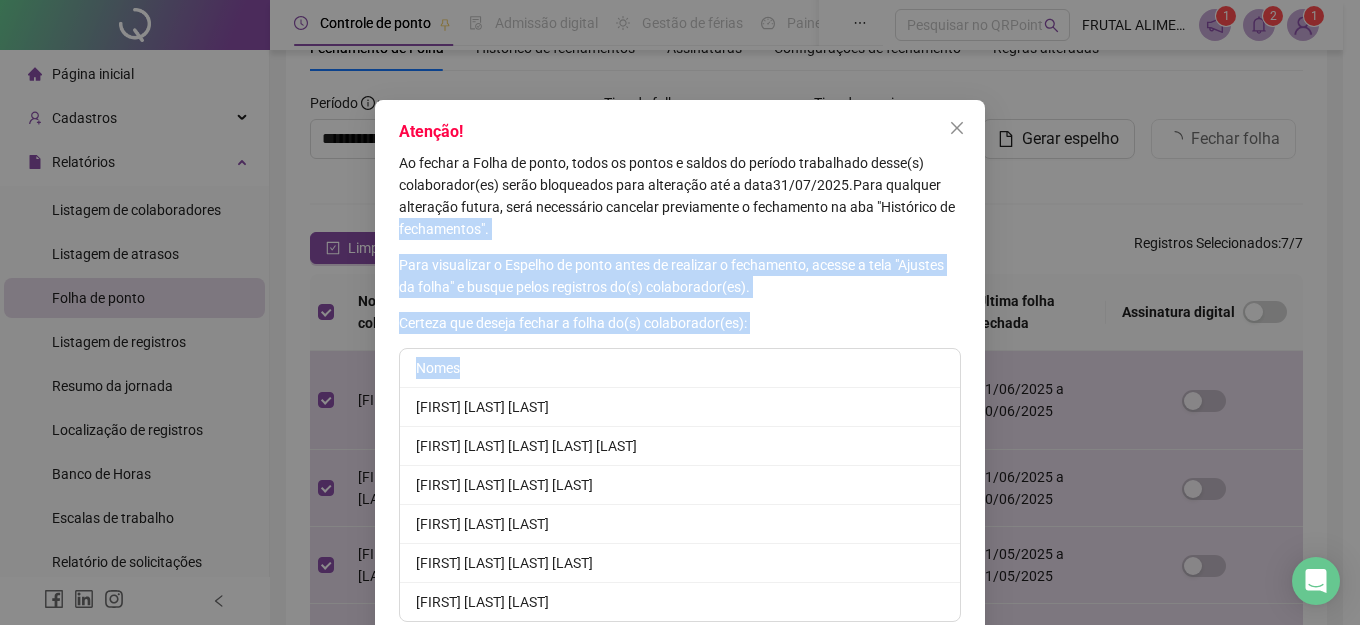 drag, startPoint x: 1342, startPoint y: 210, endPoint x: 1217, endPoint y: 405, distance: 231.6247 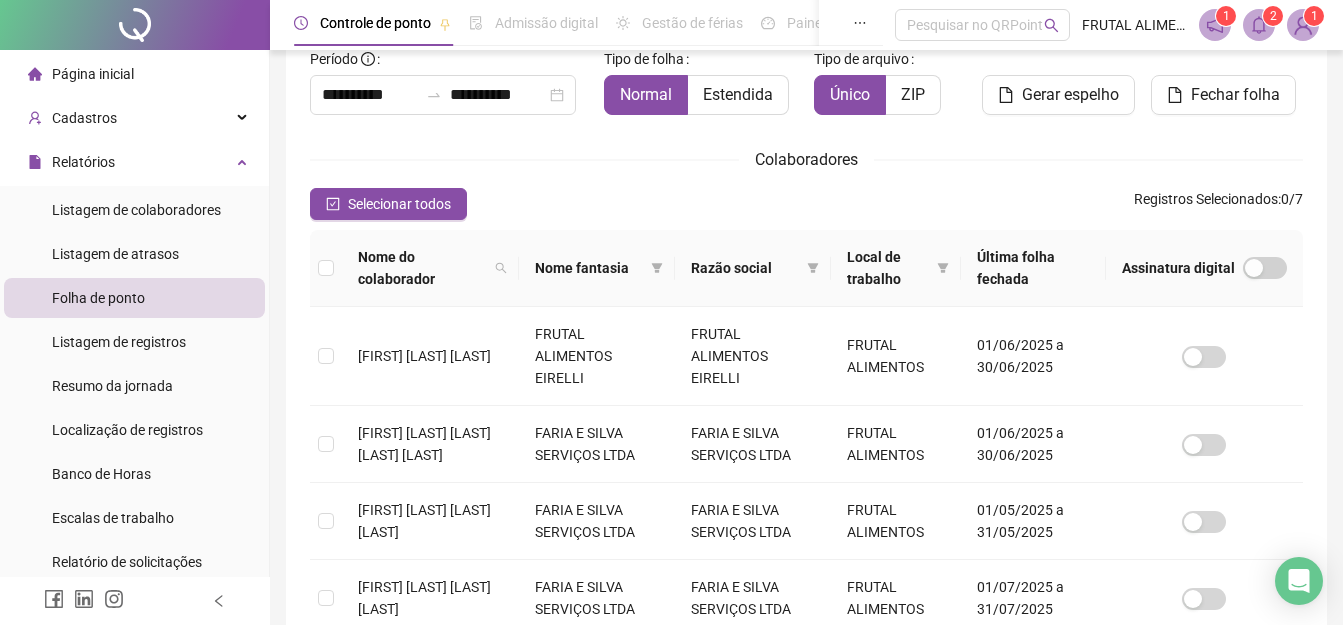 scroll, scrollTop: 133, scrollLeft: 0, axis: vertical 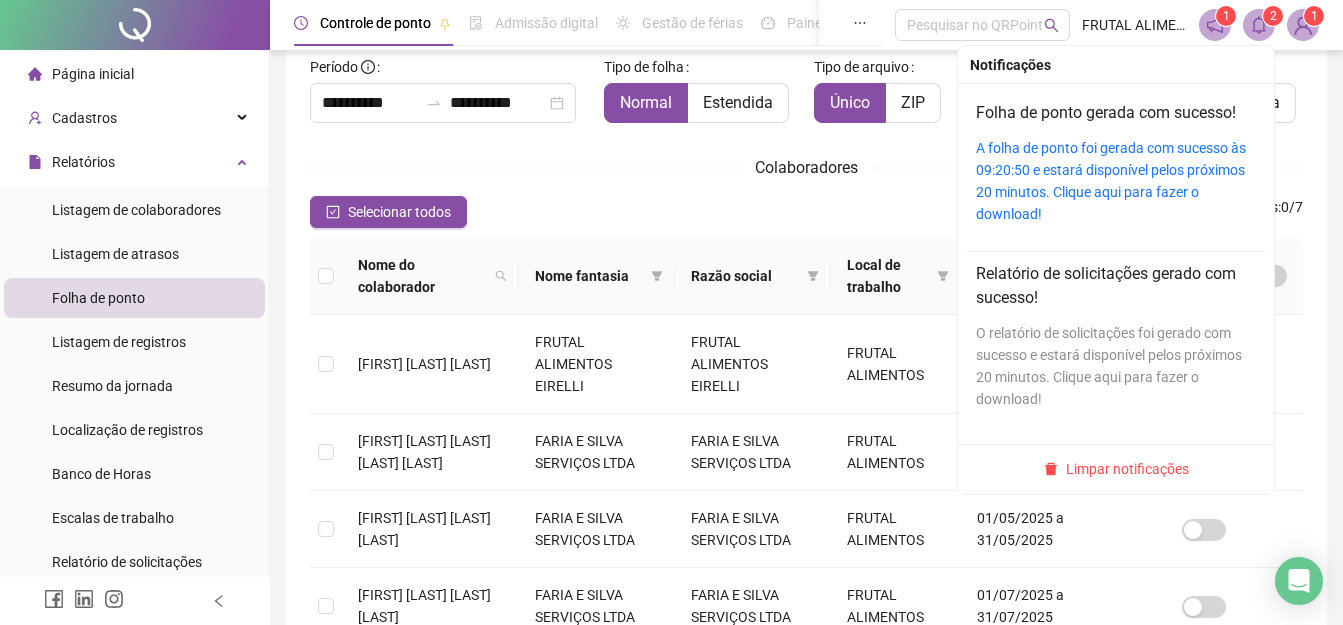 click 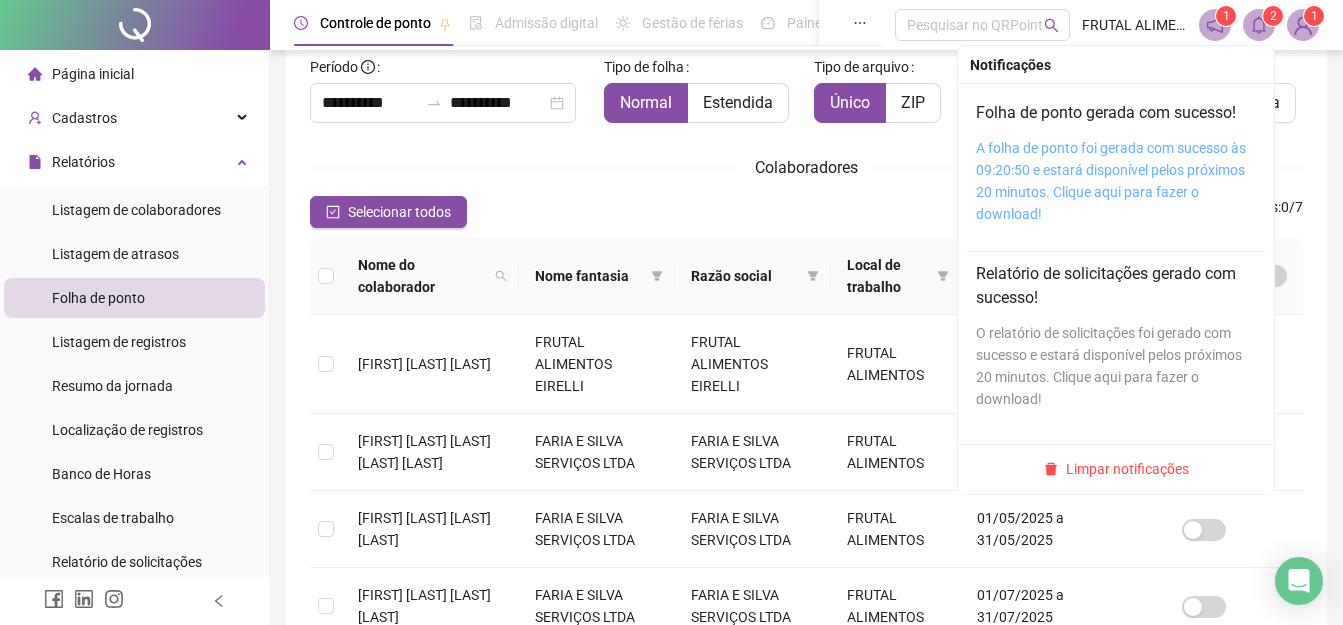 click on "A folha de ponto foi gerada com sucesso às [TIME] e estará disponível pelos próximos 20 minutos.
Clique aqui para fazer o download!" at bounding box center (1111, 181) 